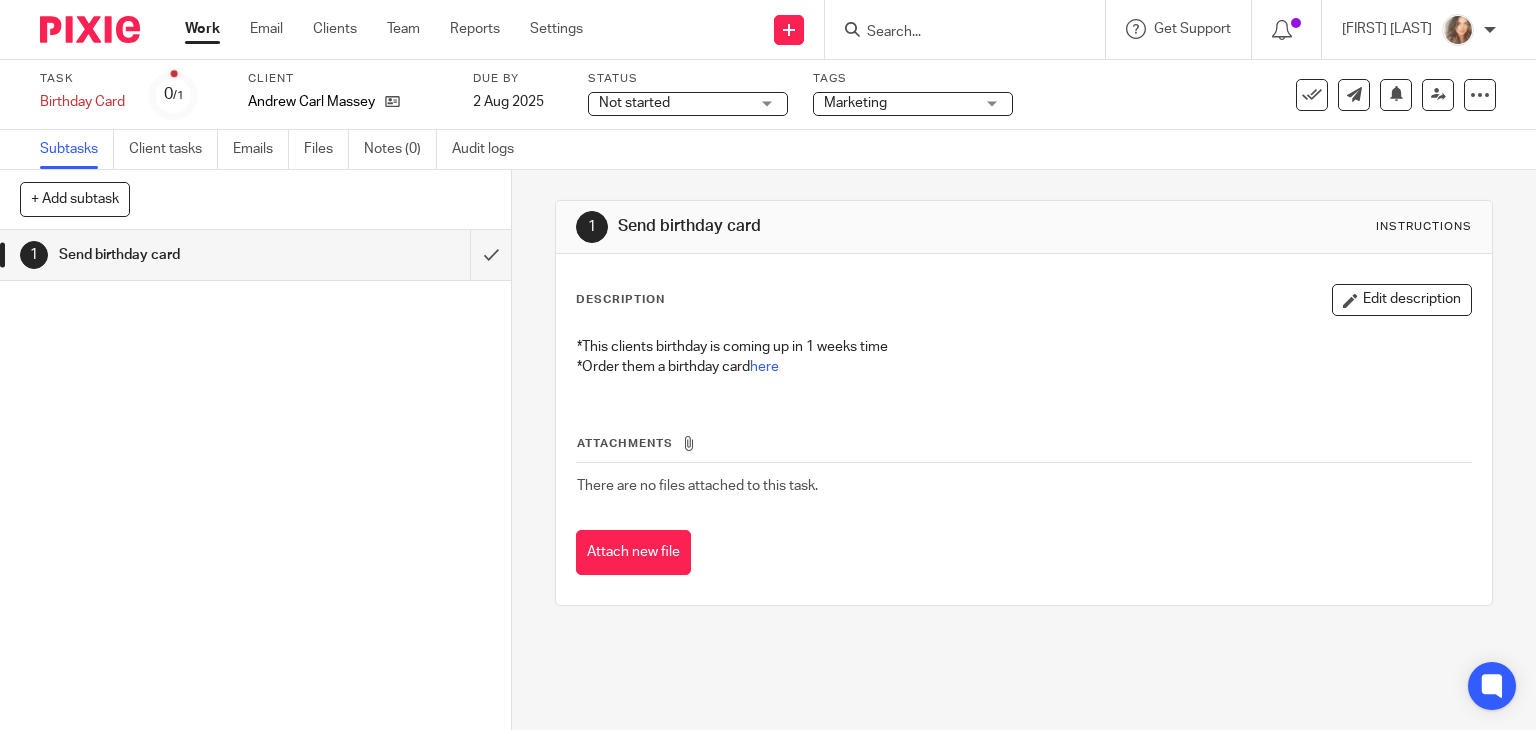 scroll, scrollTop: 0, scrollLeft: 0, axis: both 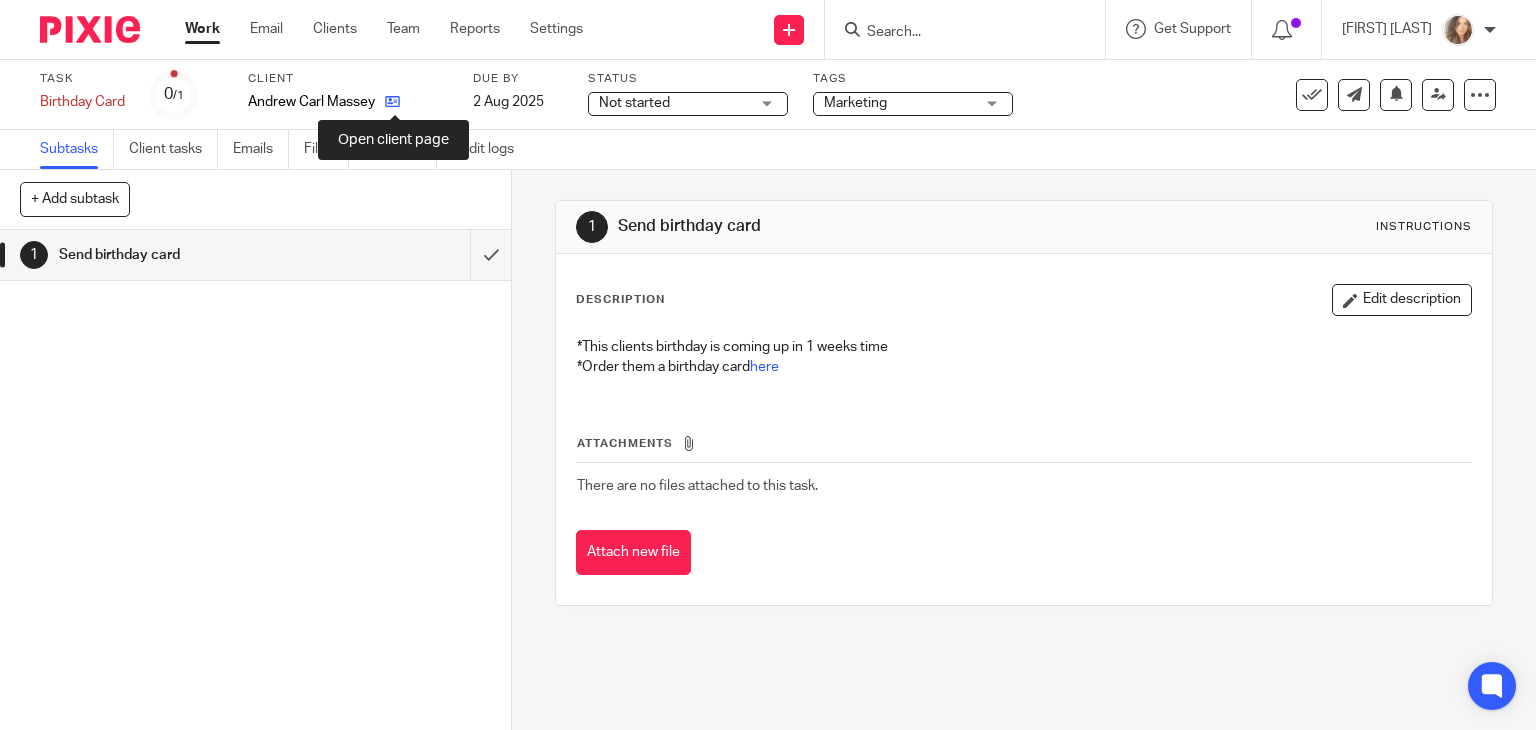 click at bounding box center [392, 101] 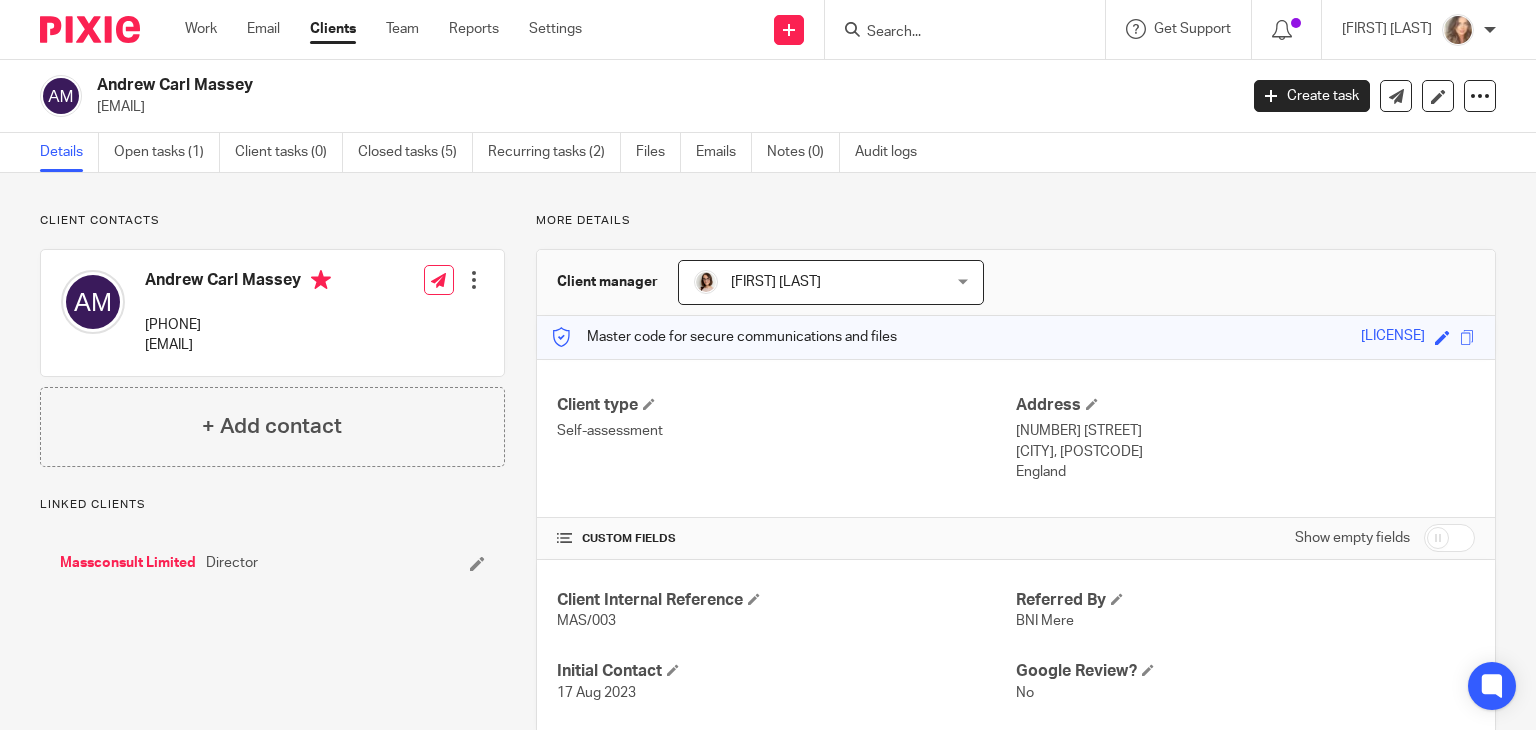 scroll, scrollTop: 0, scrollLeft: 0, axis: both 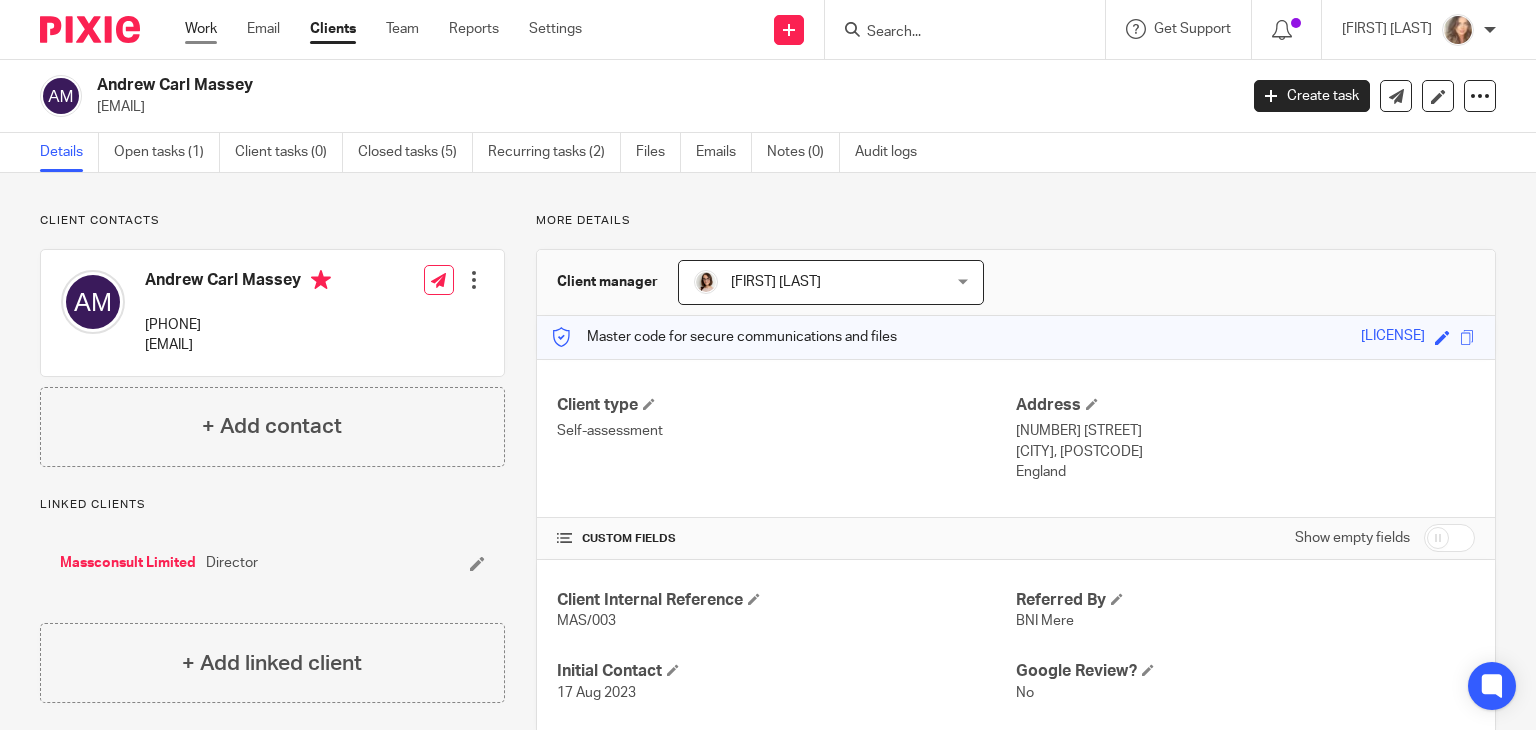 click on "Work" at bounding box center [201, 29] 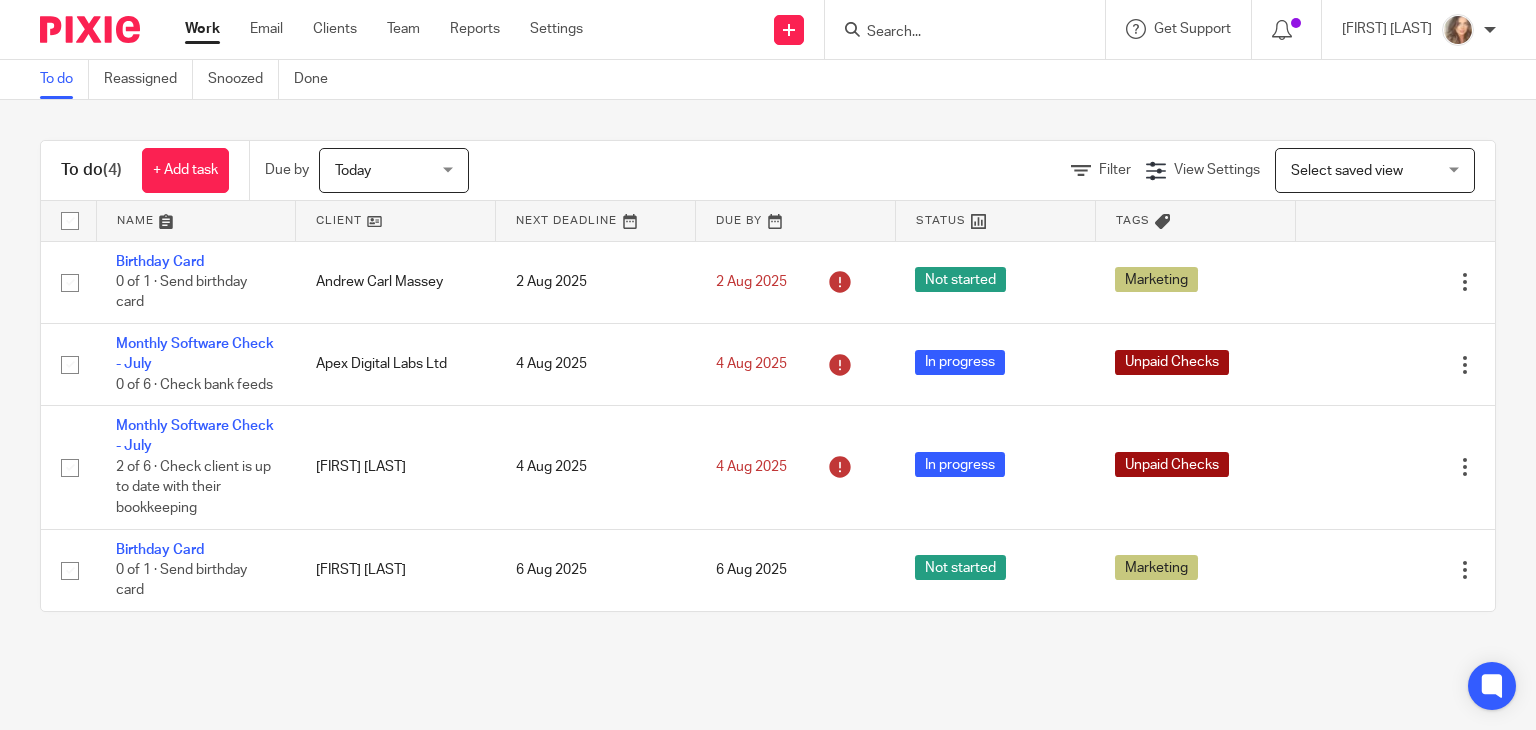 scroll, scrollTop: 0, scrollLeft: 0, axis: both 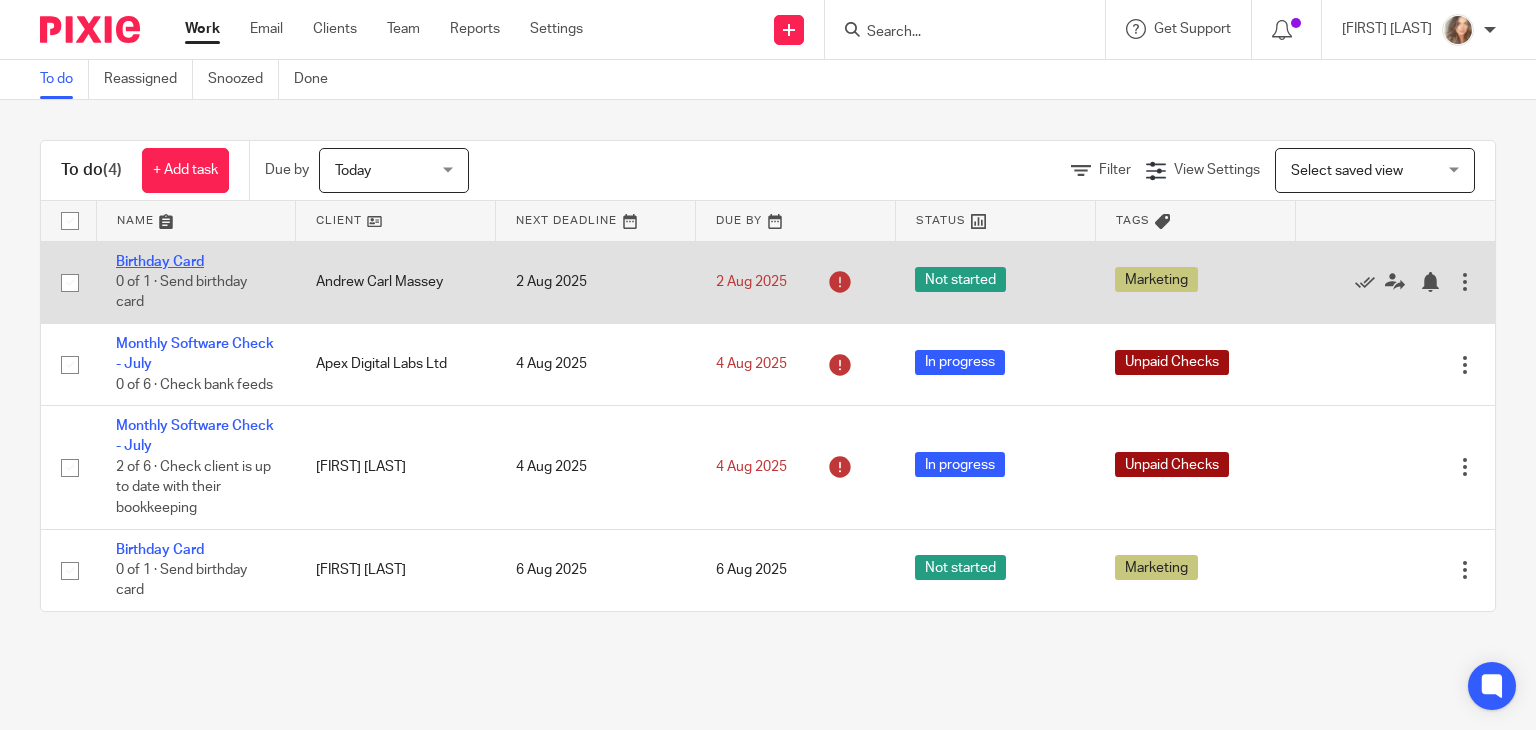 click on "Birthday Card" at bounding box center [160, 262] 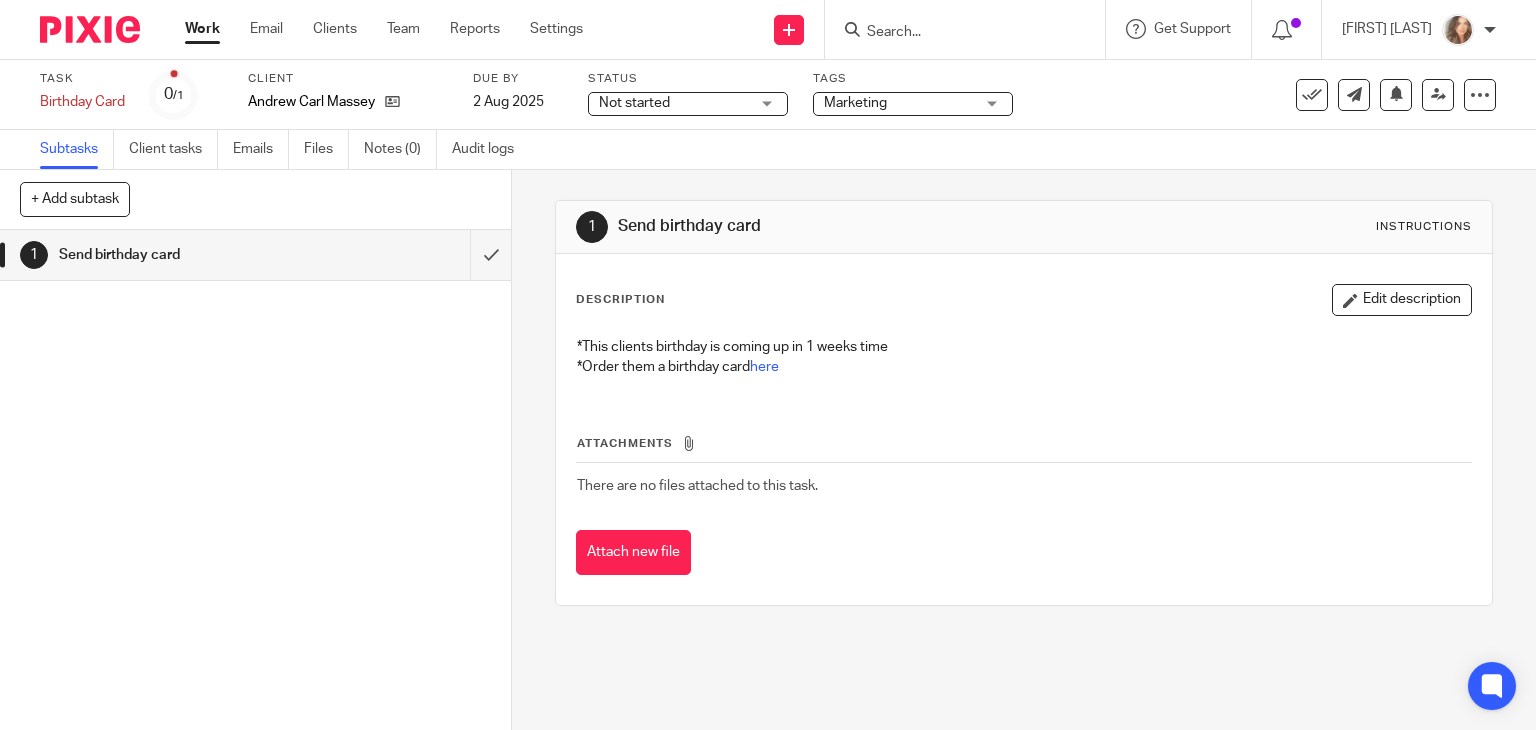 scroll, scrollTop: 0, scrollLeft: 0, axis: both 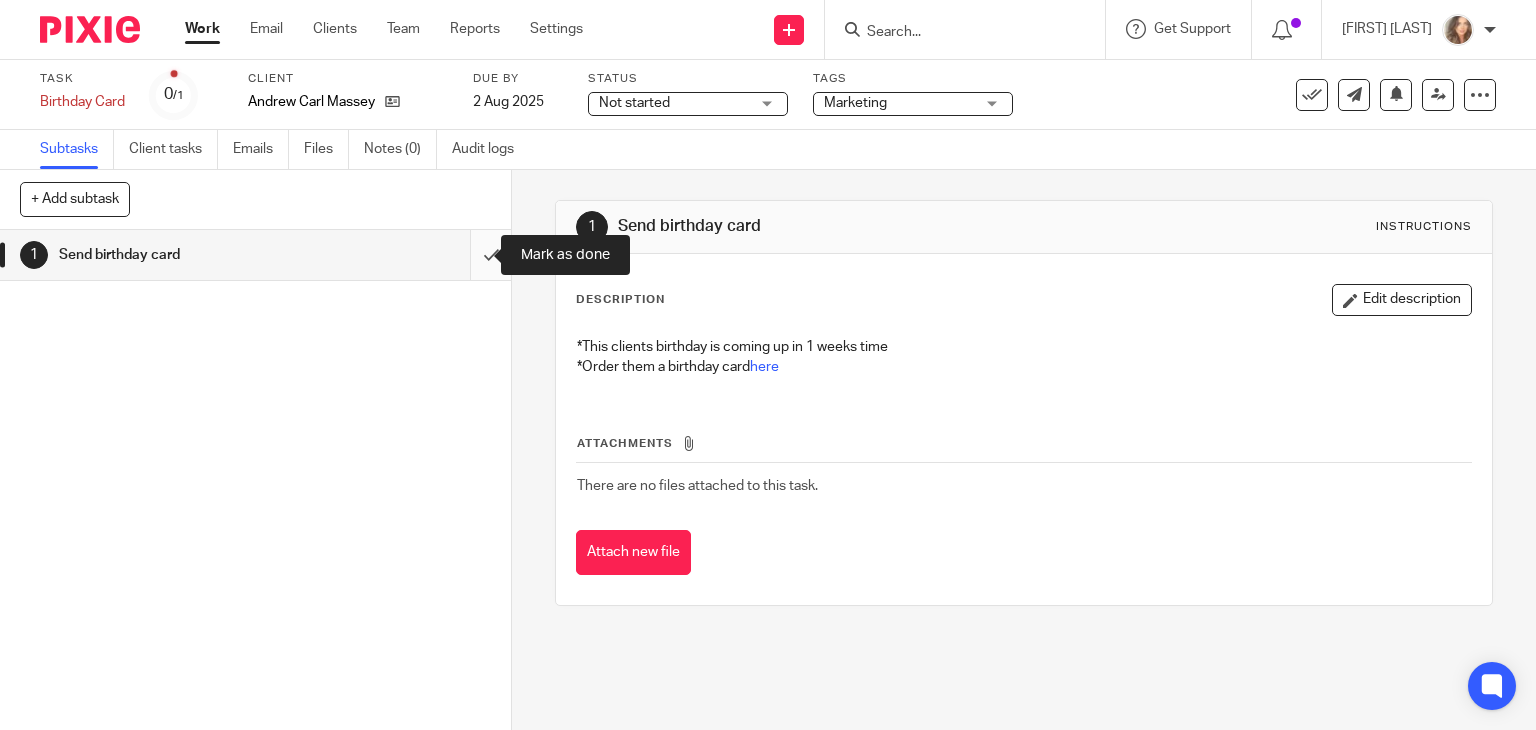 click at bounding box center [255, 255] 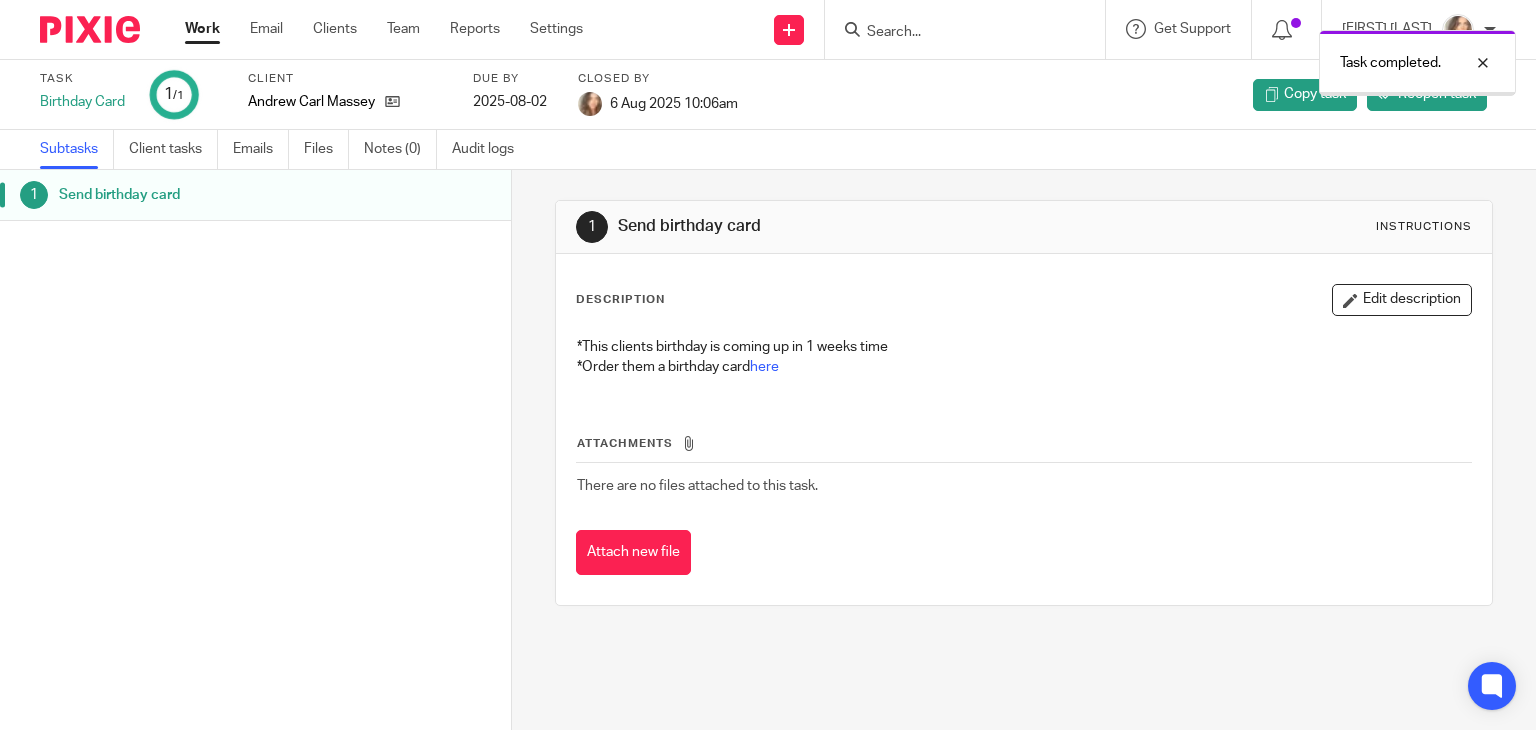 scroll, scrollTop: 0, scrollLeft: 0, axis: both 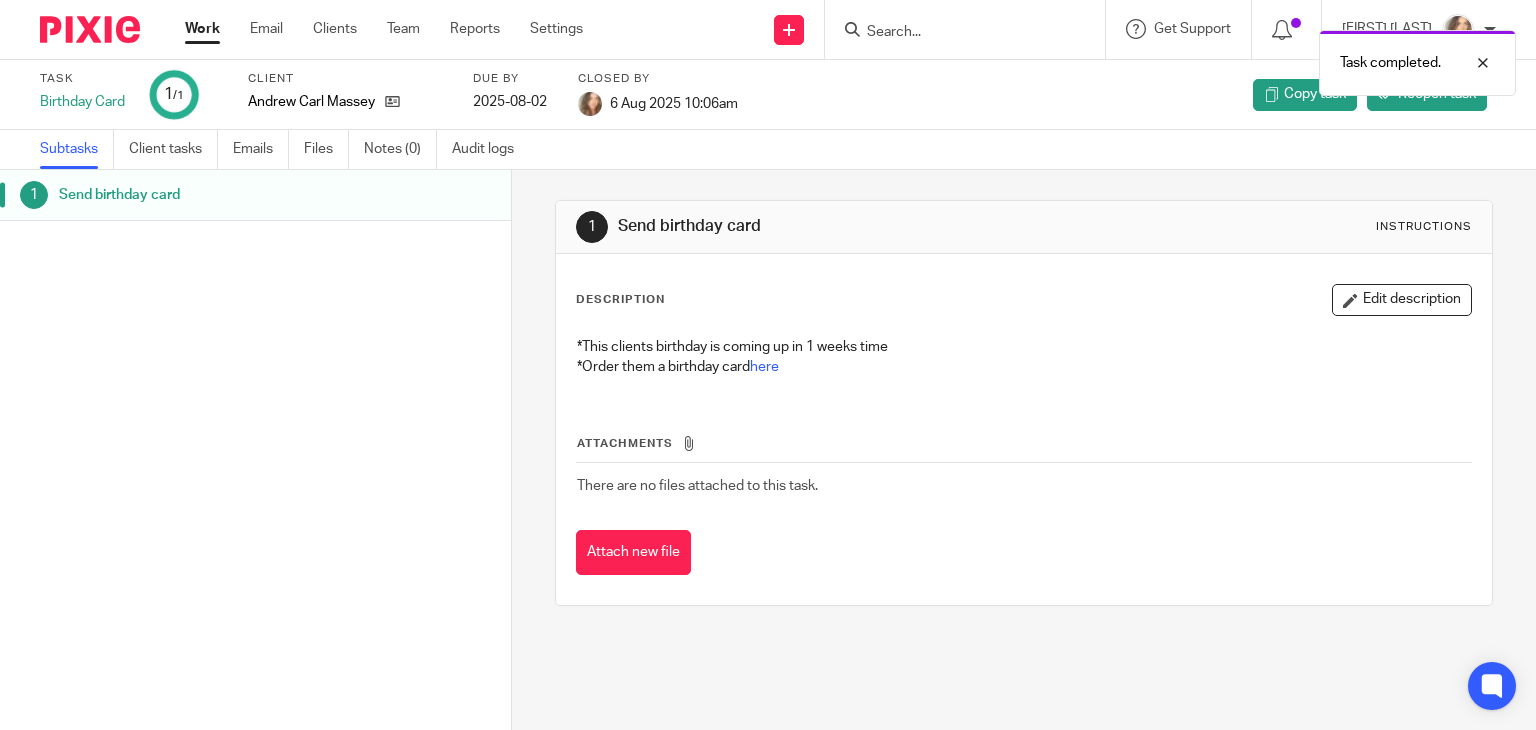 click on "Work" at bounding box center [202, 29] 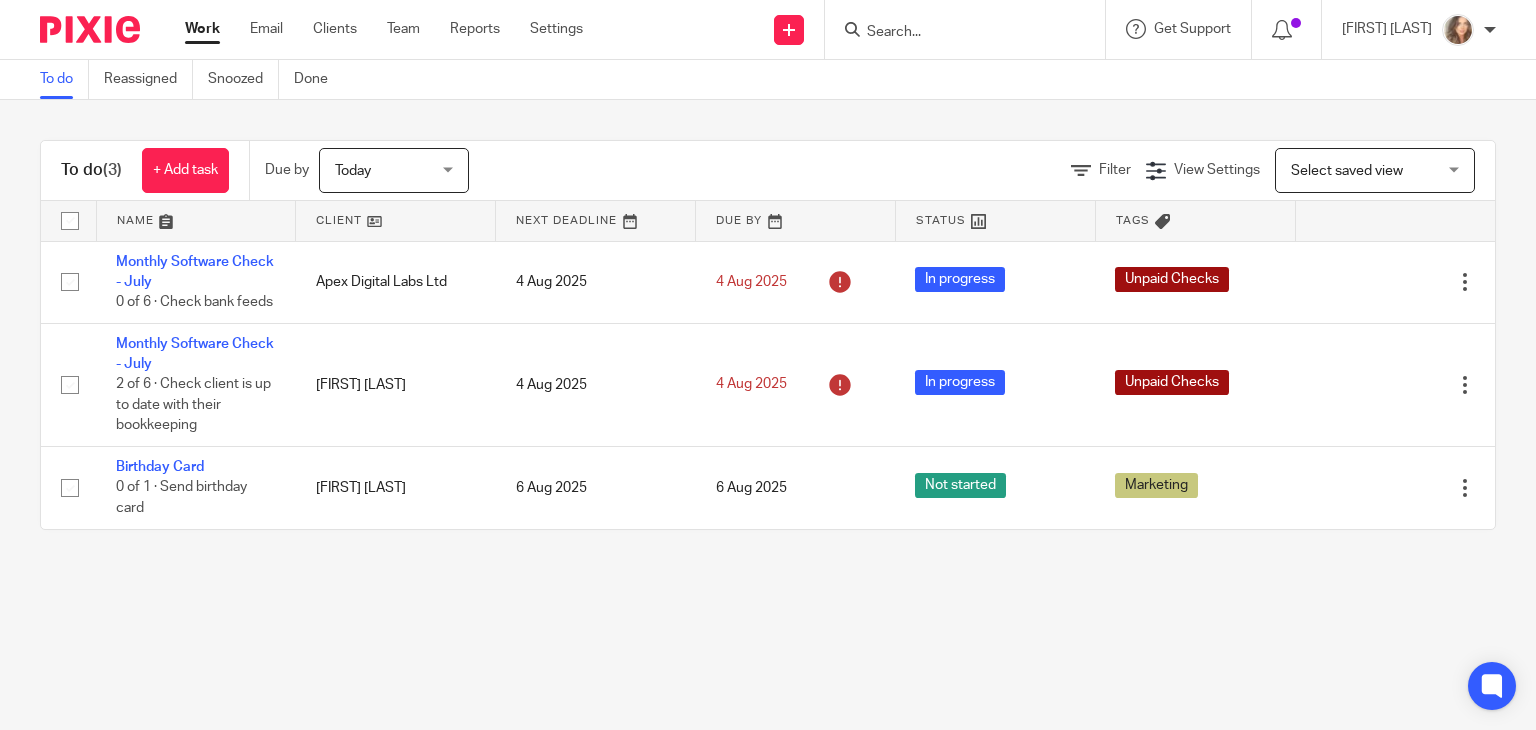 scroll, scrollTop: 0, scrollLeft: 0, axis: both 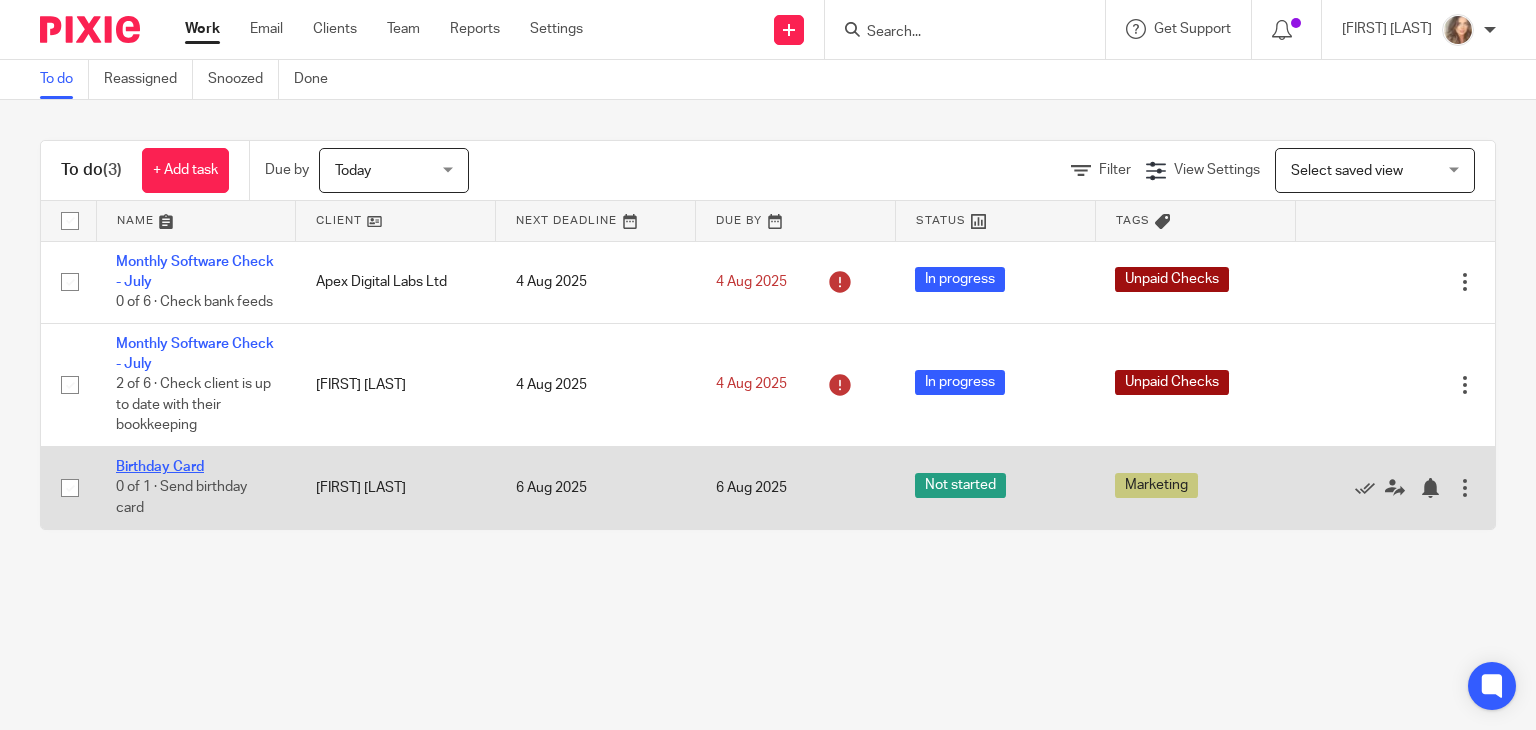 click on "Birthday Card" at bounding box center [160, 467] 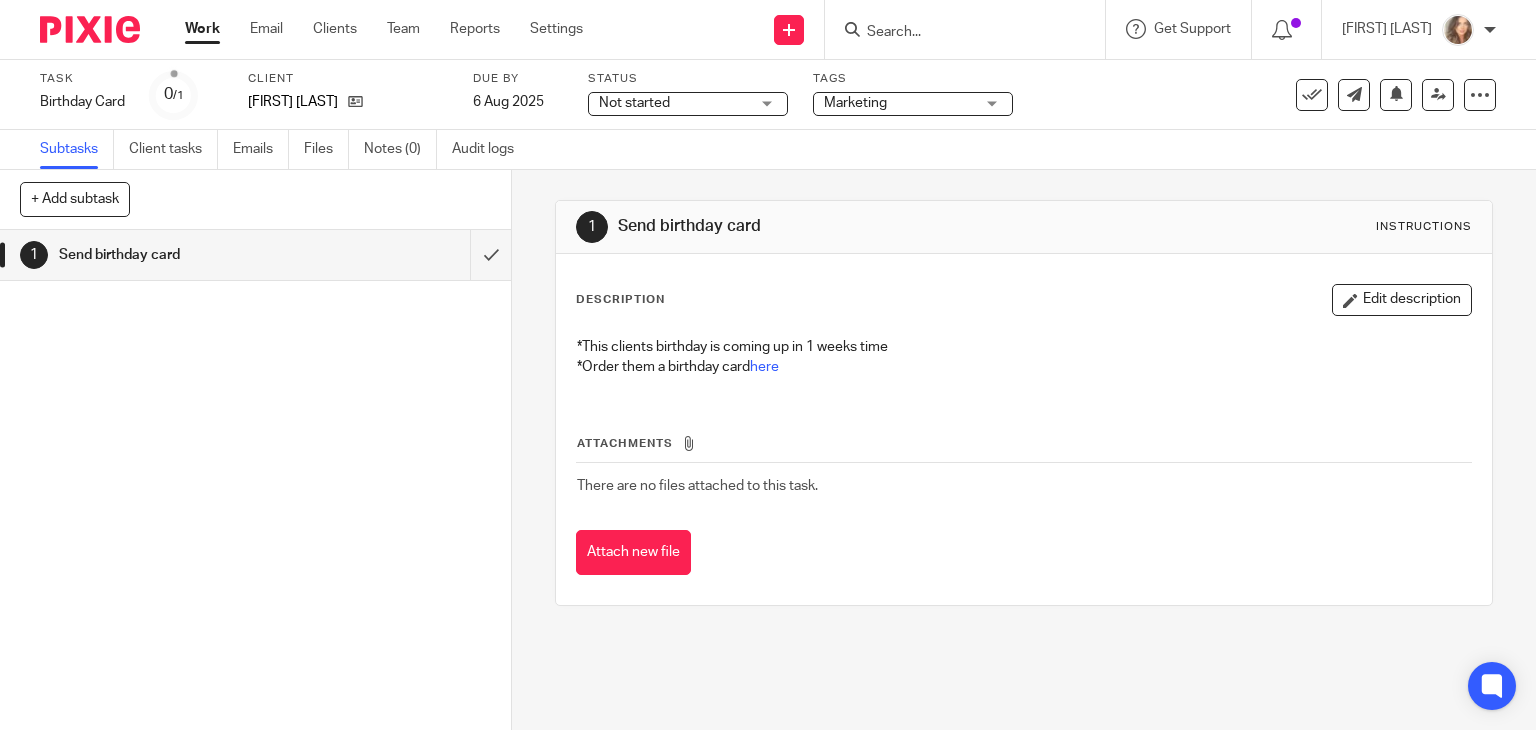 scroll, scrollTop: 0, scrollLeft: 0, axis: both 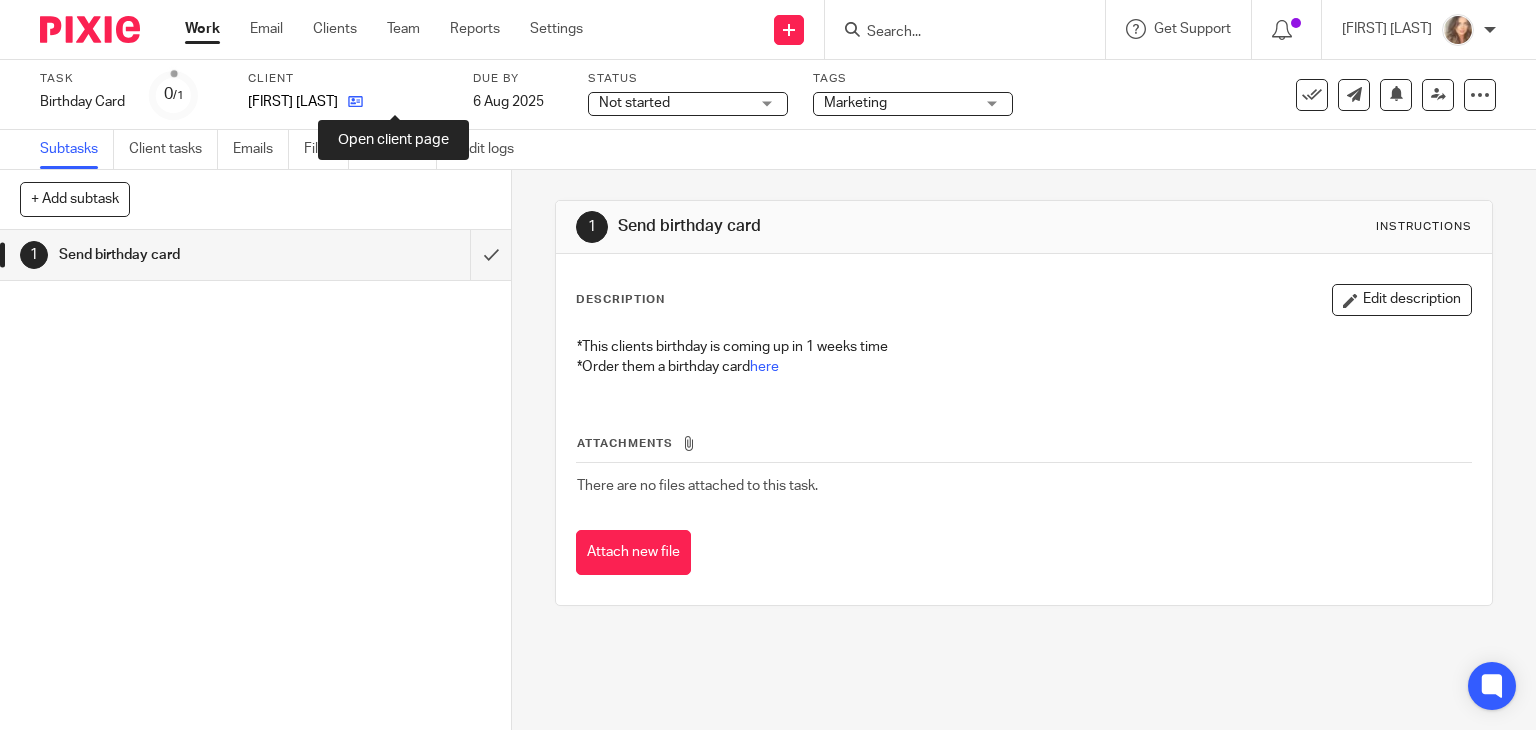 click at bounding box center (355, 101) 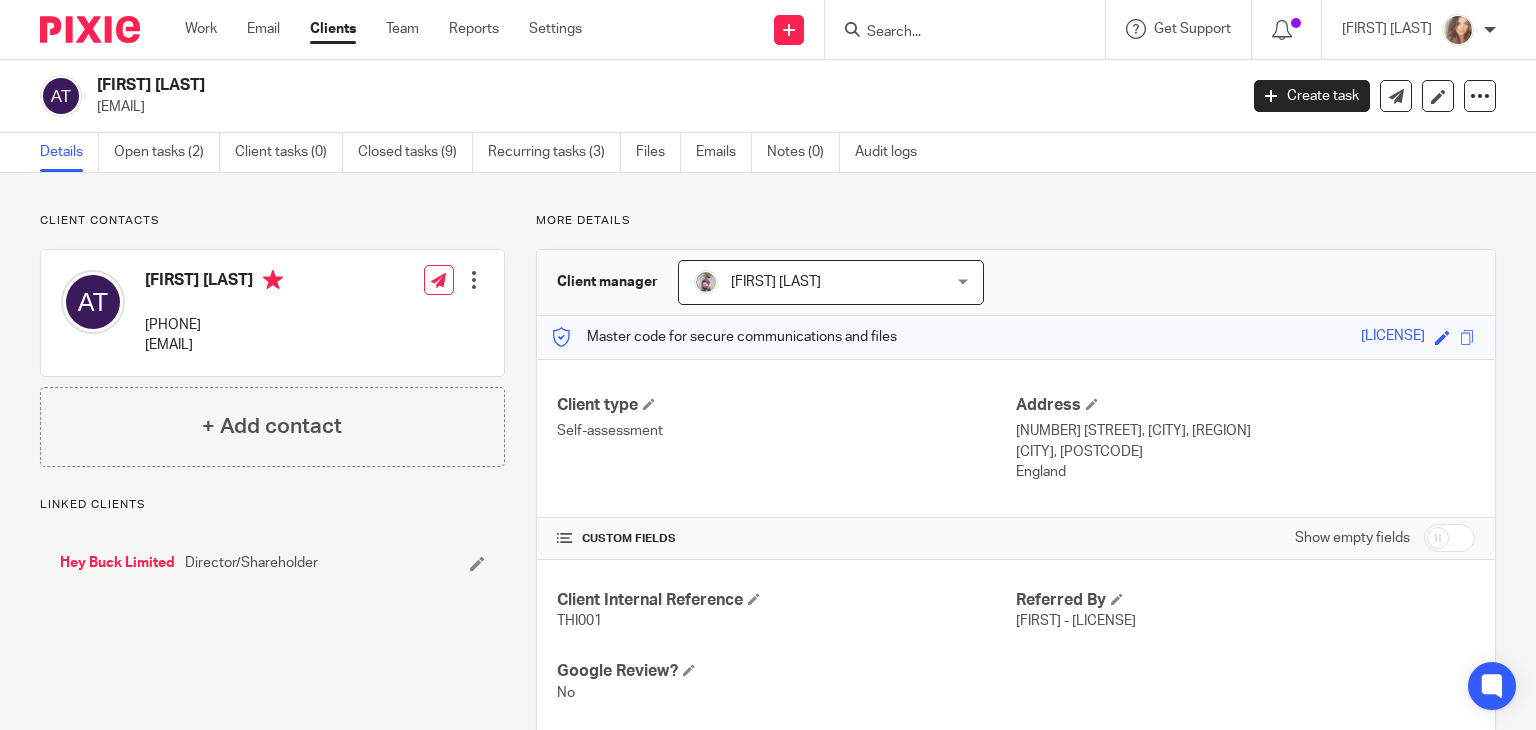 scroll, scrollTop: 0, scrollLeft: 0, axis: both 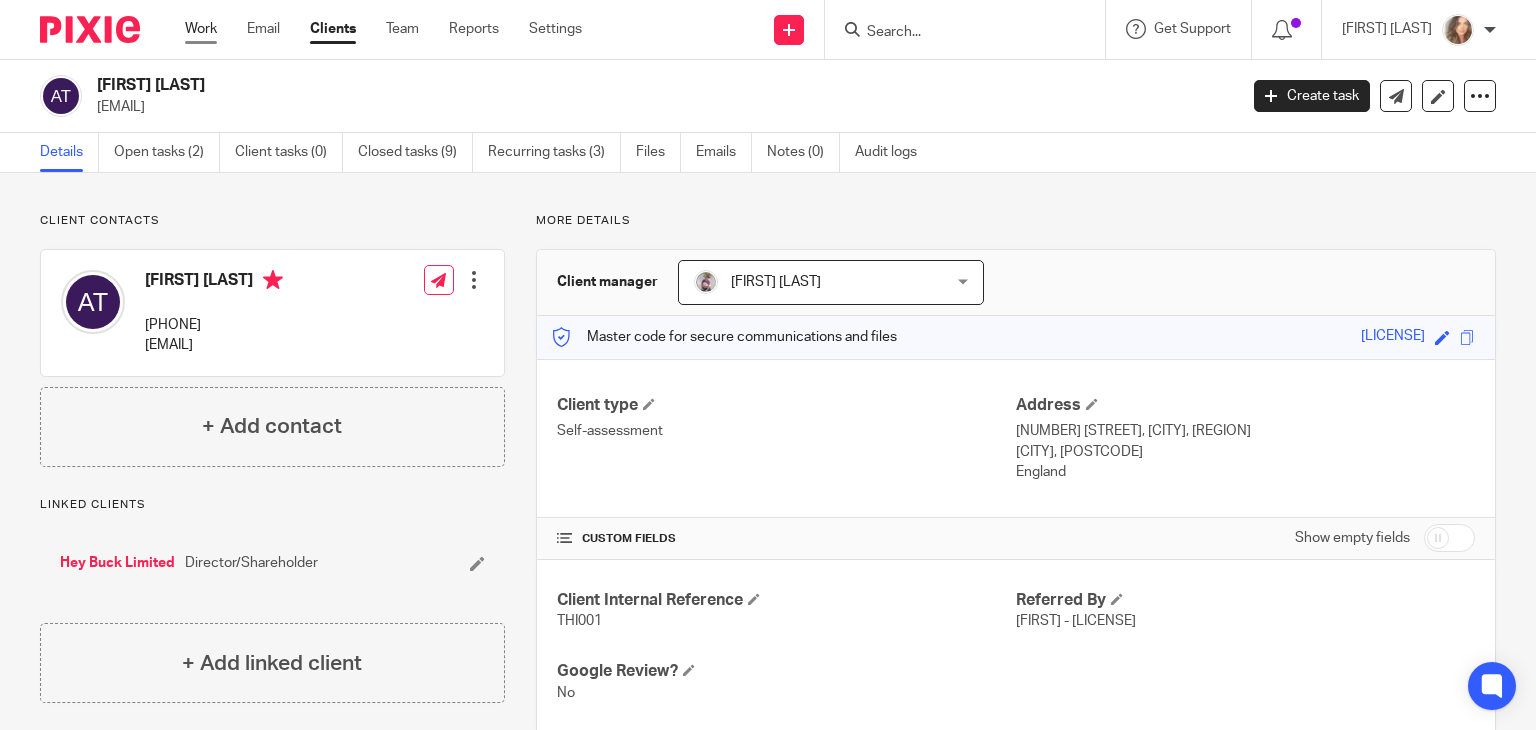 click on "Work" at bounding box center (201, 29) 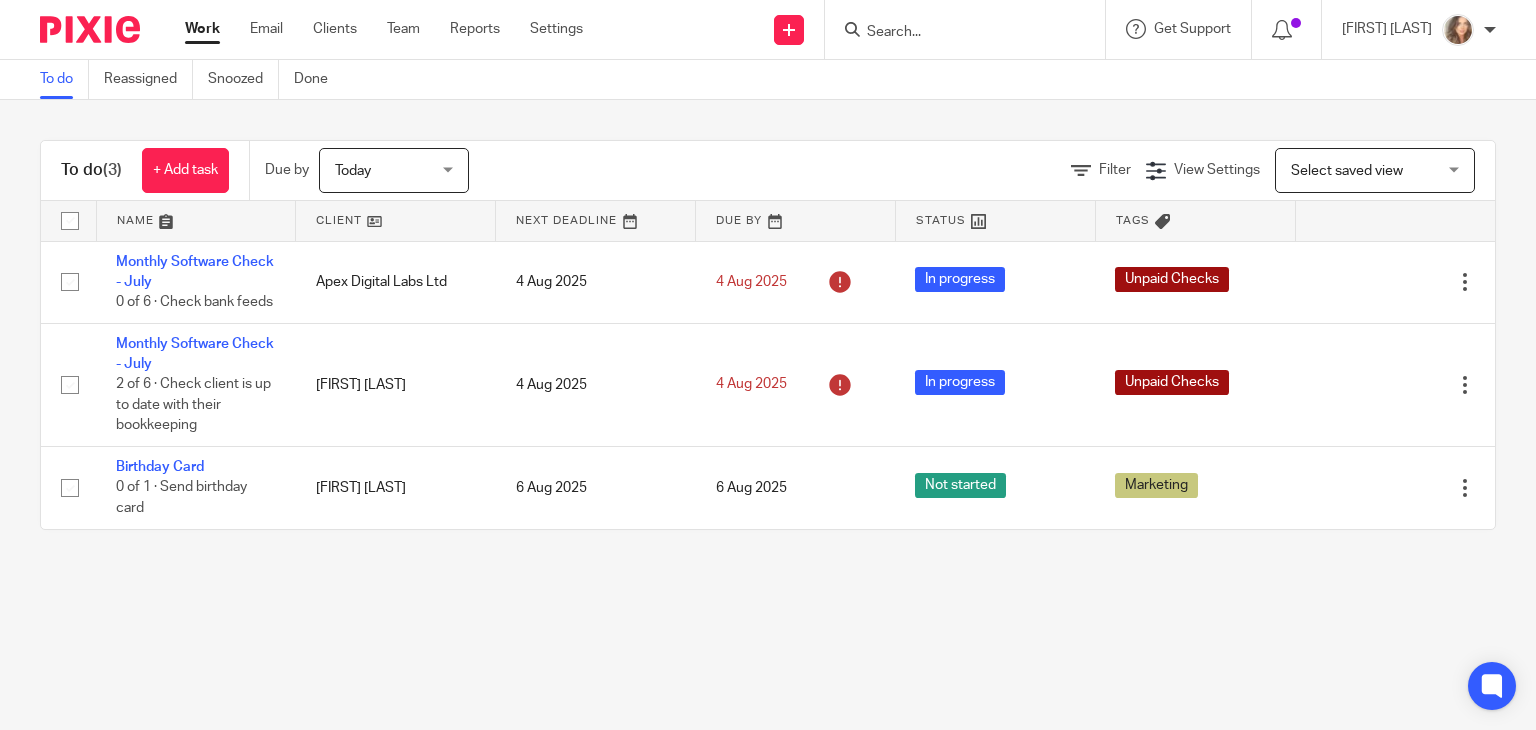 scroll, scrollTop: 0, scrollLeft: 0, axis: both 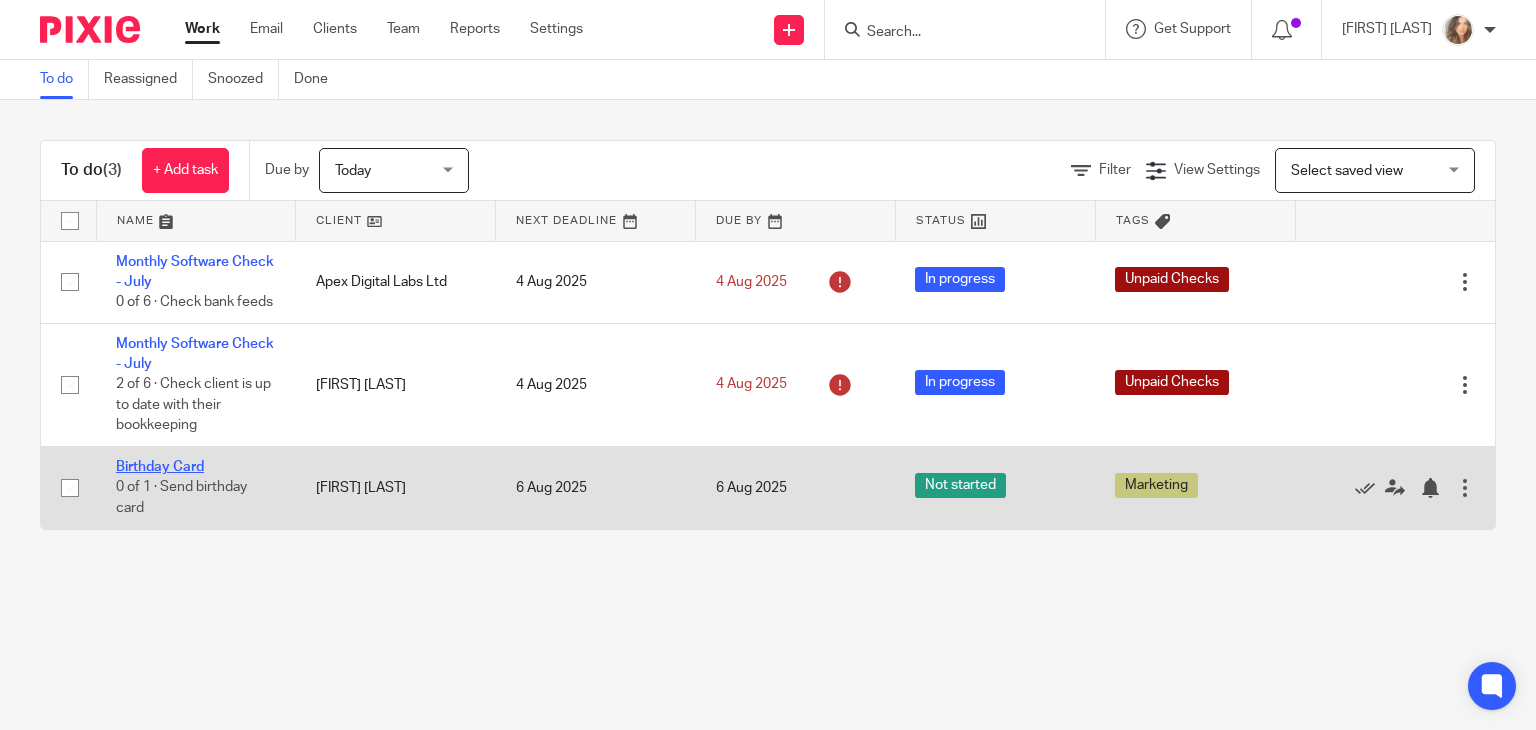 click on "Birthday Card" at bounding box center [160, 467] 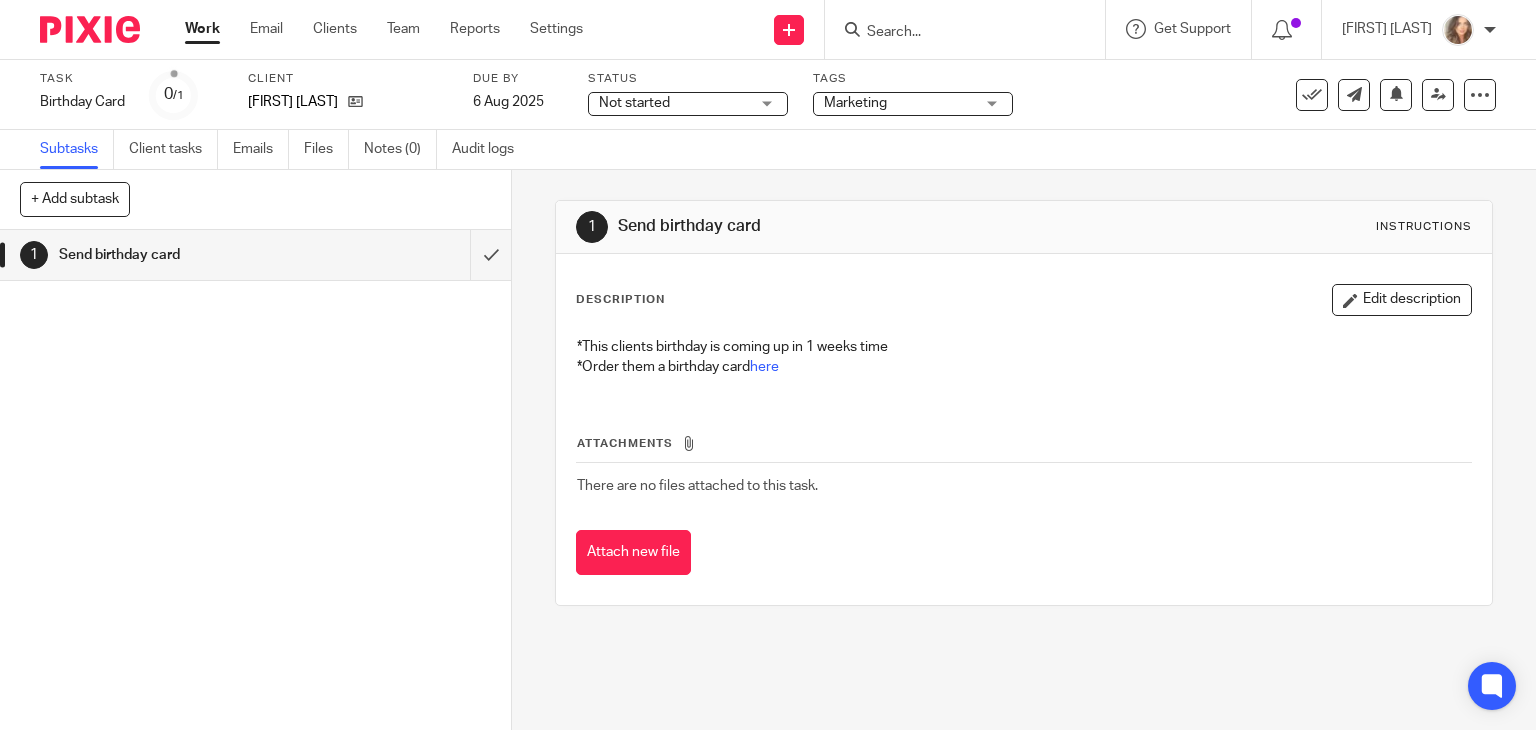 scroll, scrollTop: 0, scrollLeft: 0, axis: both 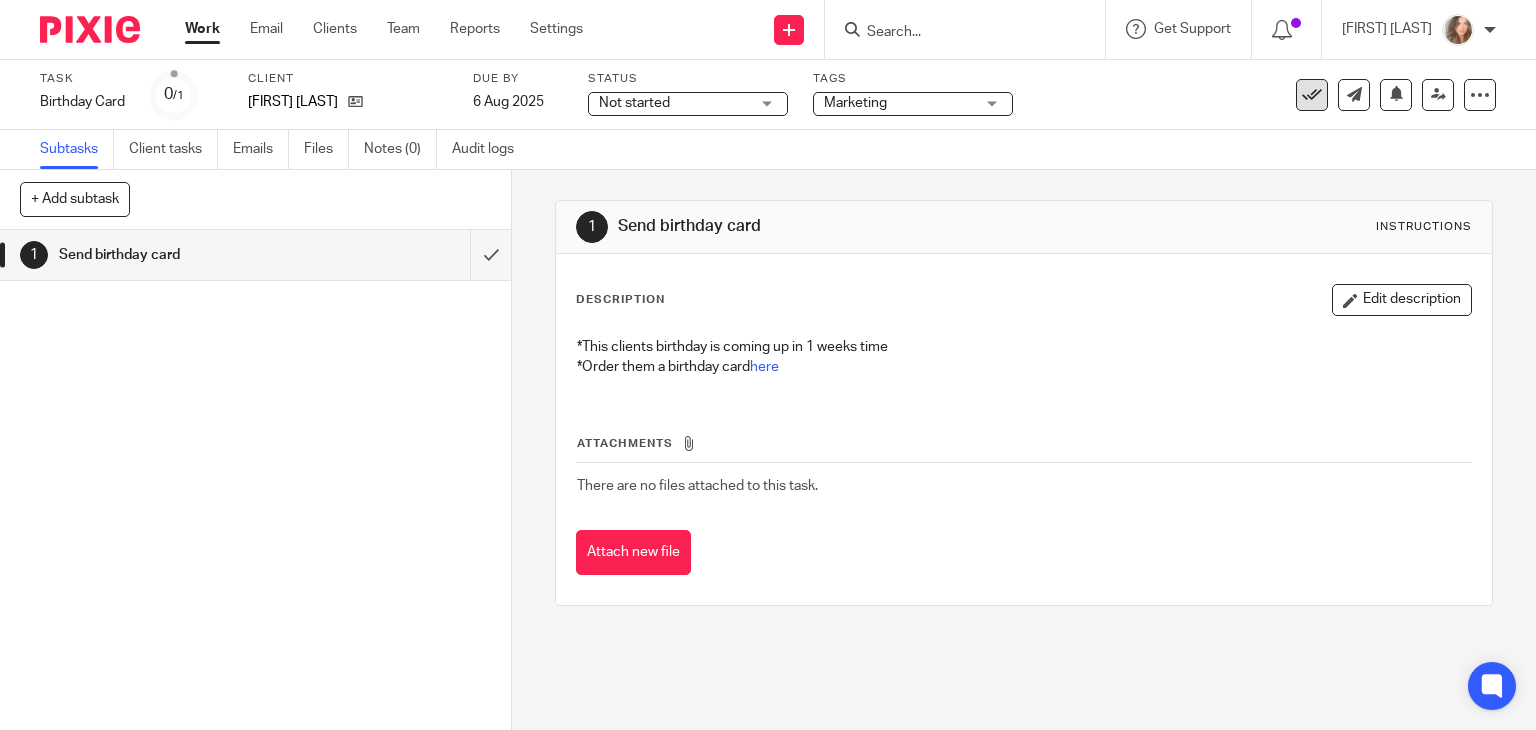 click at bounding box center (1312, 95) 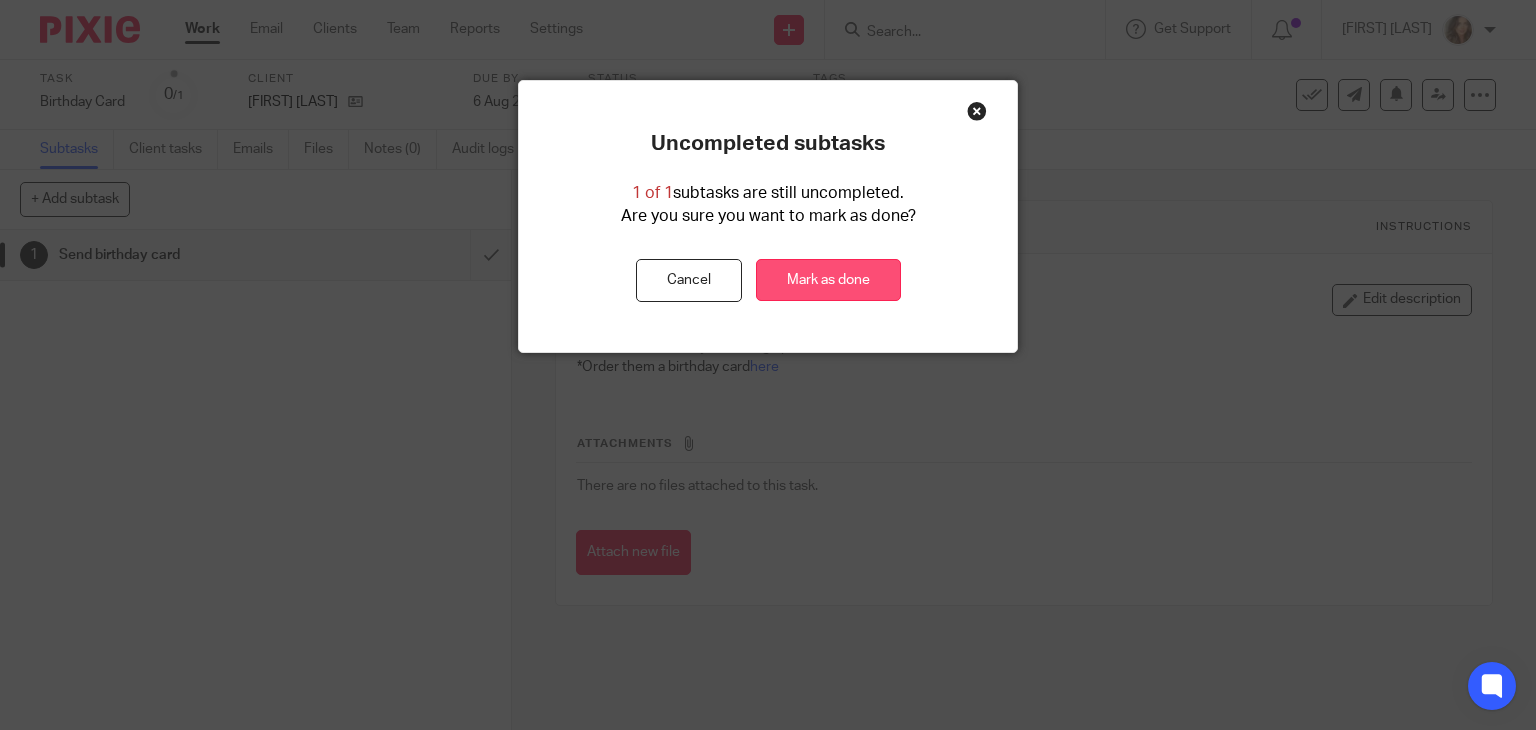 click on "Mark as done" at bounding box center (828, 280) 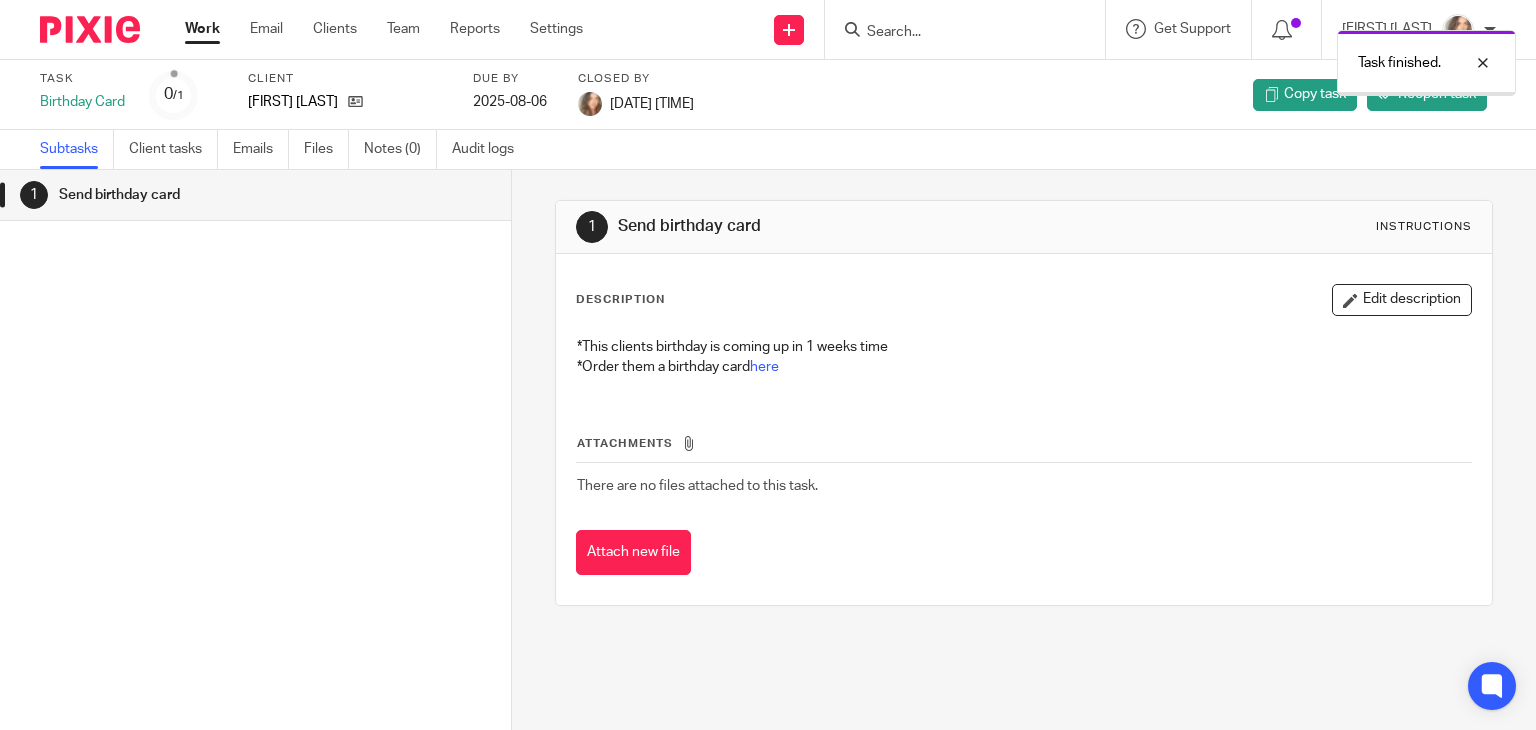 scroll, scrollTop: 0, scrollLeft: 0, axis: both 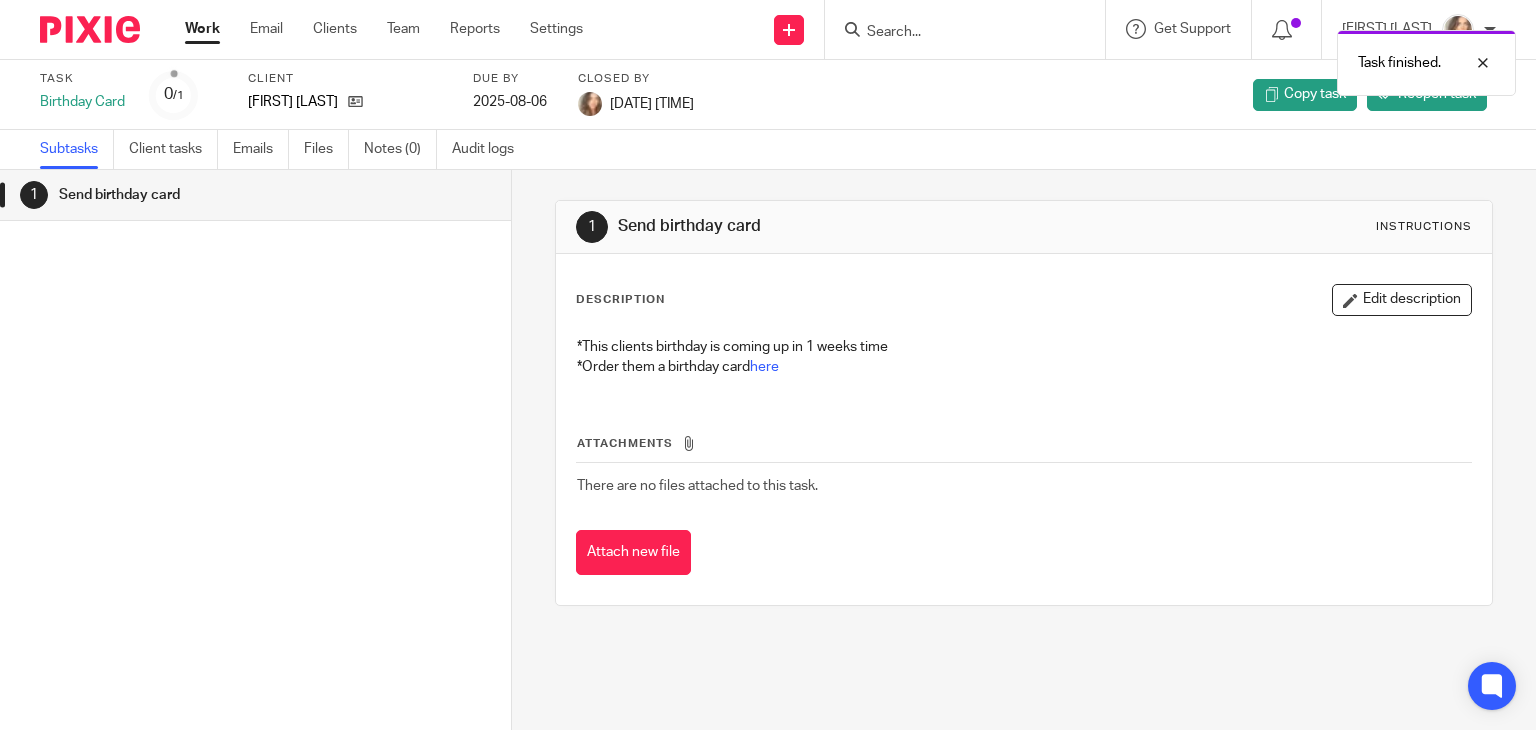 click on "Work" at bounding box center (202, 29) 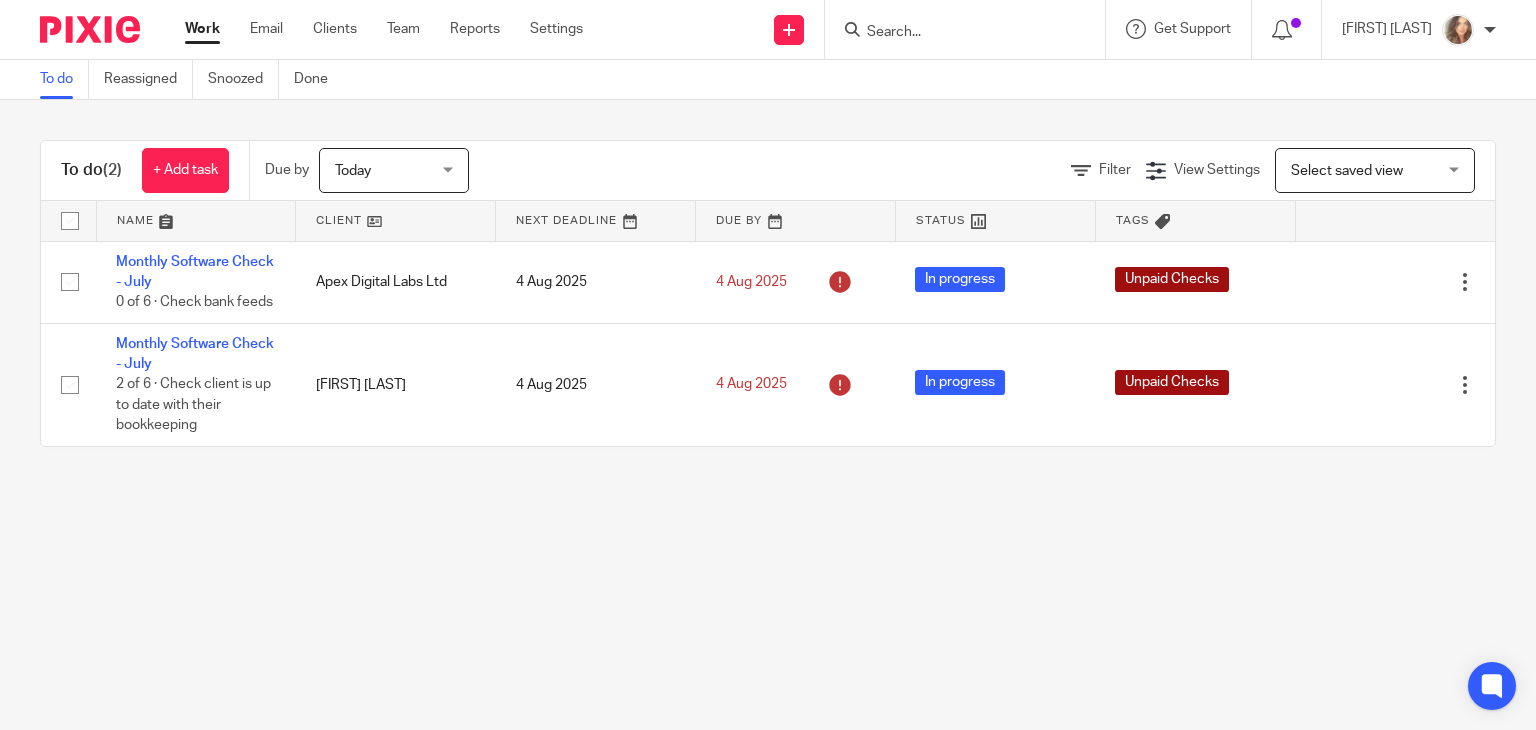 scroll, scrollTop: 0, scrollLeft: 0, axis: both 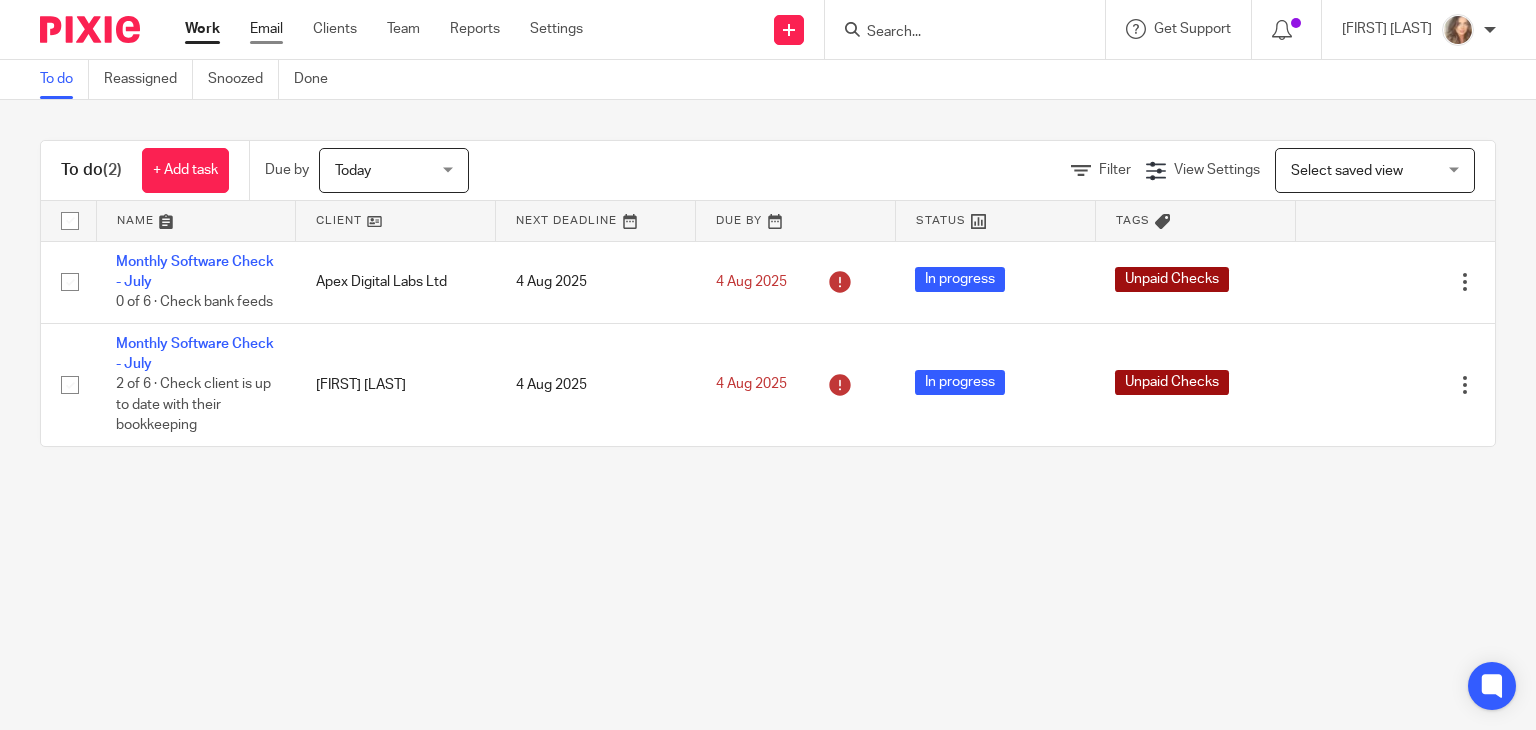 click on "Email" at bounding box center [266, 29] 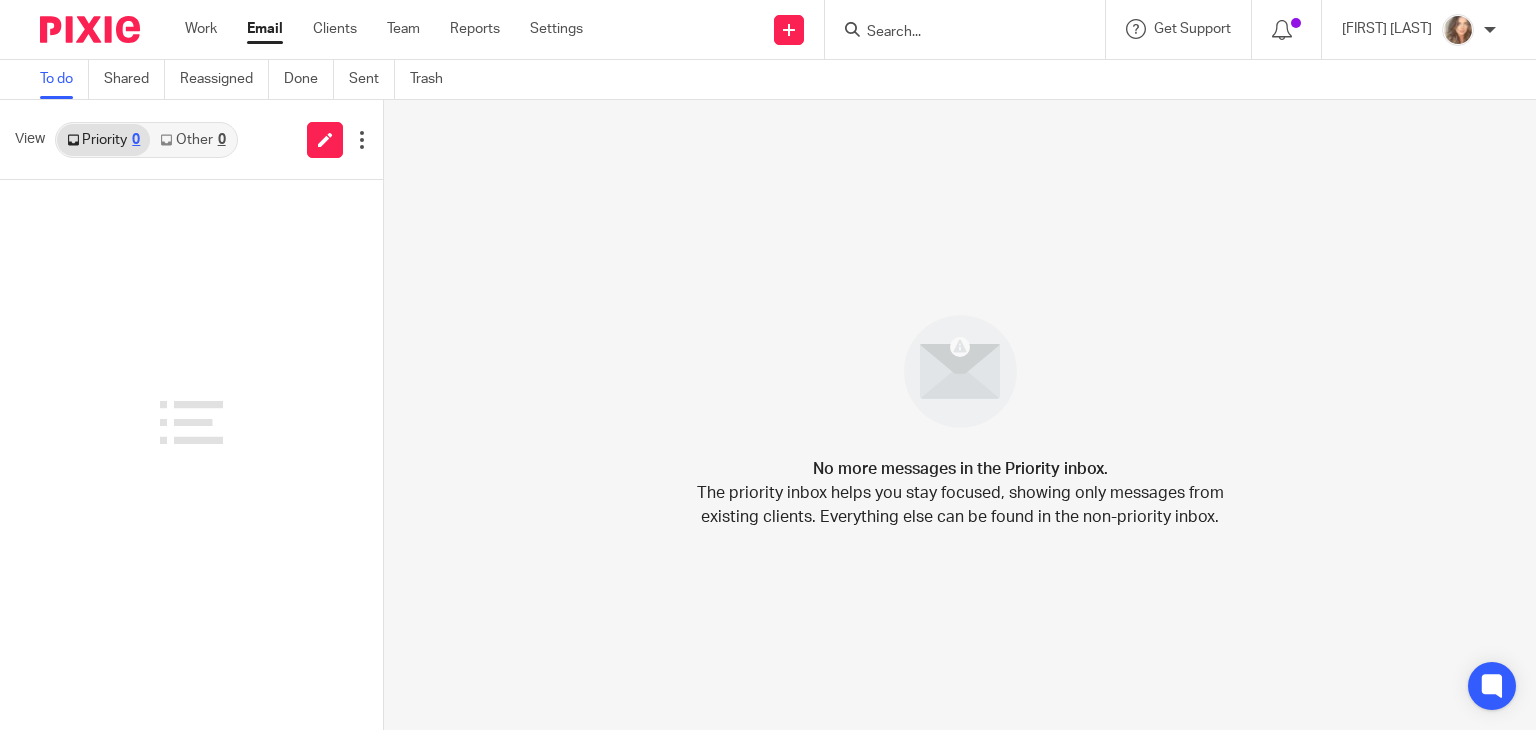 scroll, scrollTop: 0, scrollLeft: 0, axis: both 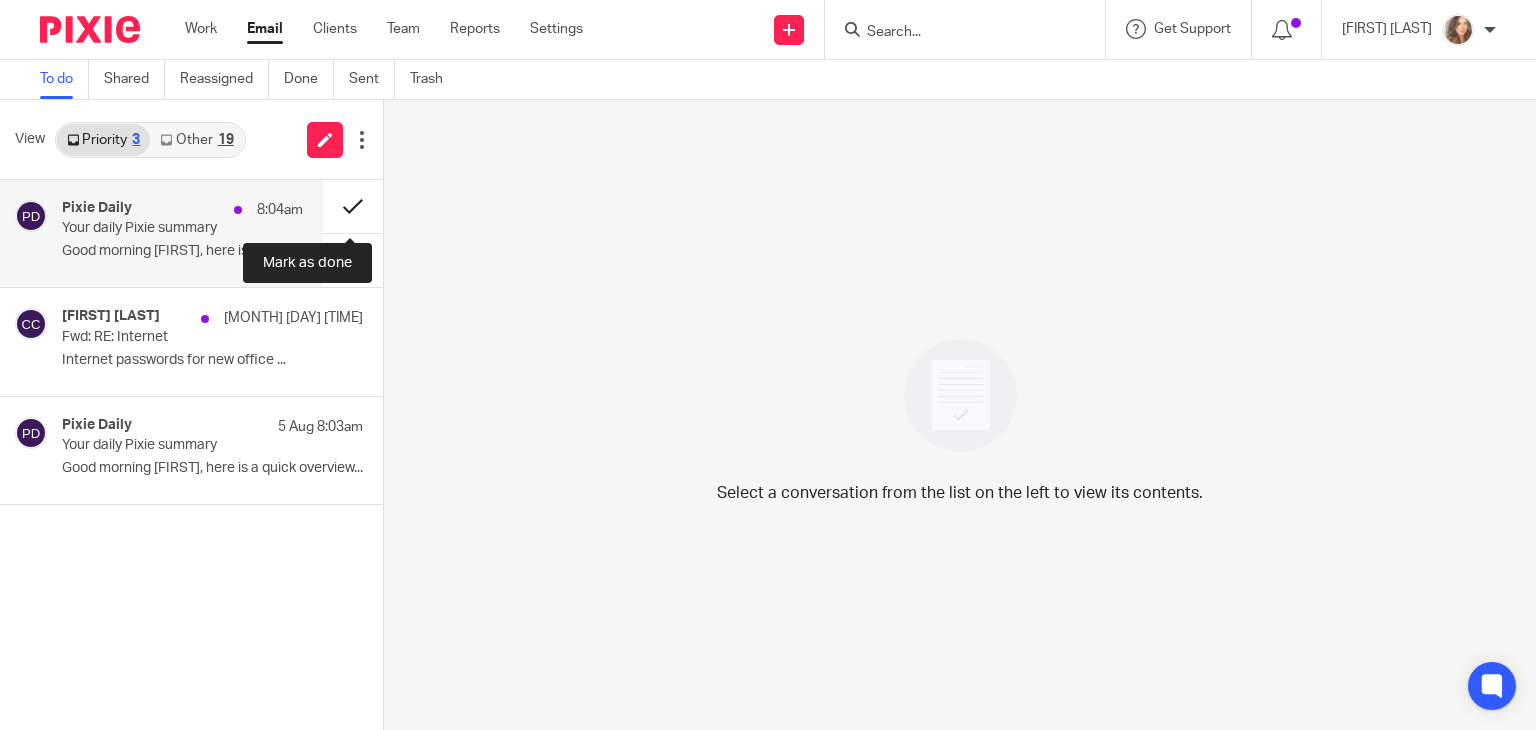 click at bounding box center [353, 206] 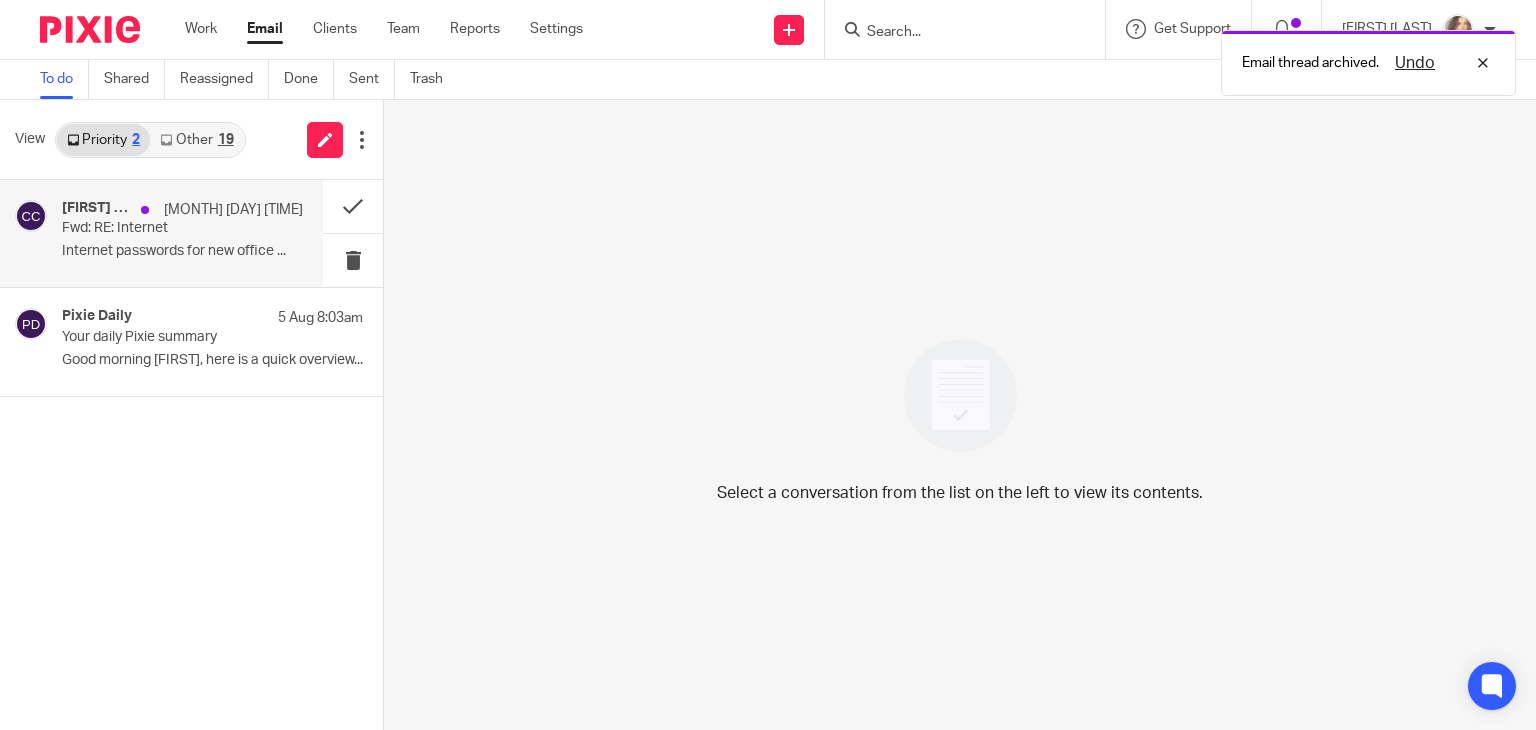 click on "Internet passwords for new office    ..." at bounding box center [182, 251] 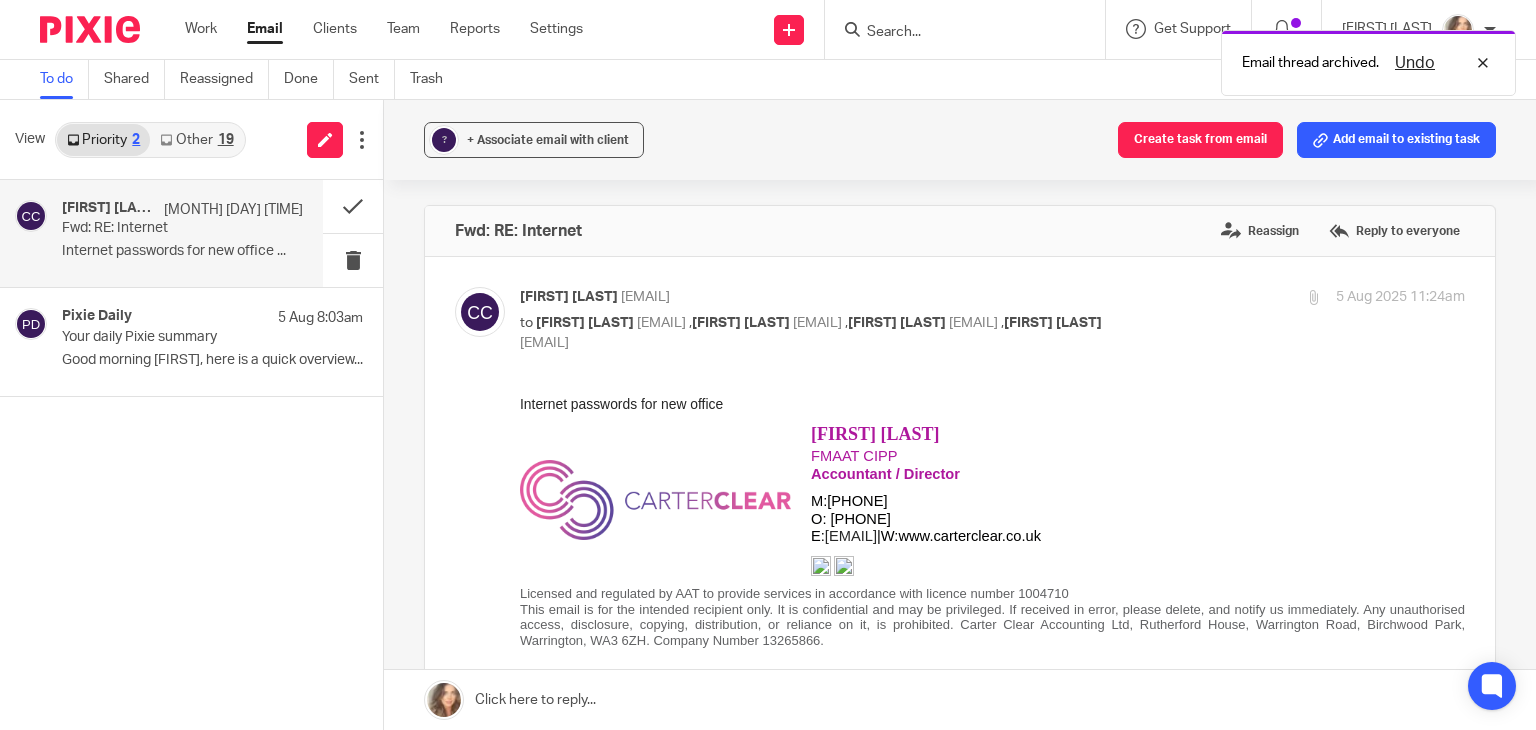 scroll, scrollTop: 0, scrollLeft: 0, axis: both 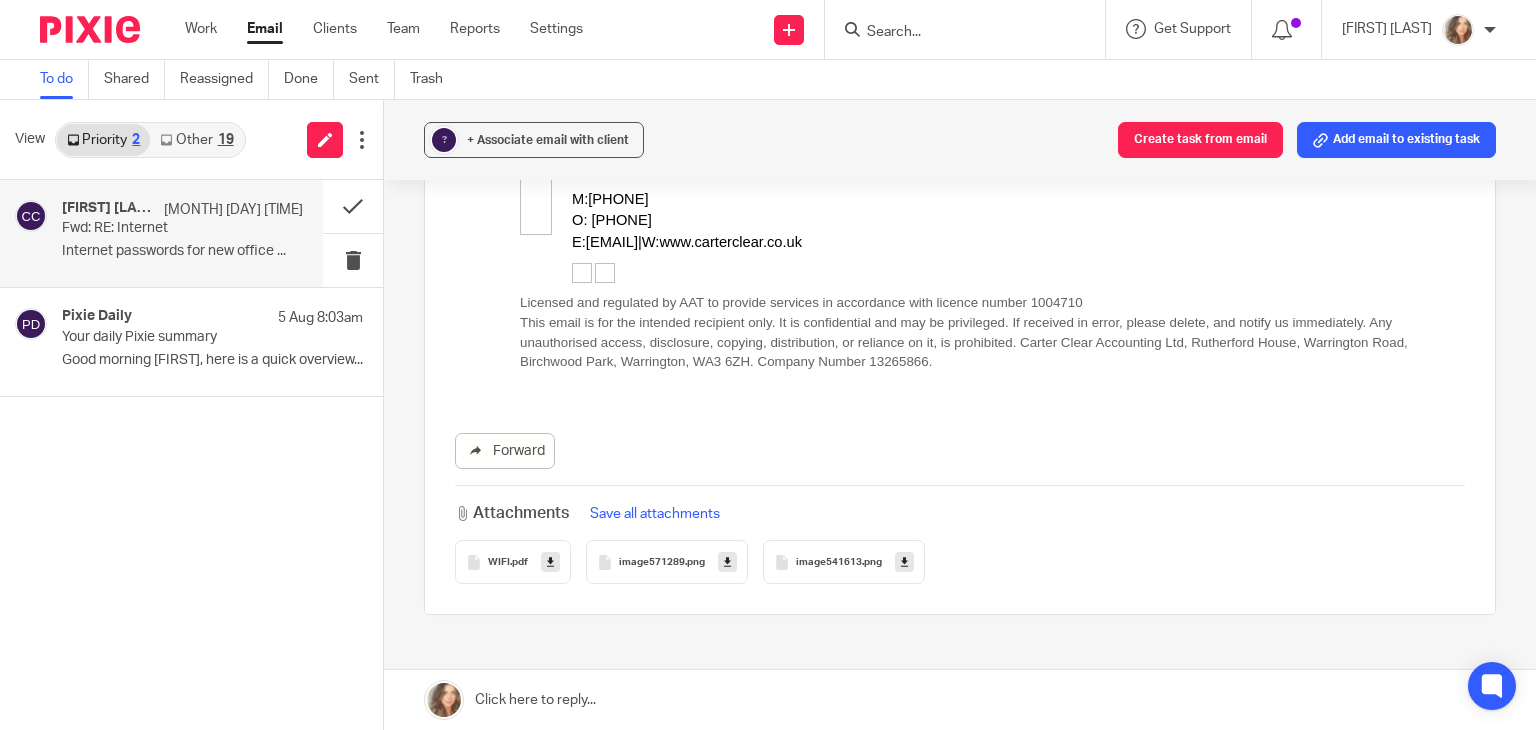 click on "WIFI" at bounding box center (499, 563) 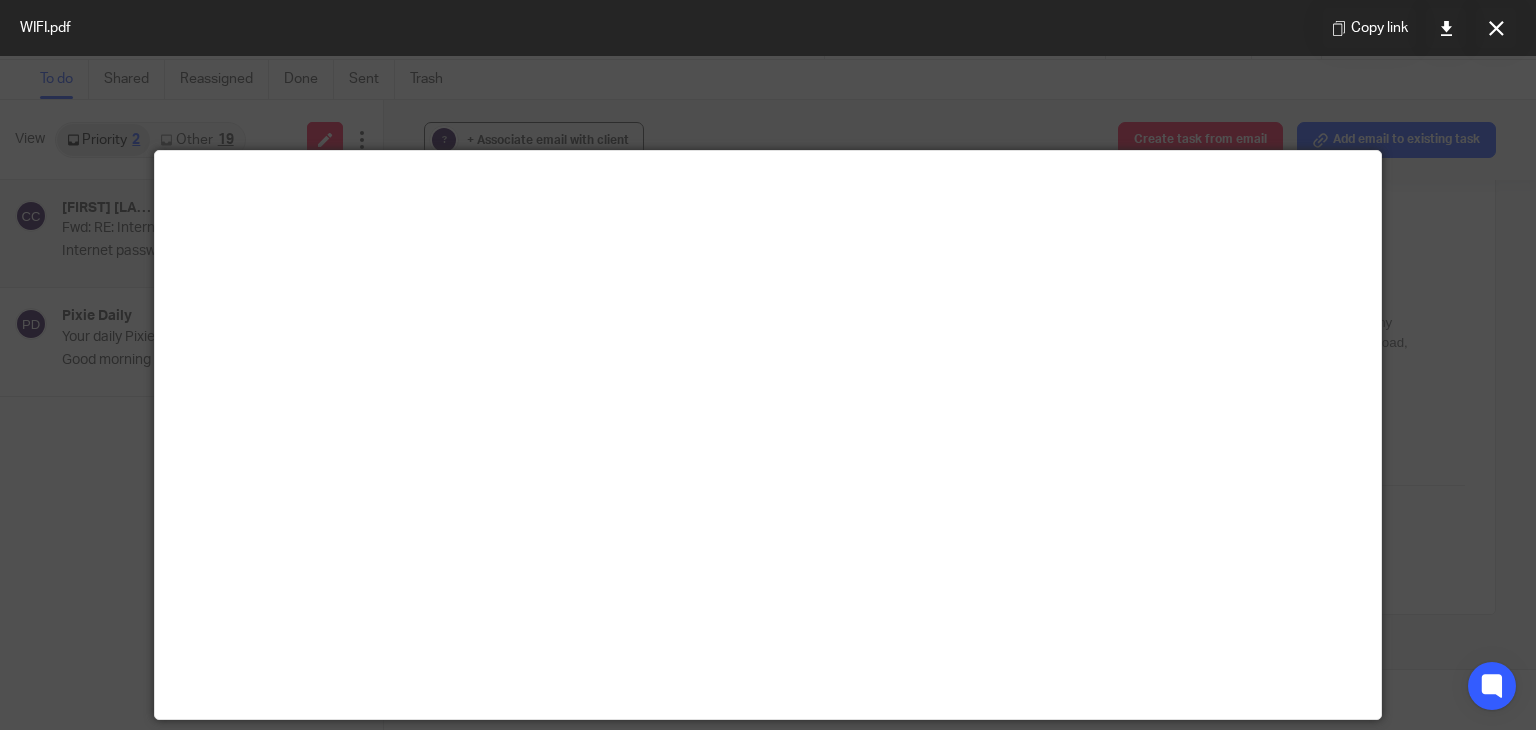 click at bounding box center (768, 365) 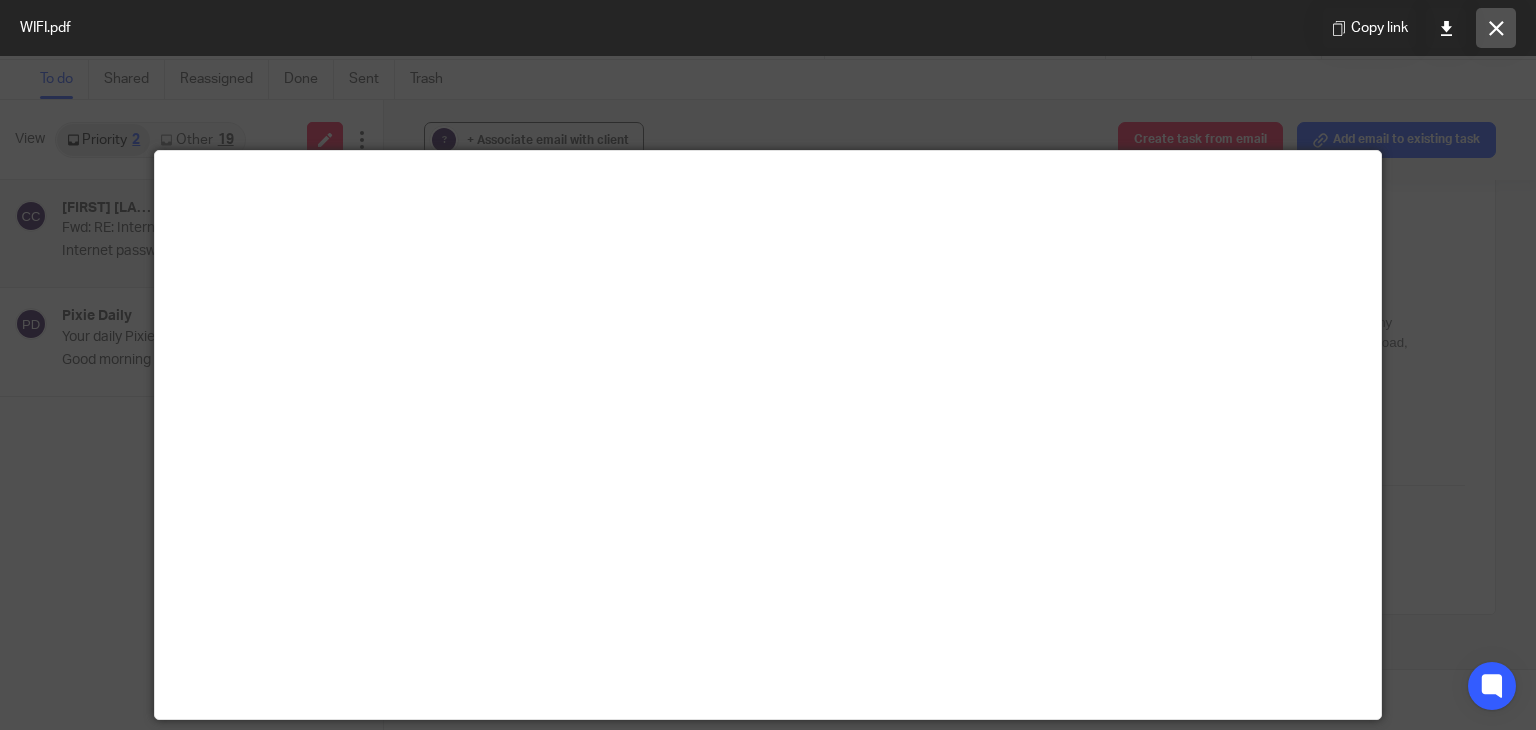 click at bounding box center [1496, 28] 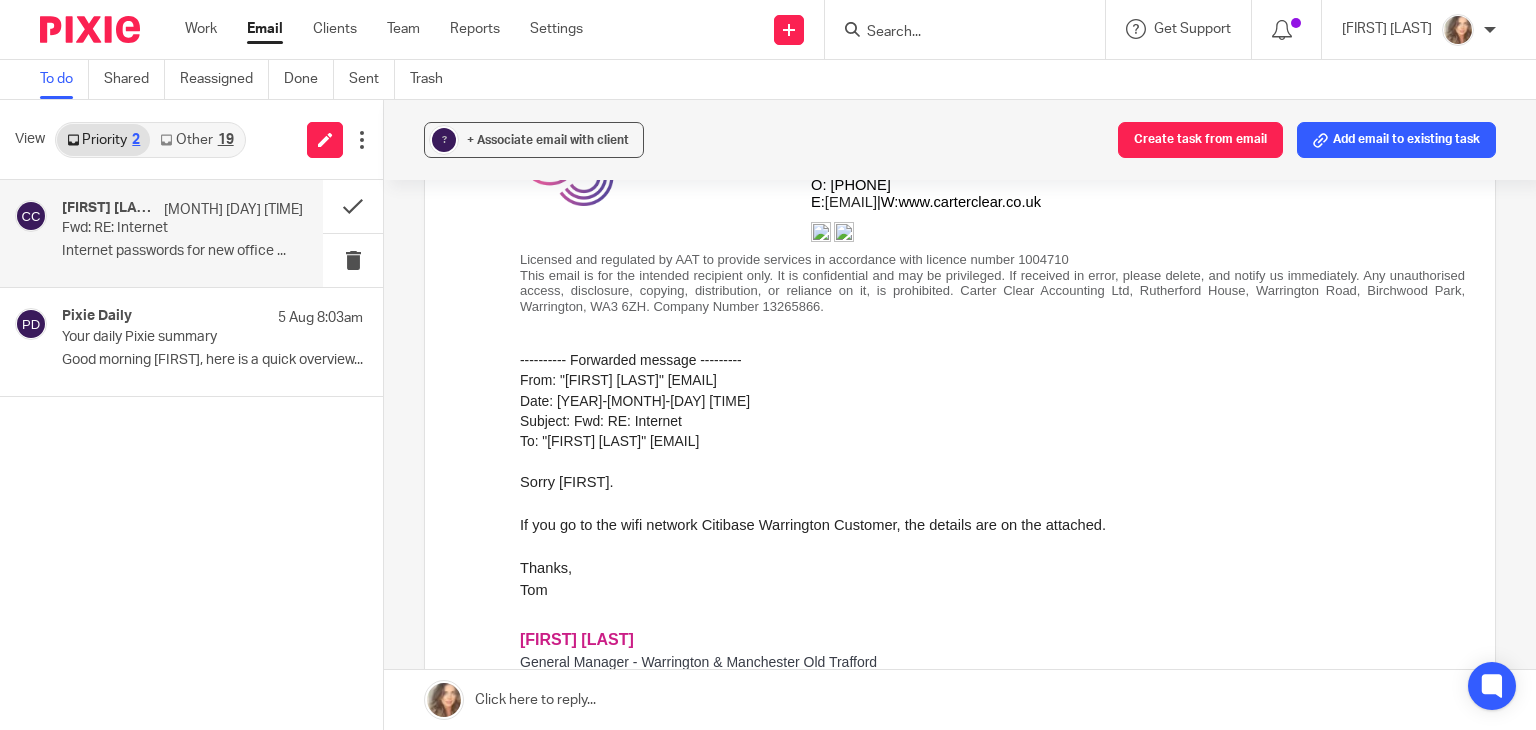 scroll, scrollTop: 237, scrollLeft: 0, axis: vertical 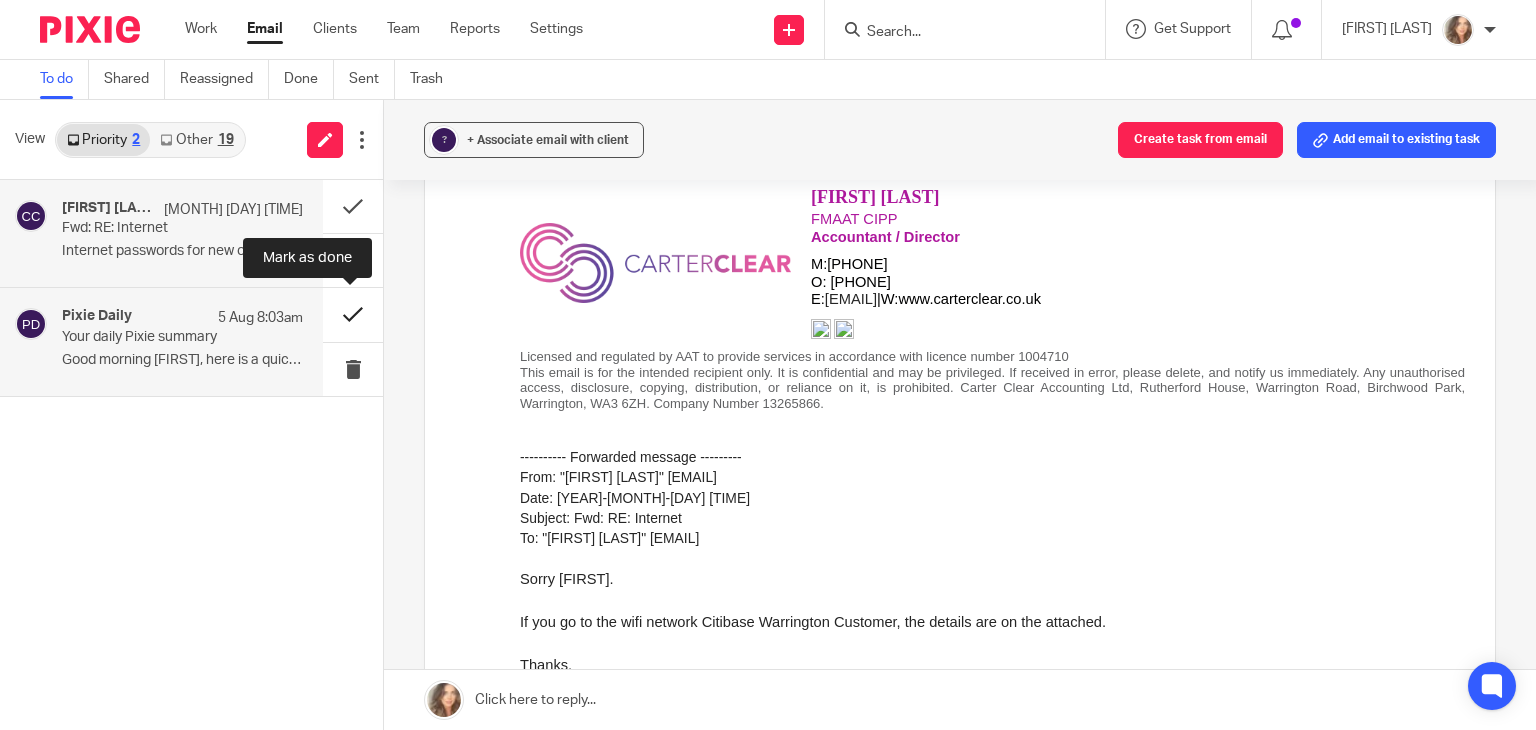 click at bounding box center [353, 314] 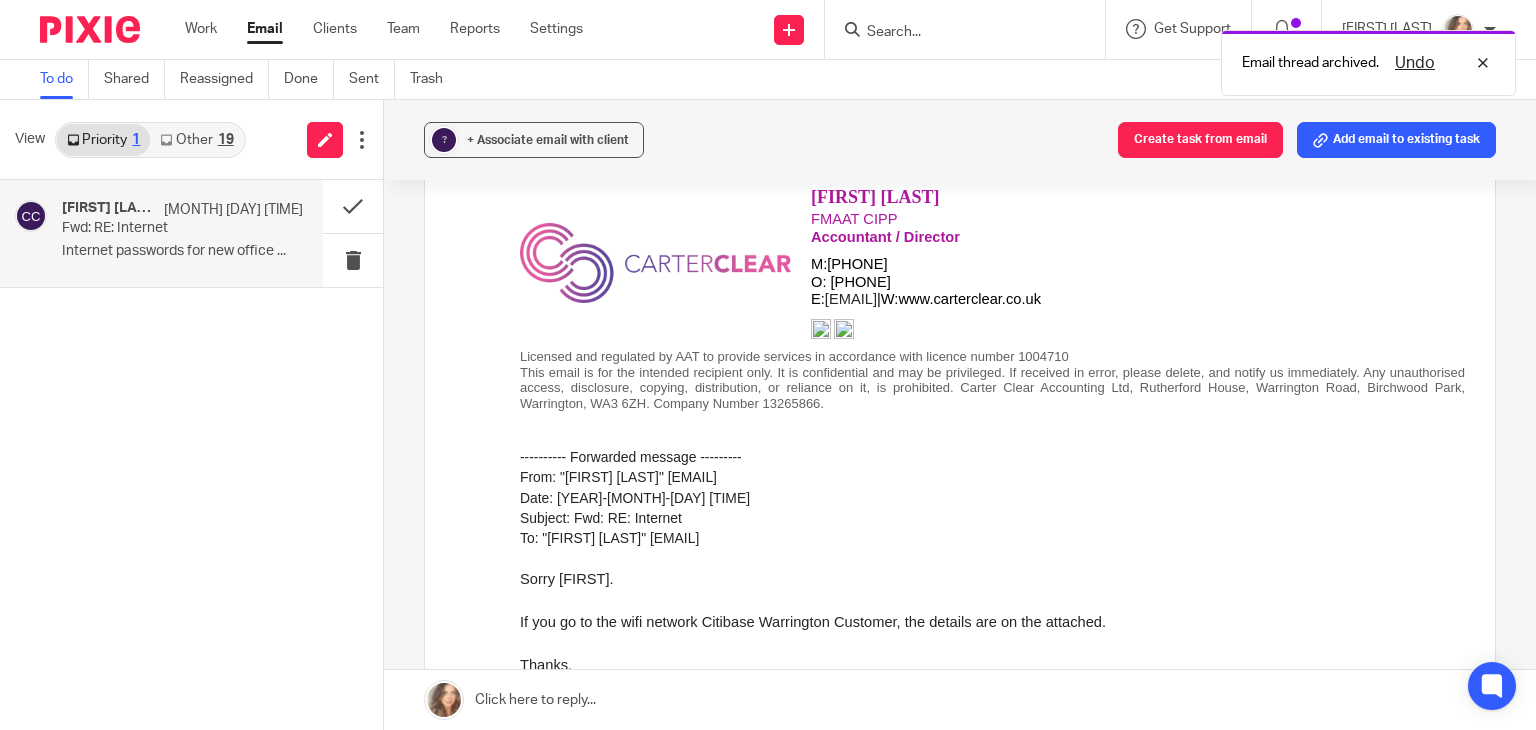 click on "Other
19" at bounding box center (196, 140) 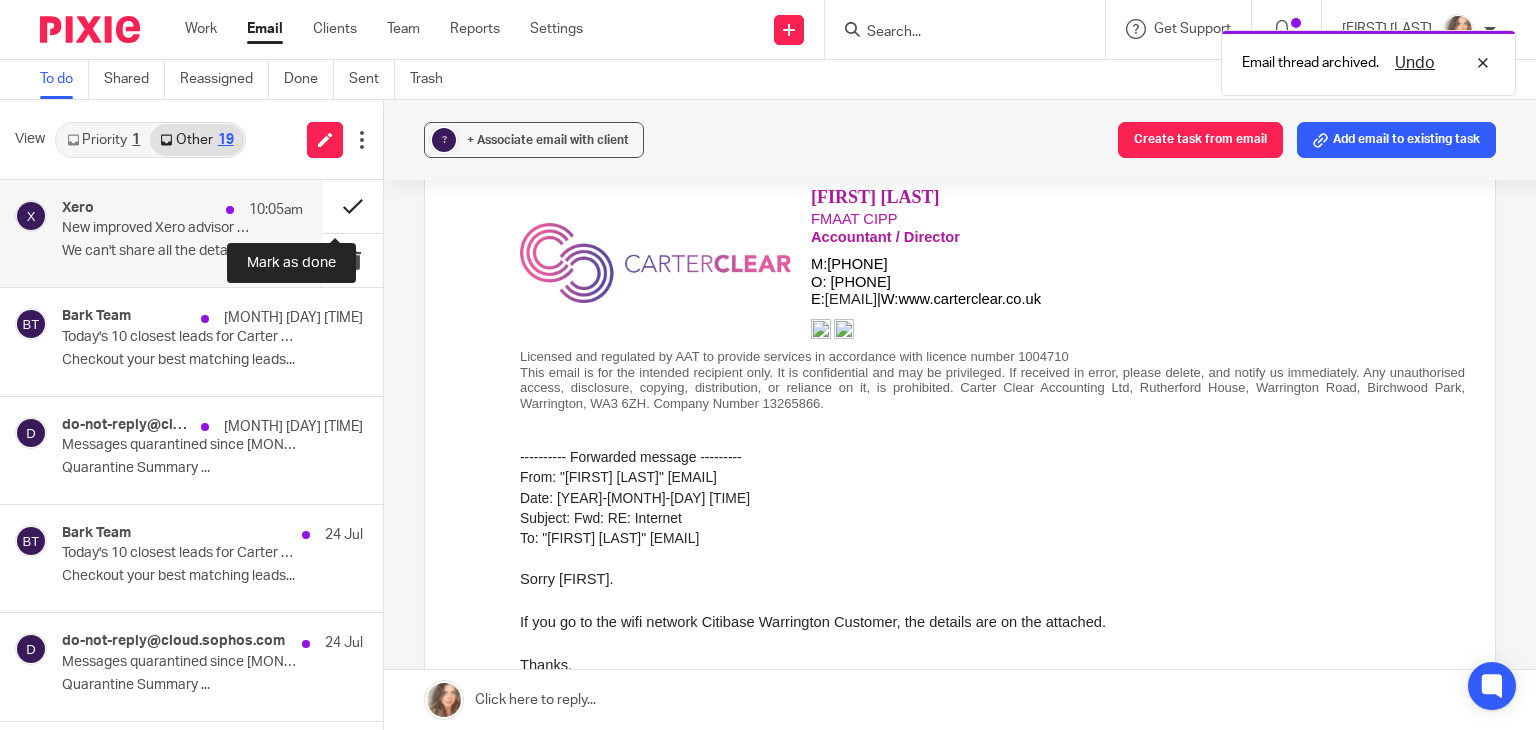 click at bounding box center [353, 206] 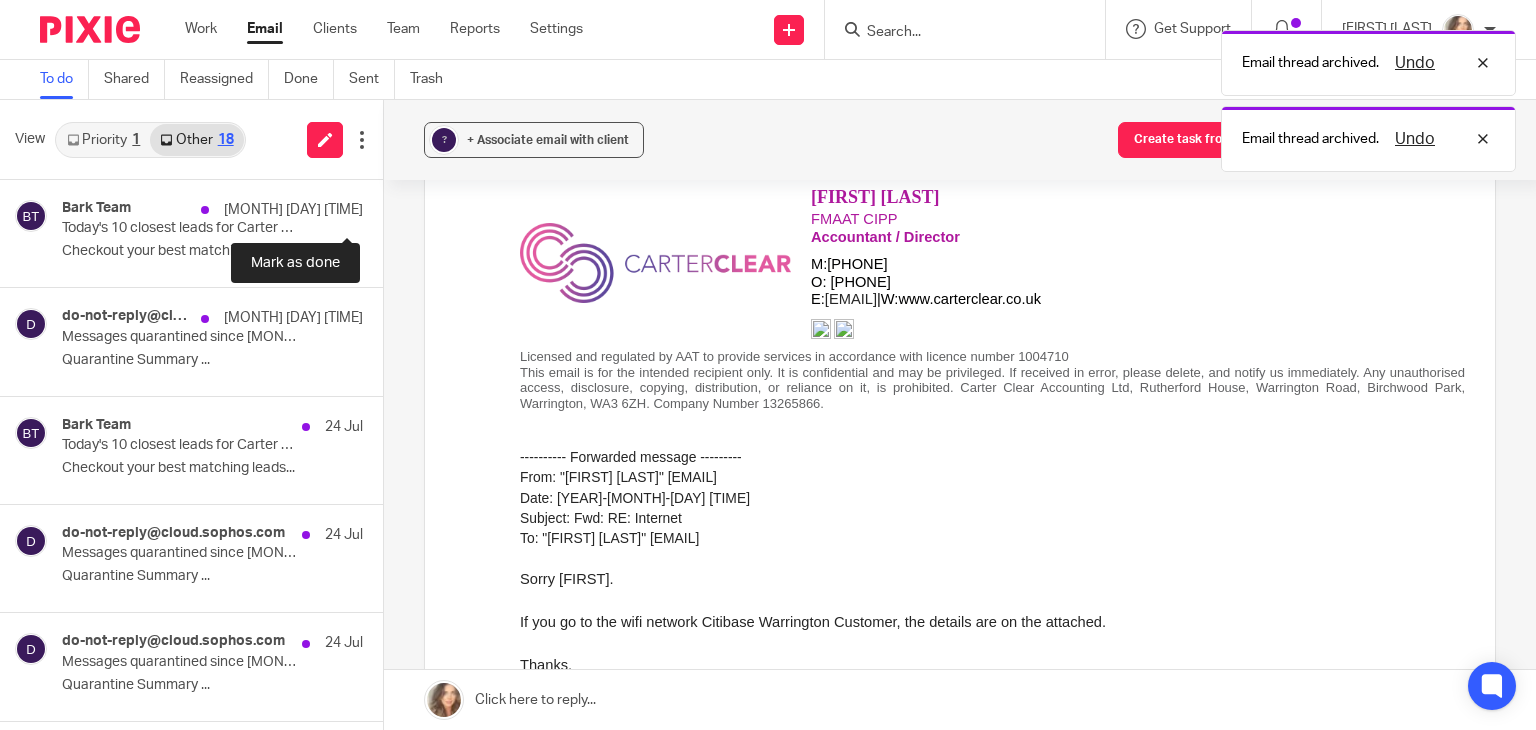 click at bounding box center (391, 206) 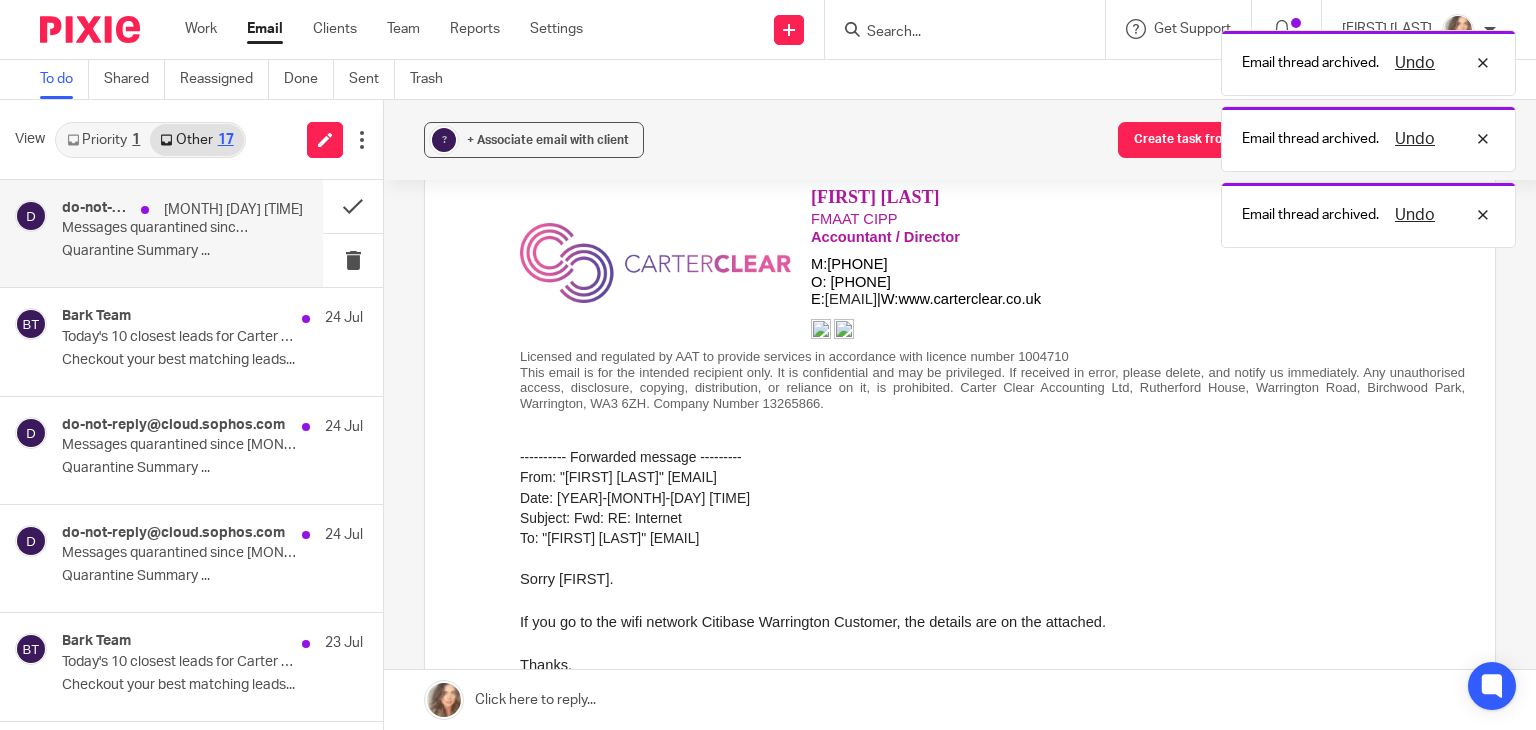 click on "Quarantine Summary       ..." at bounding box center [182, 251] 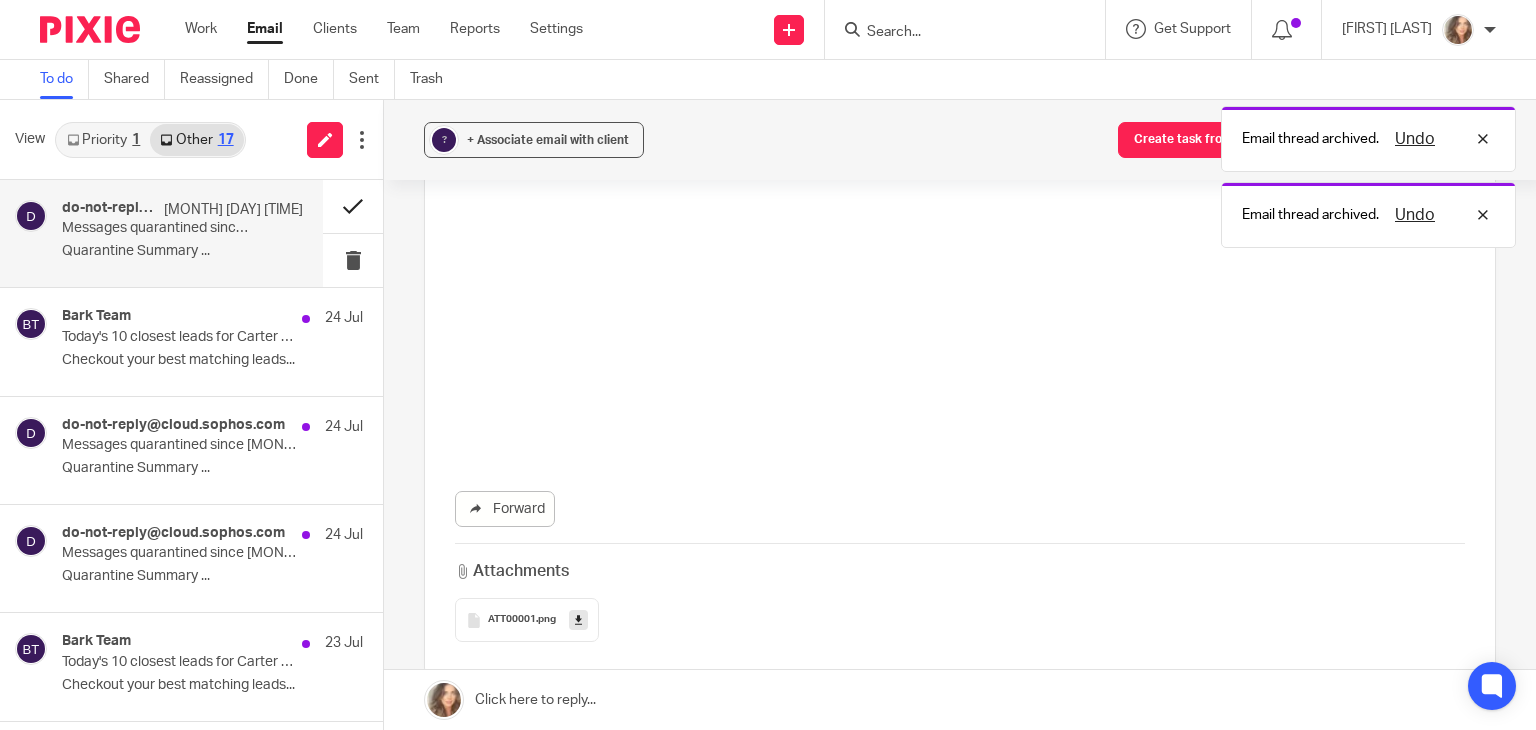 scroll, scrollTop: 0, scrollLeft: 0, axis: both 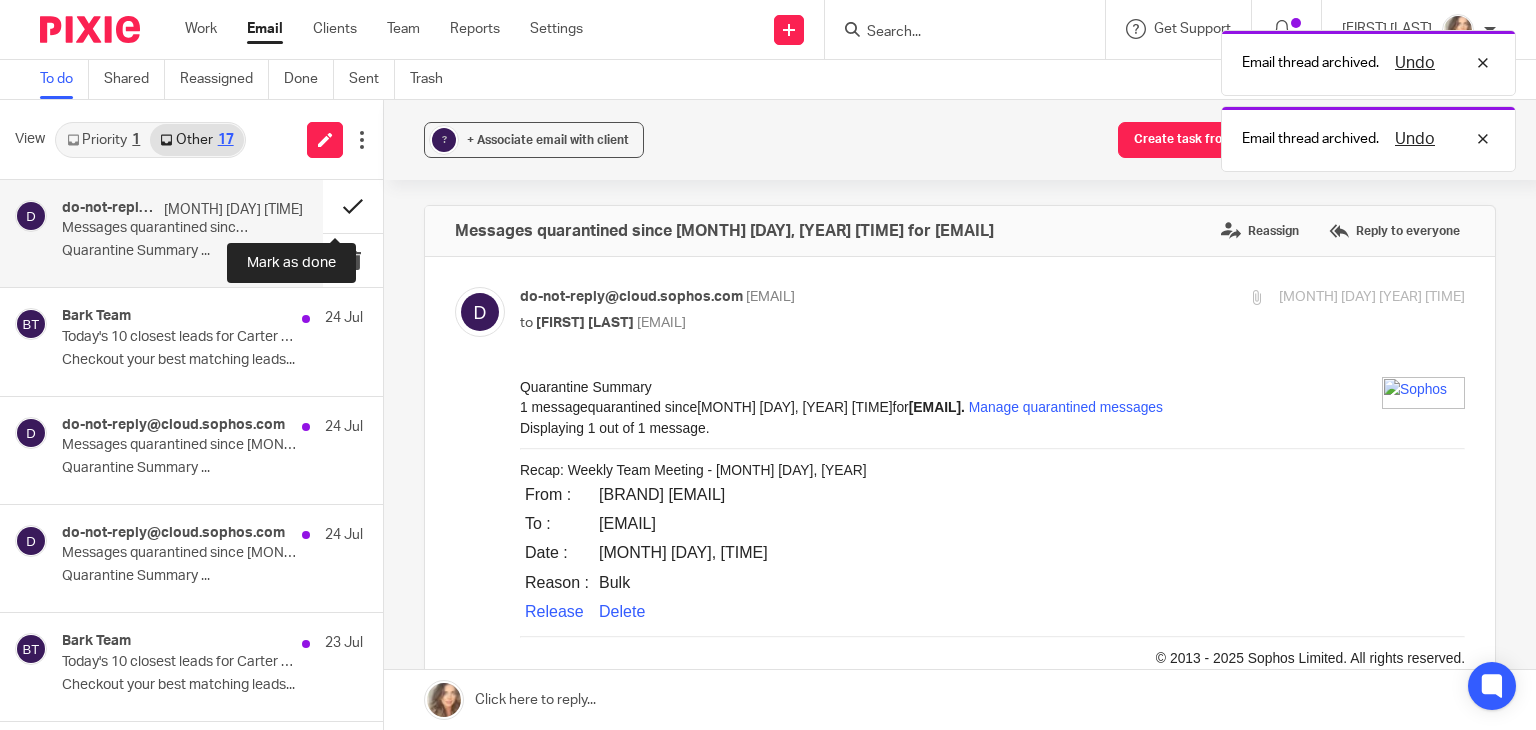 click at bounding box center [353, 206] 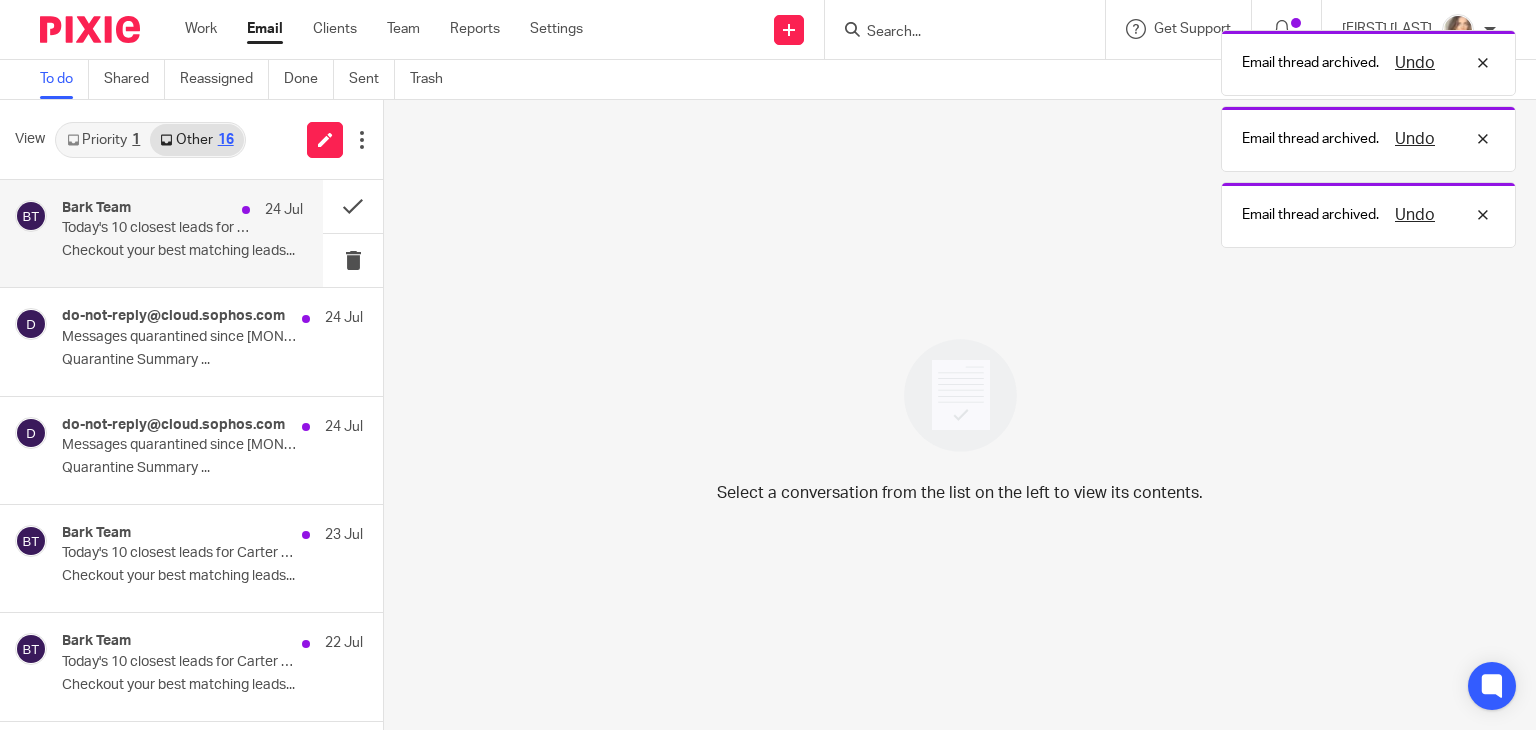 click on "Checkout your best matching leads..." at bounding box center [182, 251] 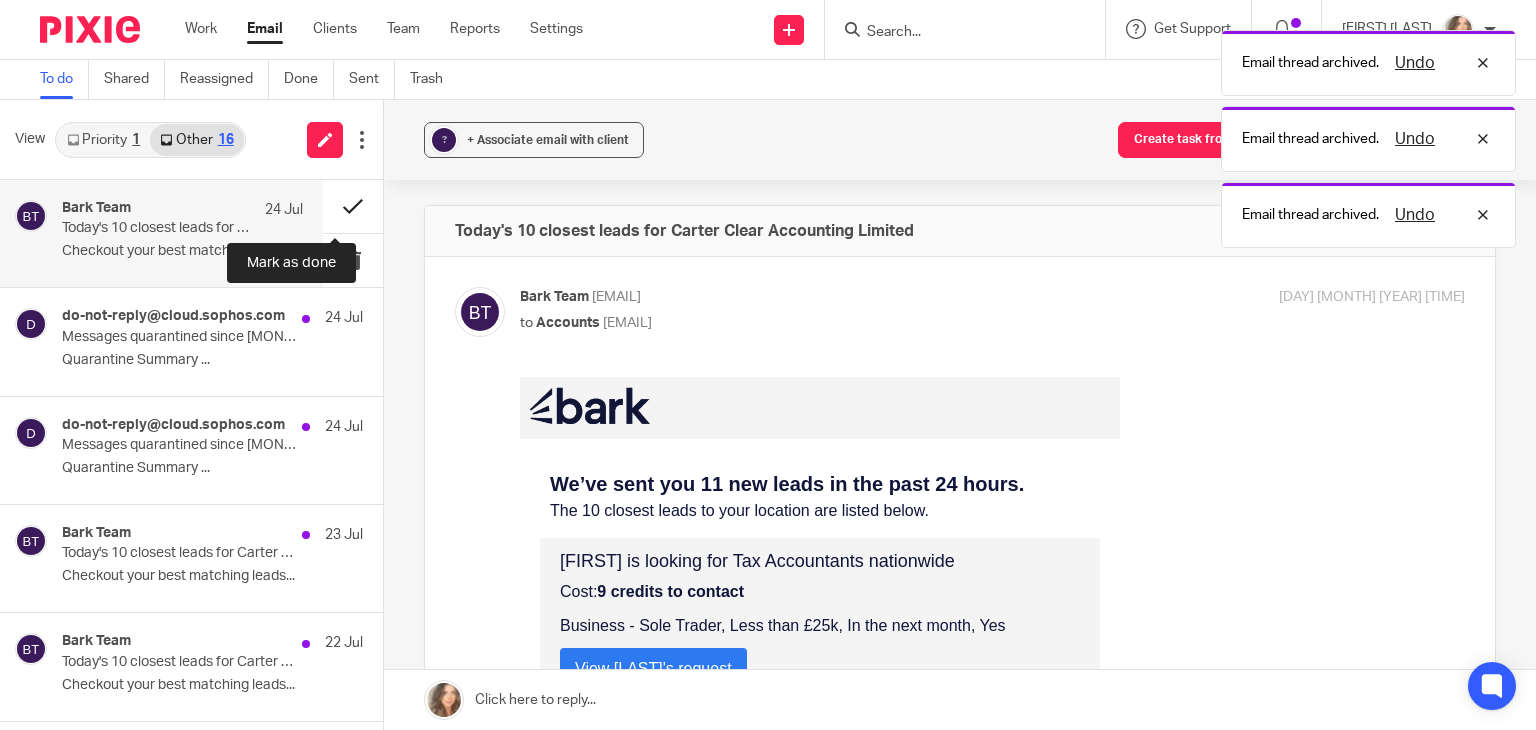 scroll, scrollTop: 0, scrollLeft: 0, axis: both 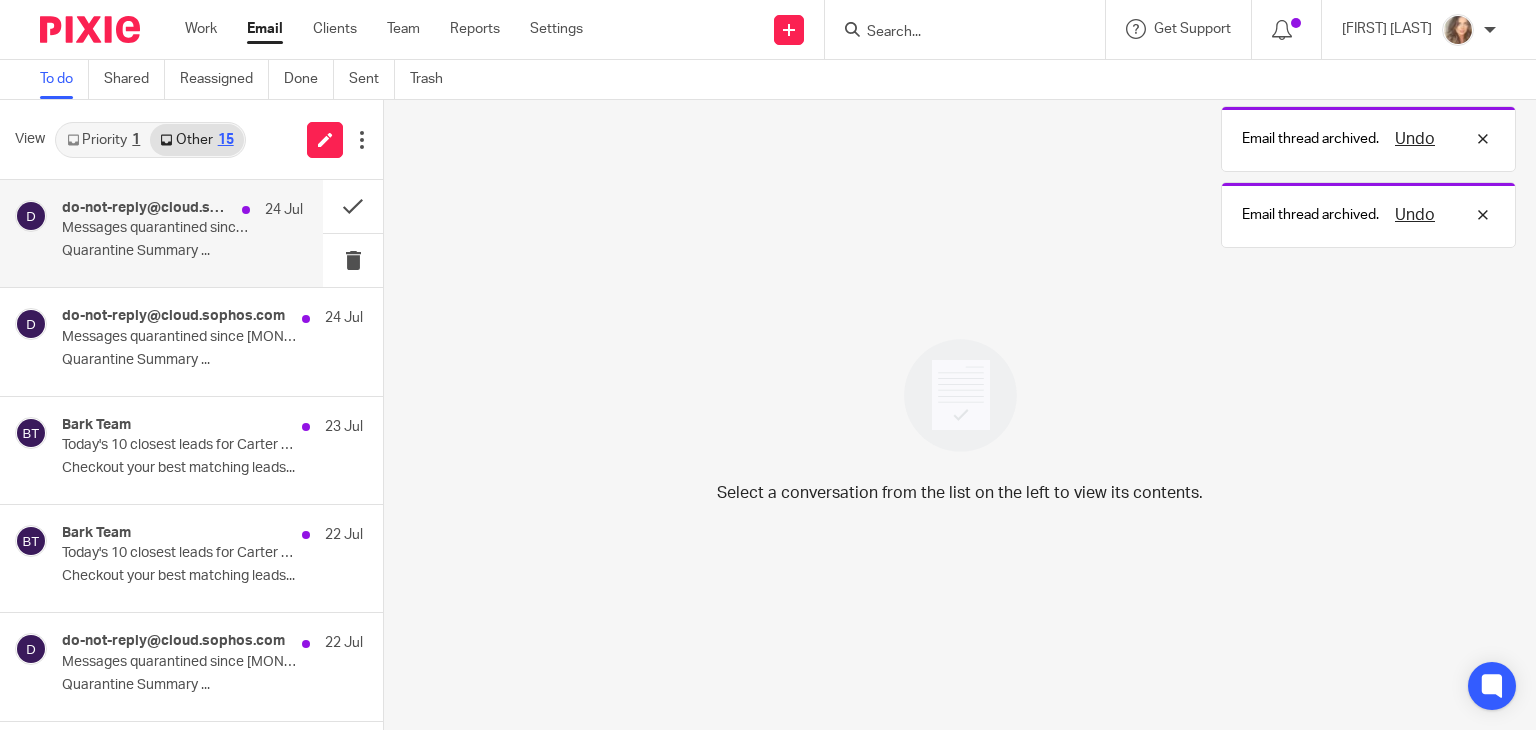 click on "do-not-reply@cloud.sophos.com
24 Jul   Messages quarantined since Jul 24, 2025 11:00 AM for charlene@carterclear.co.uk   Quarantine Summary       ..." at bounding box center [182, 233] 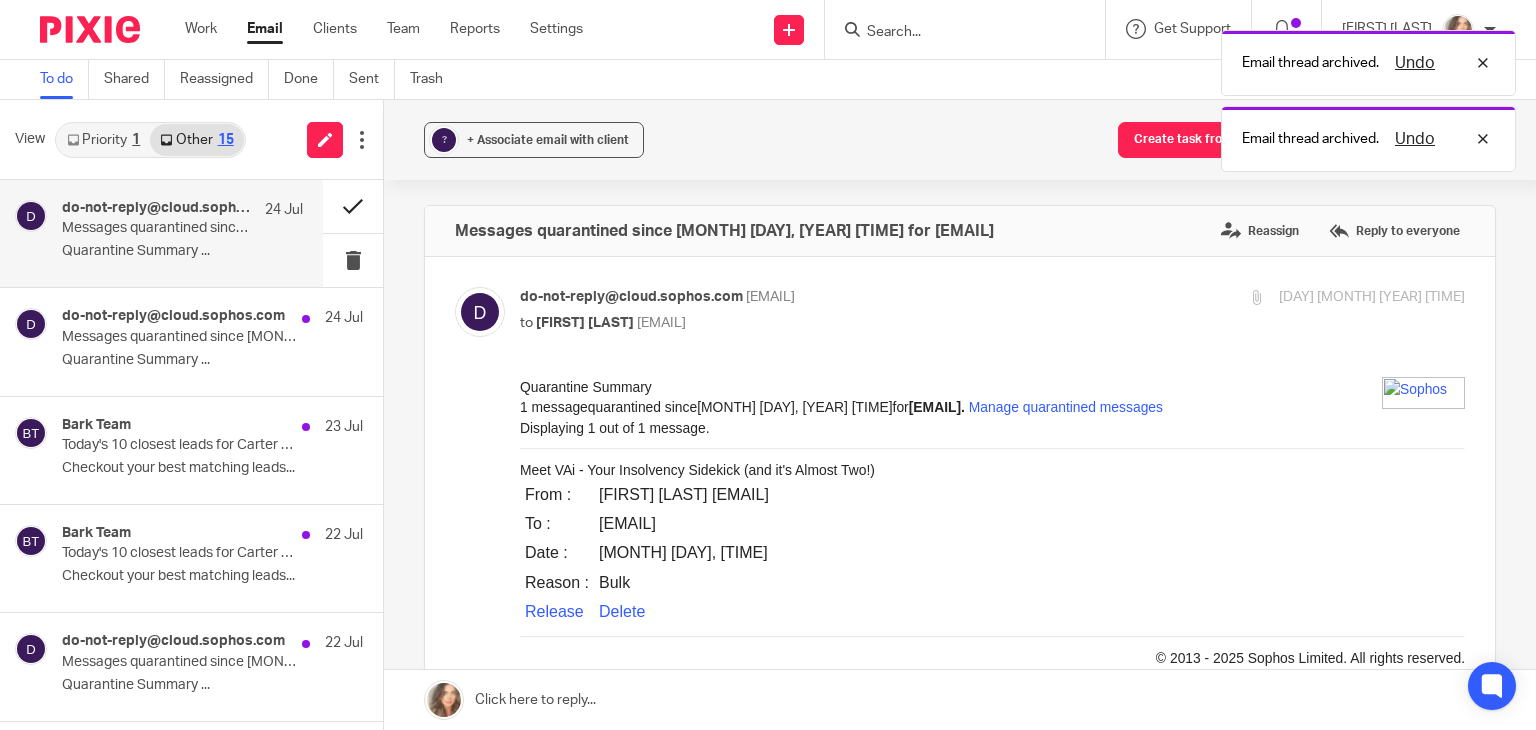 scroll, scrollTop: 0, scrollLeft: 0, axis: both 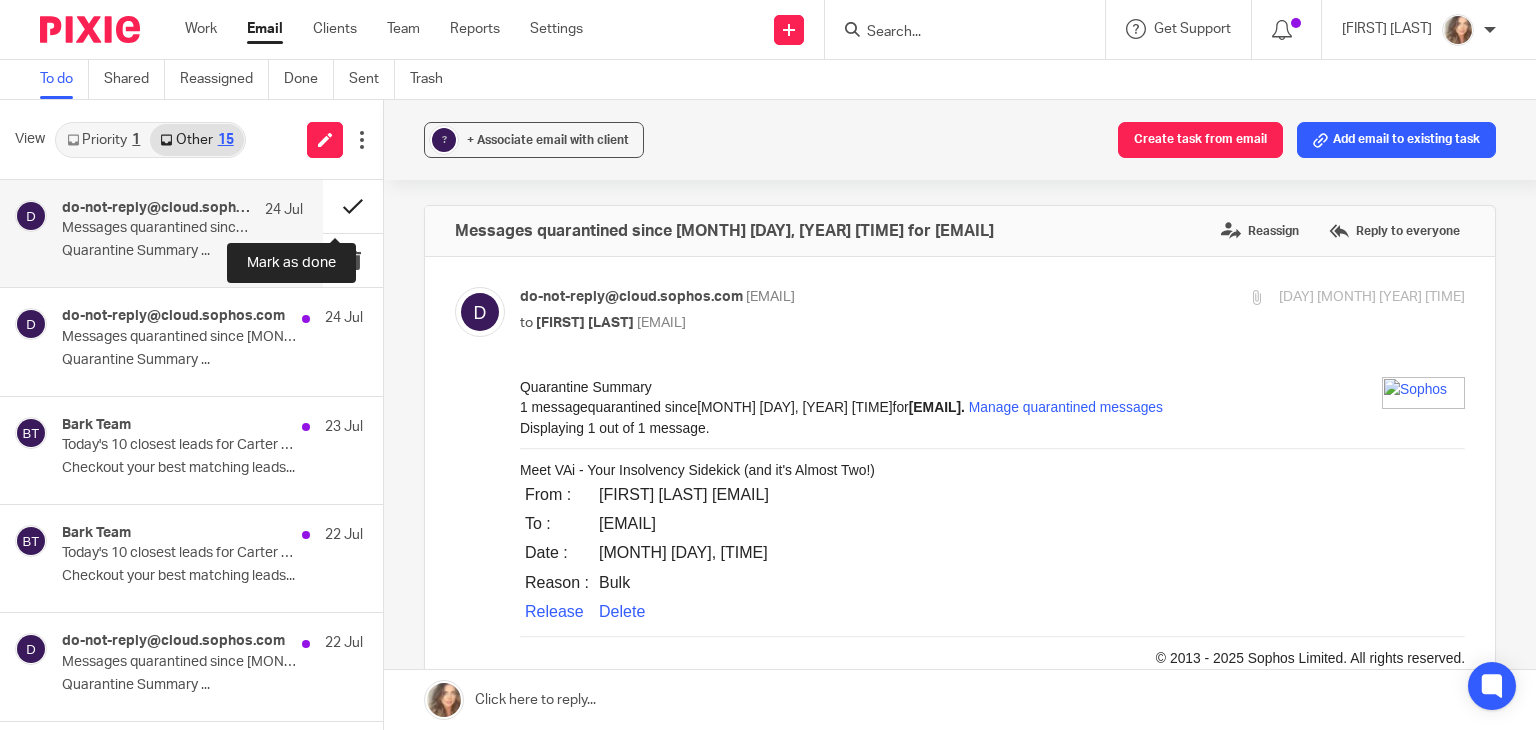 click at bounding box center (353, 206) 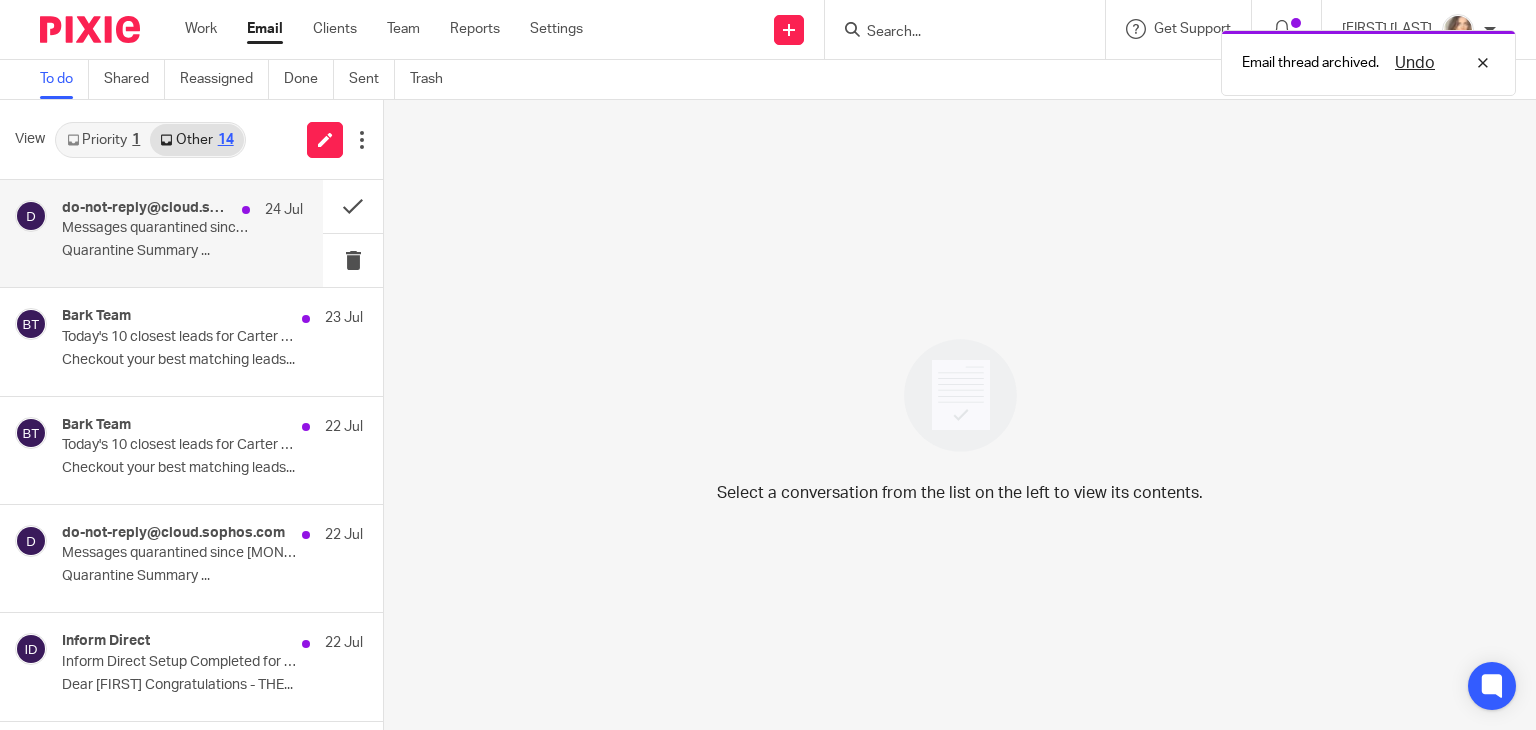 click on "do-not-reply@cloud.sophos.com
24 Jul" at bounding box center (182, 210) 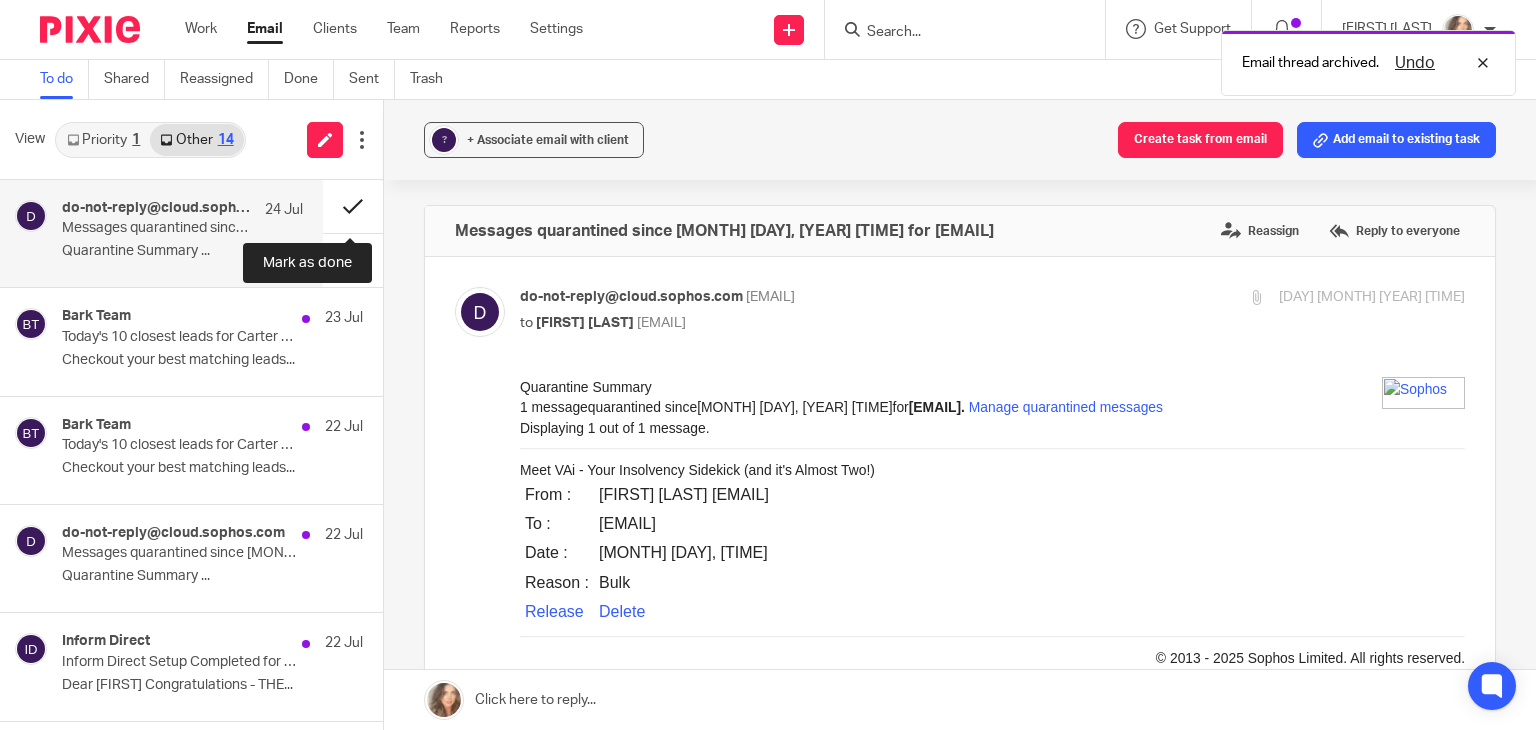 click at bounding box center (353, 206) 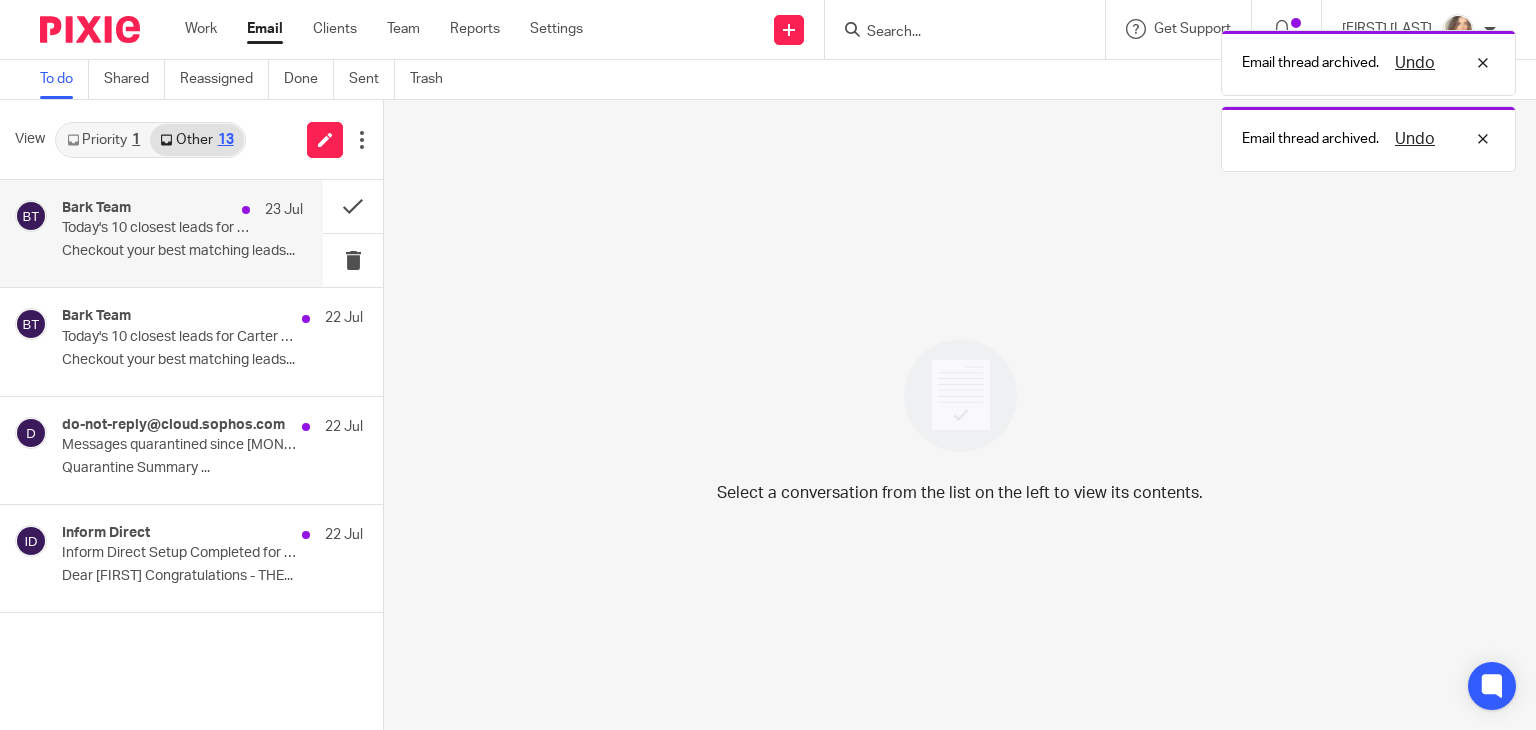 scroll, scrollTop: 0, scrollLeft: 0, axis: both 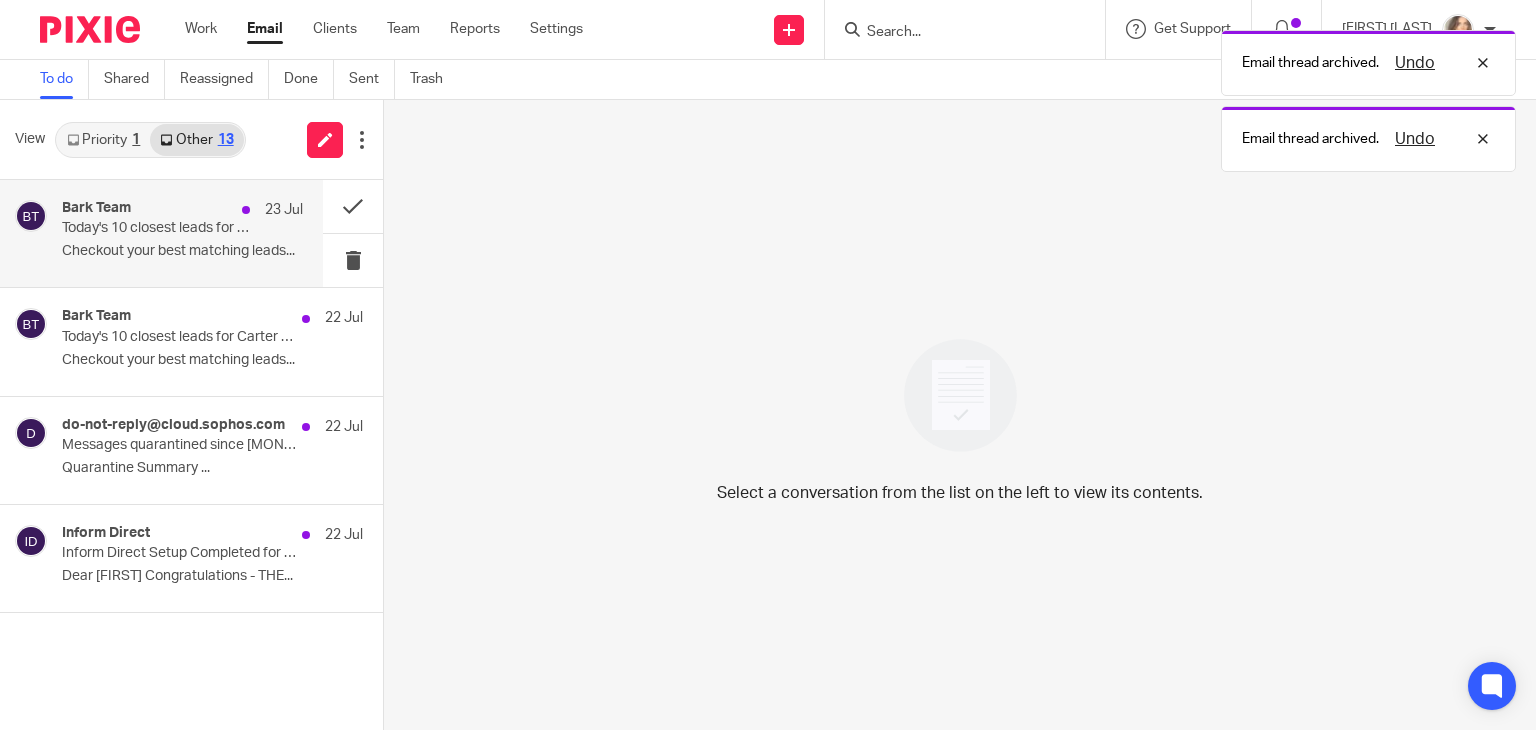 click on "Today's 10 closest leads for Carter Clear Accounting Limited" at bounding box center [158, 228] 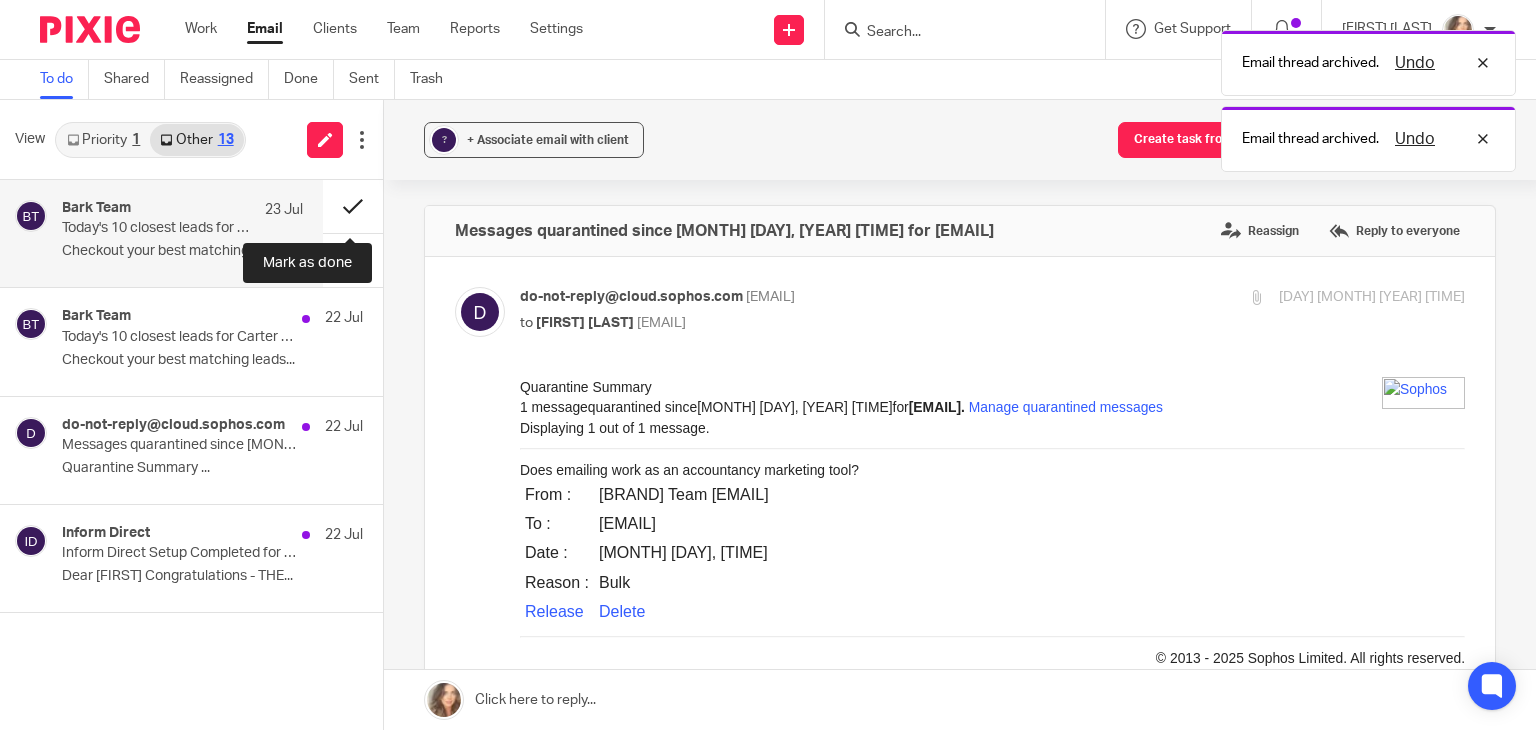 click at bounding box center (353, 206) 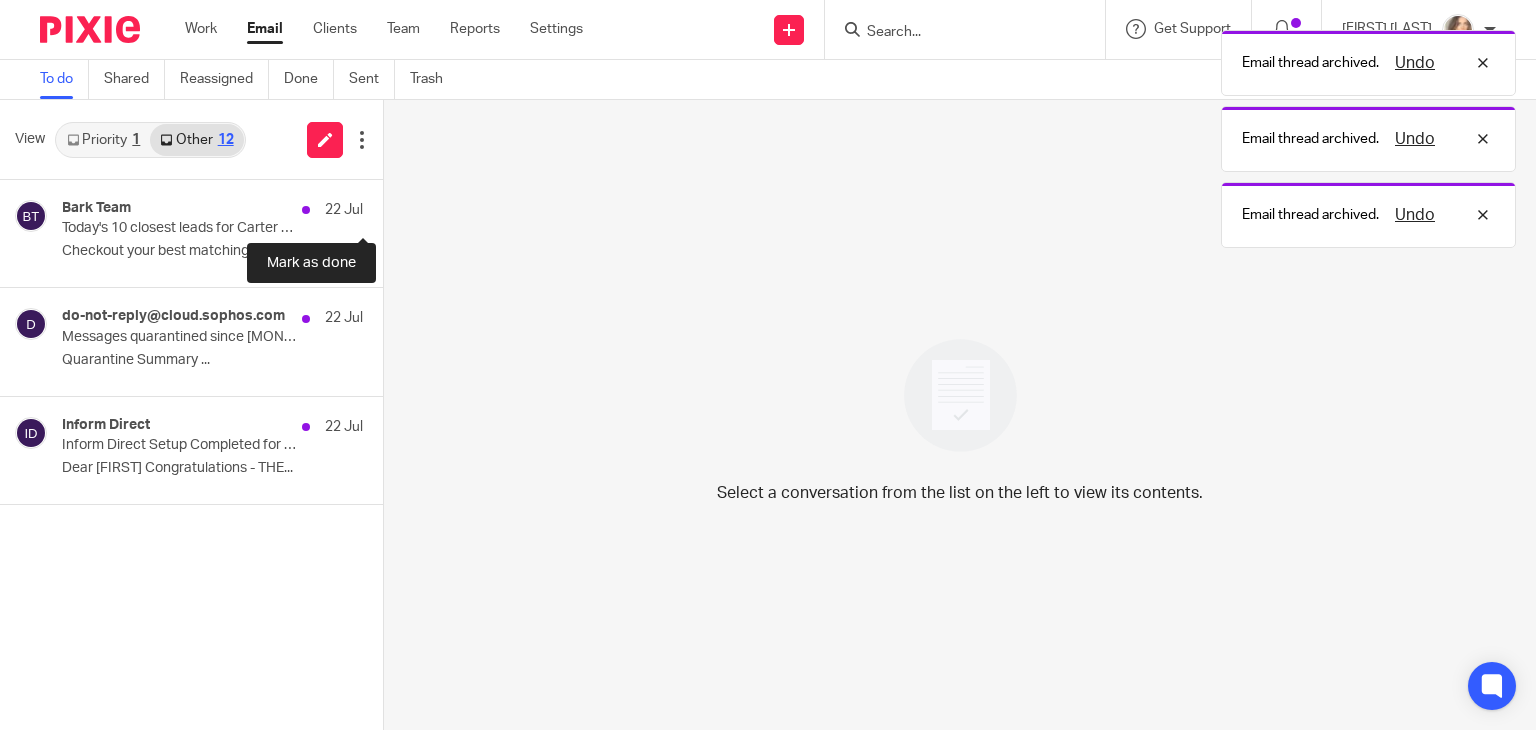 click at bounding box center (391, 206) 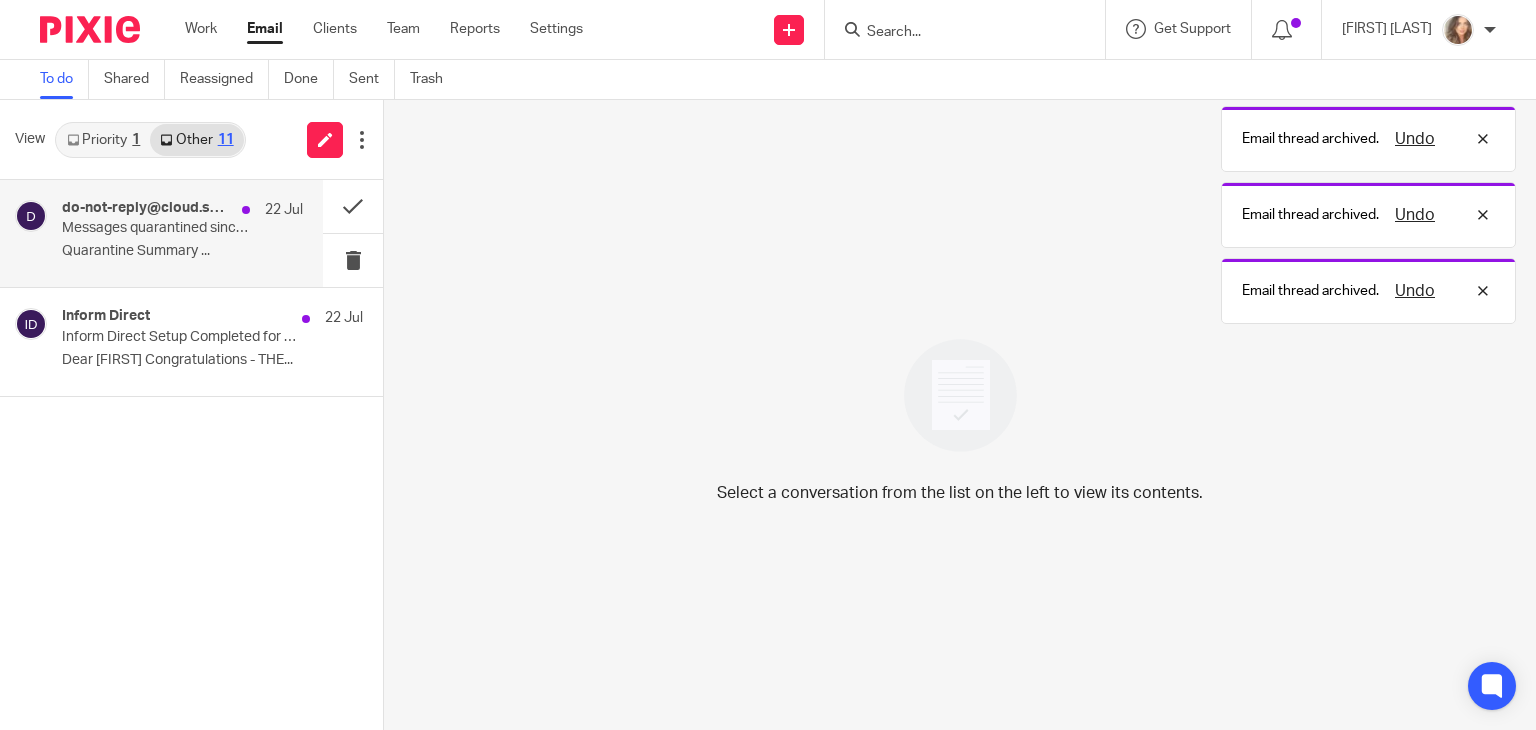 click on "do-not-reply@cloud.sophos.com
22 Jul" at bounding box center (182, 210) 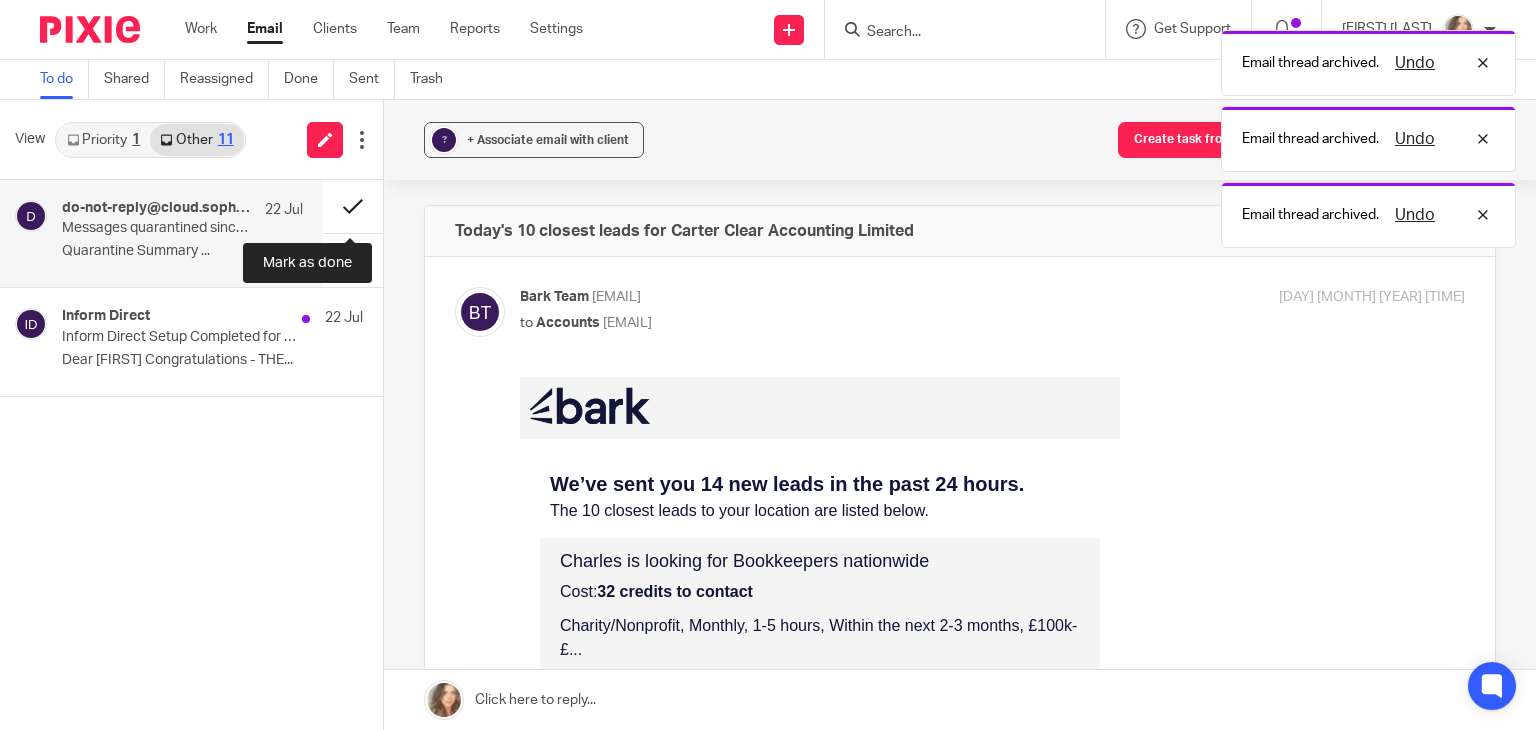 scroll, scrollTop: 0, scrollLeft: 0, axis: both 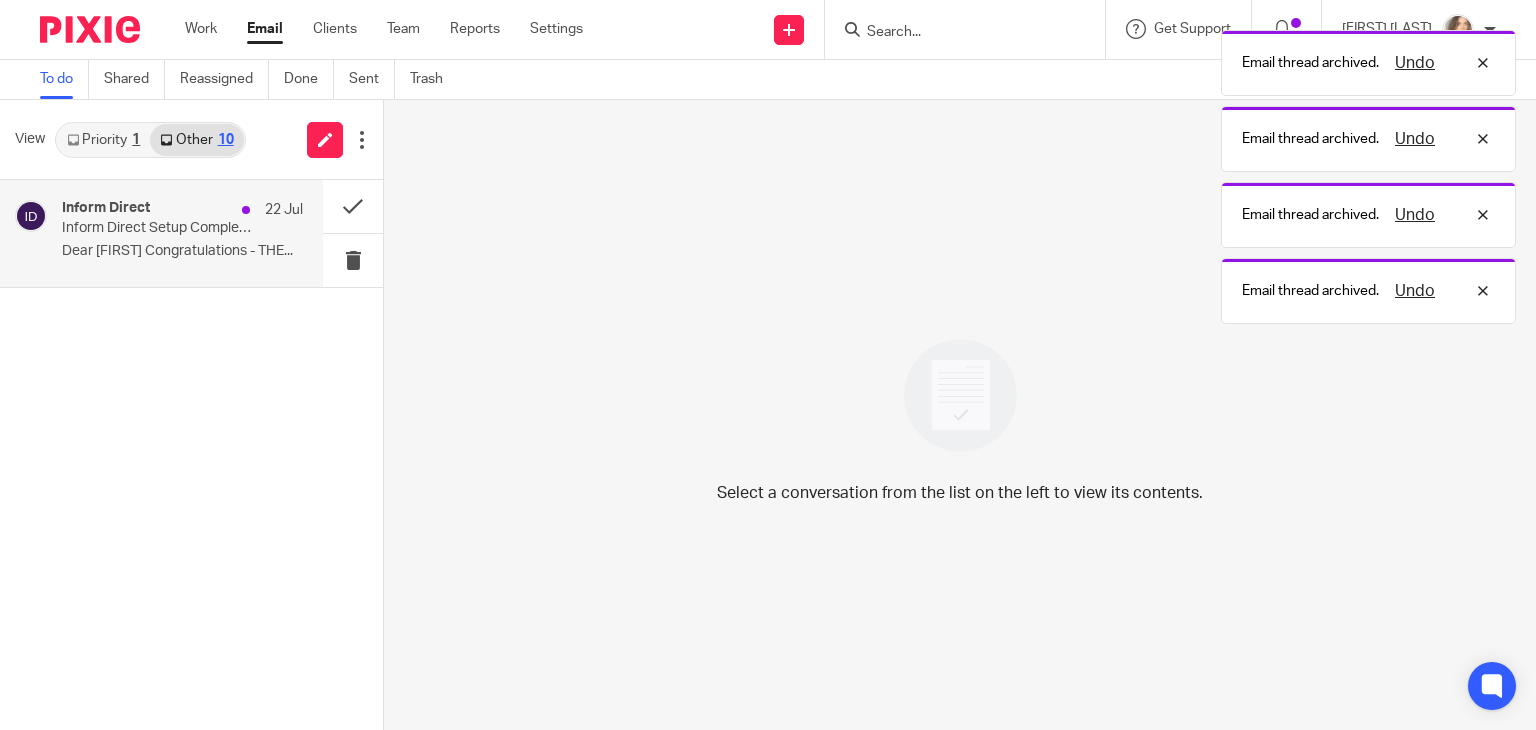 click on "Dear Charlene  Congratulations - THE..." at bounding box center (182, 251) 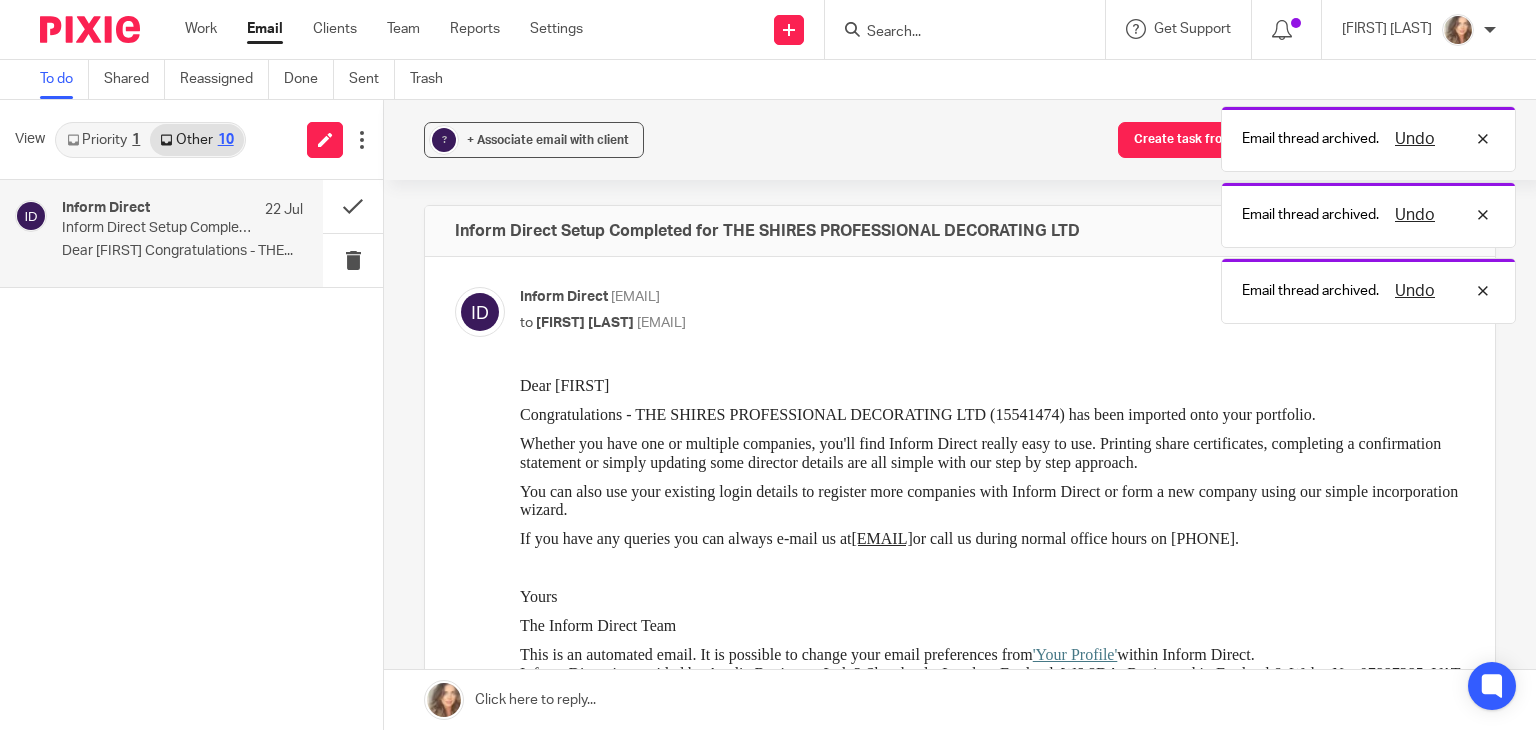 scroll, scrollTop: 0, scrollLeft: 0, axis: both 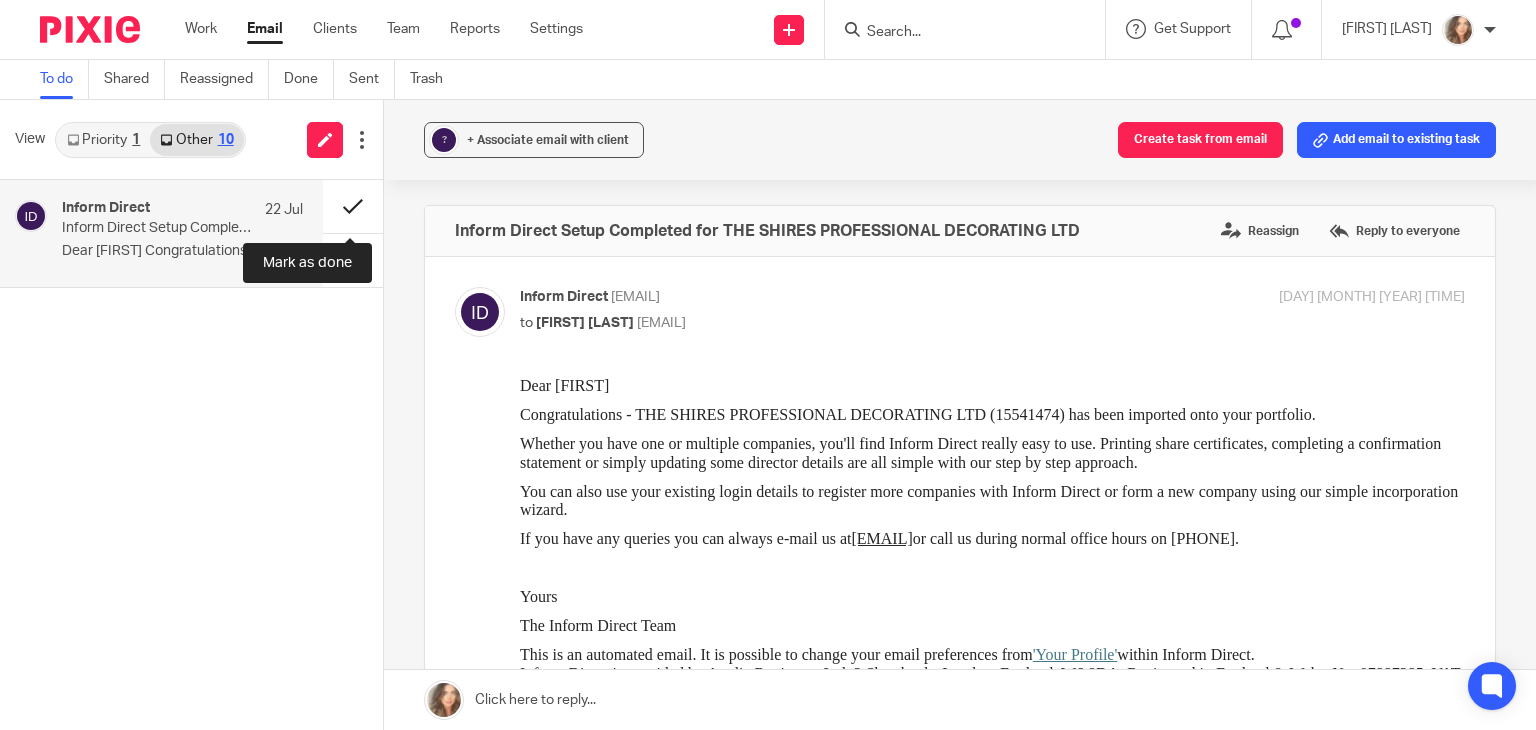 click at bounding box center [353, 206] 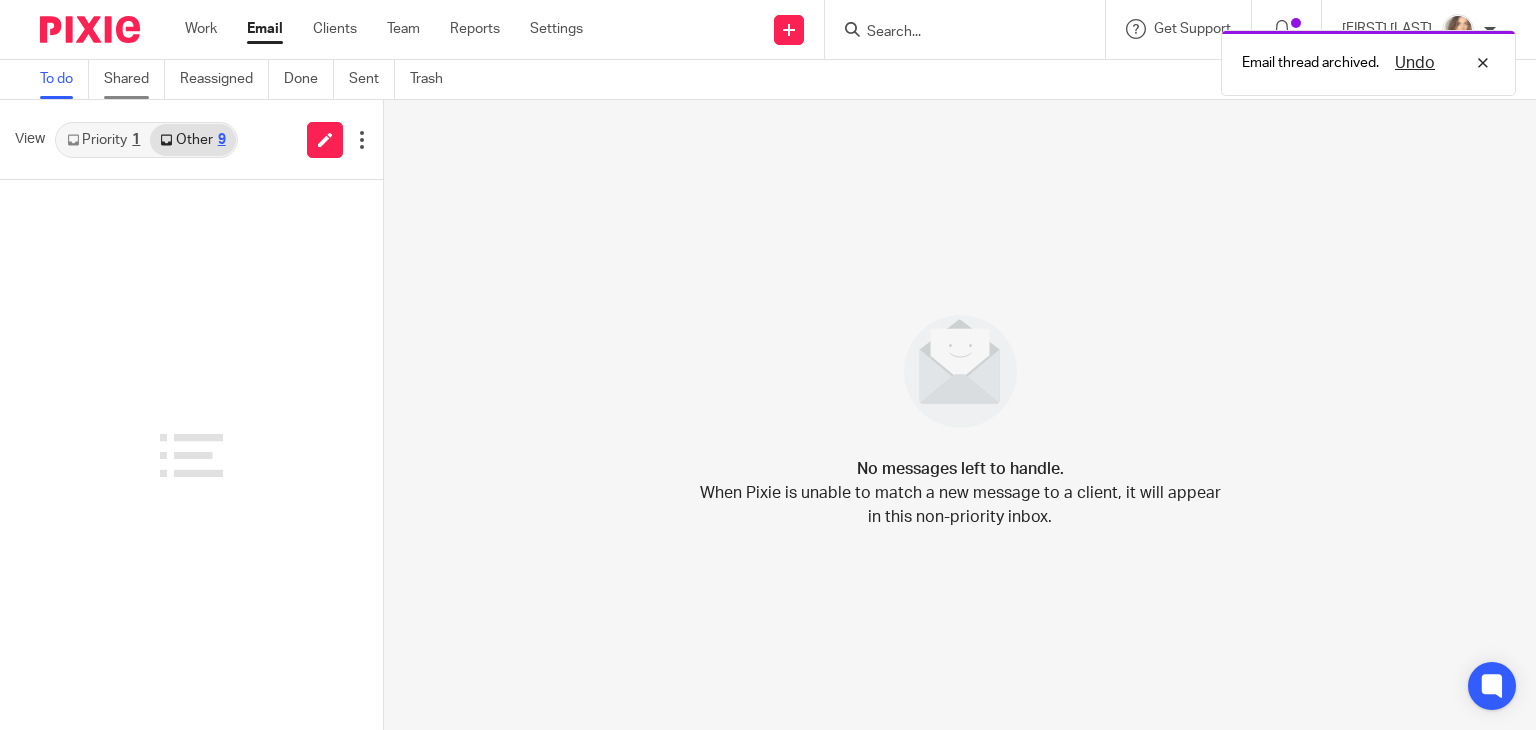 click on "Shared" at bounding box center [134, 79] 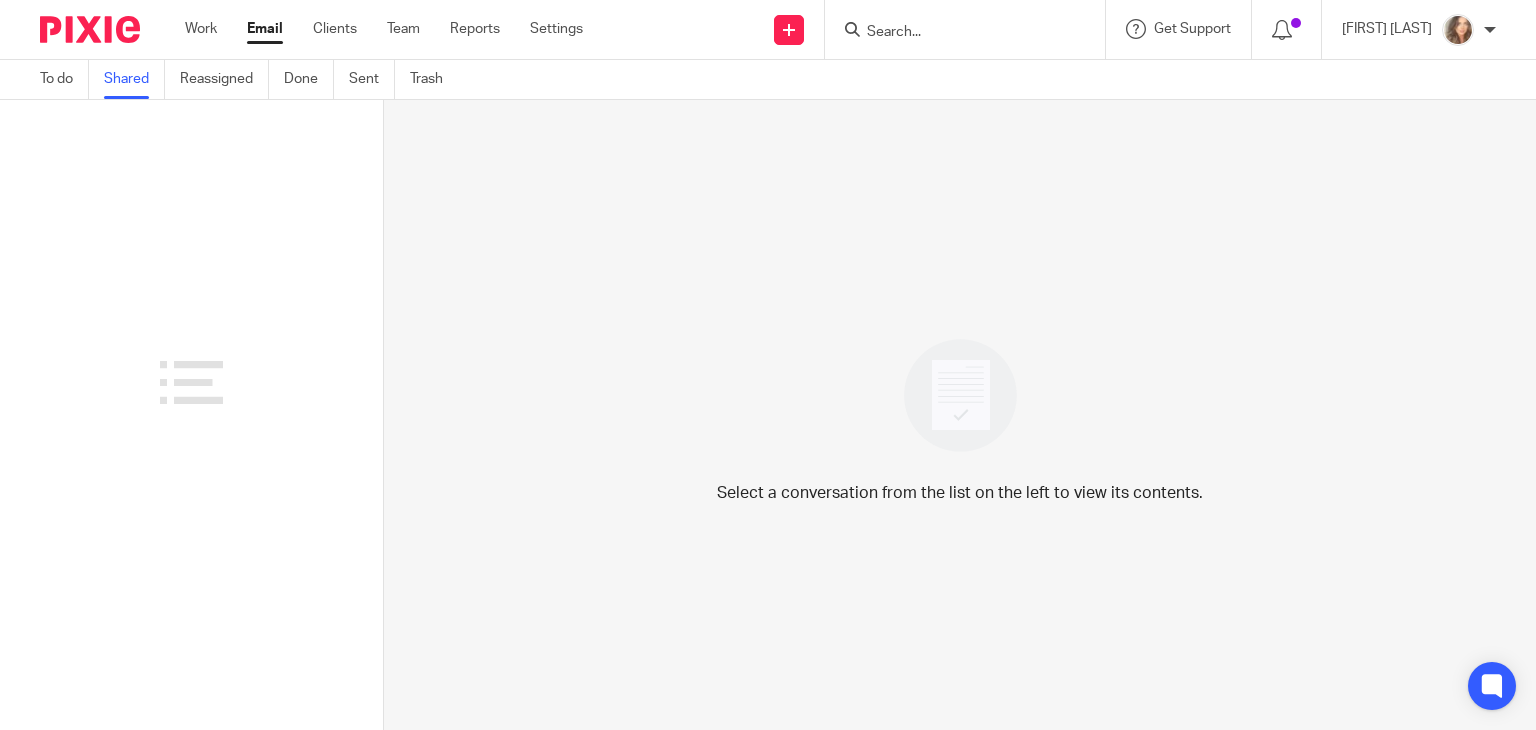 scroll, scrollTop: 0, scrollLeft: 0, axis: both 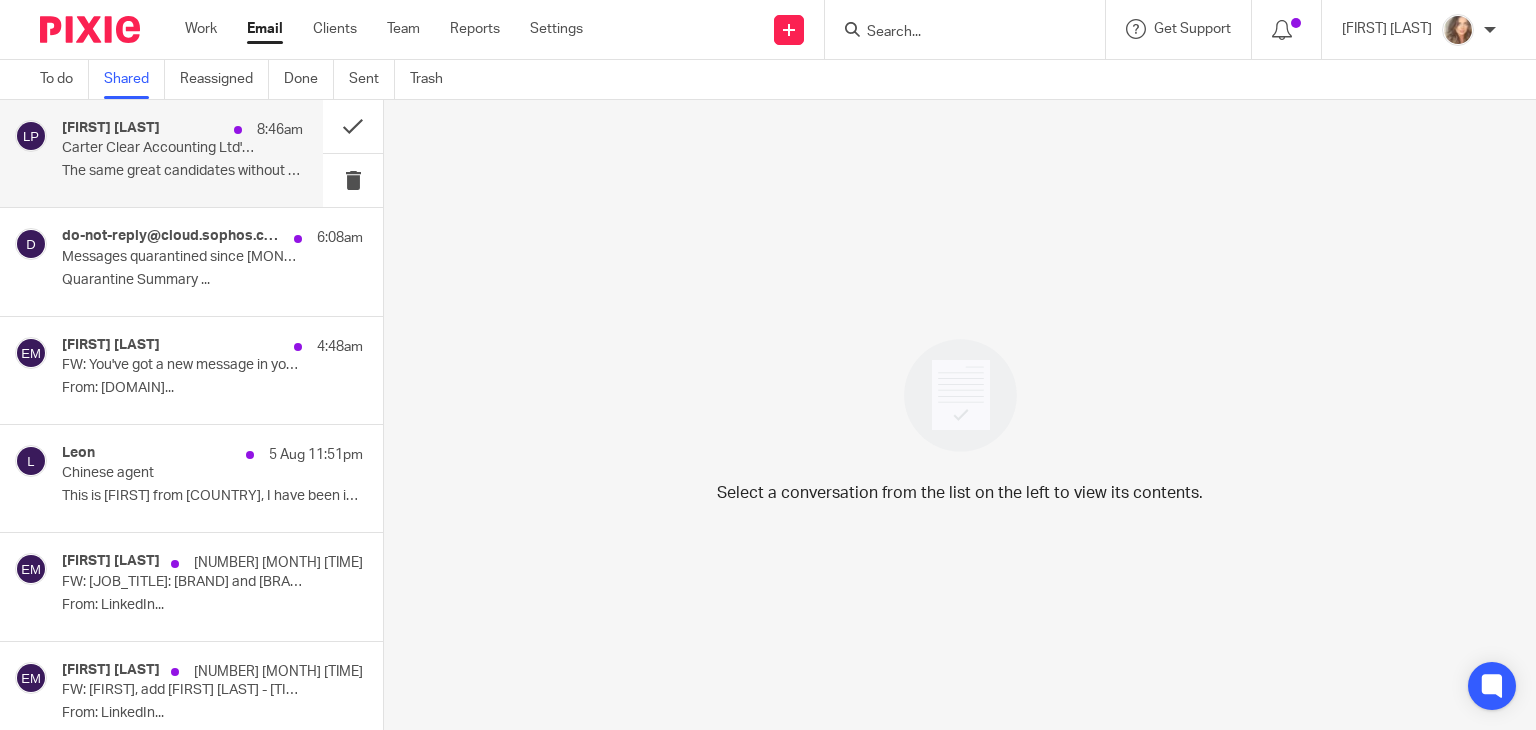 click on "Carter Clear Accounting Ltd's cost effective recruitment solution" at bounding box center [158, 148] 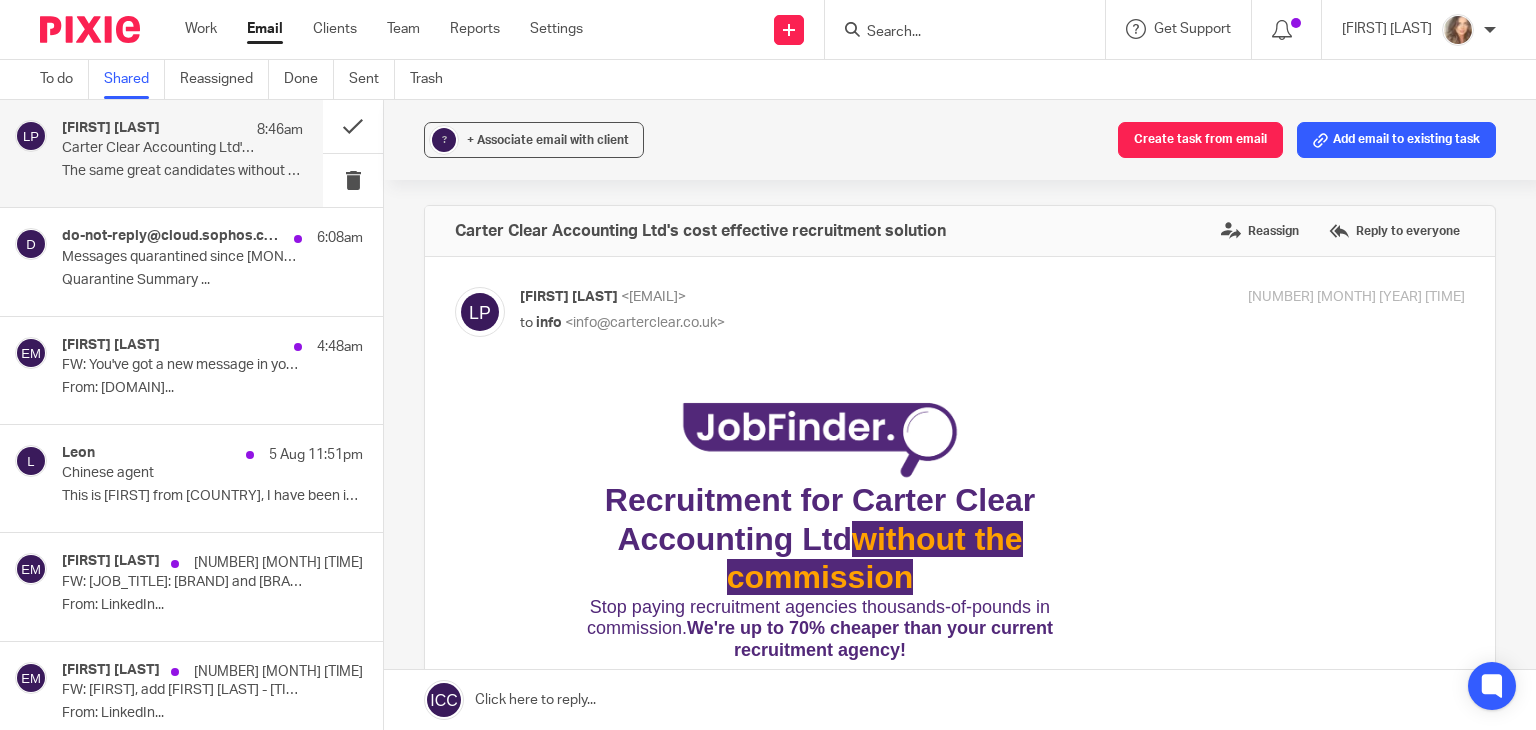 scroll, scrollTop: 0, scrollLeft: 0, axis: both 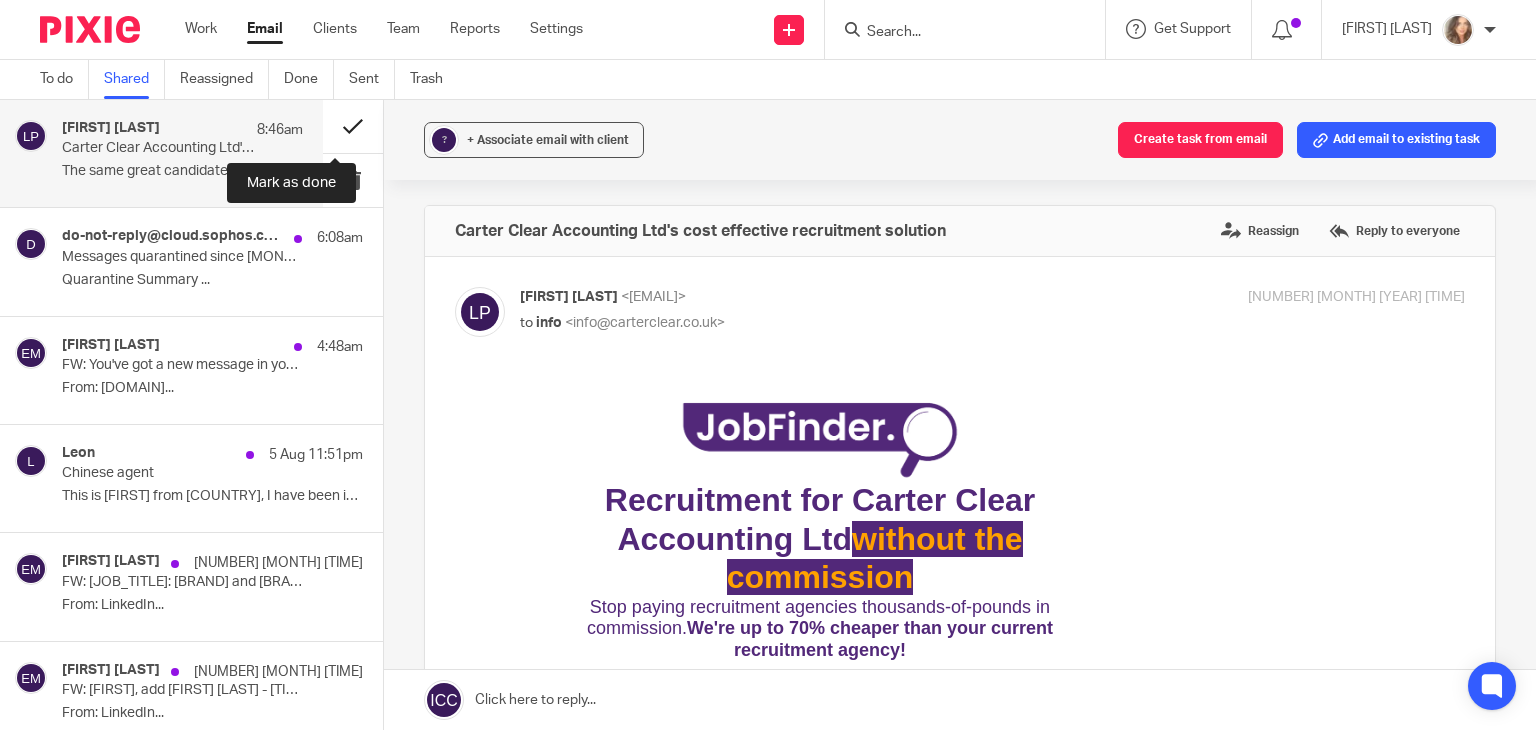 click at bounding box center (353, 126) 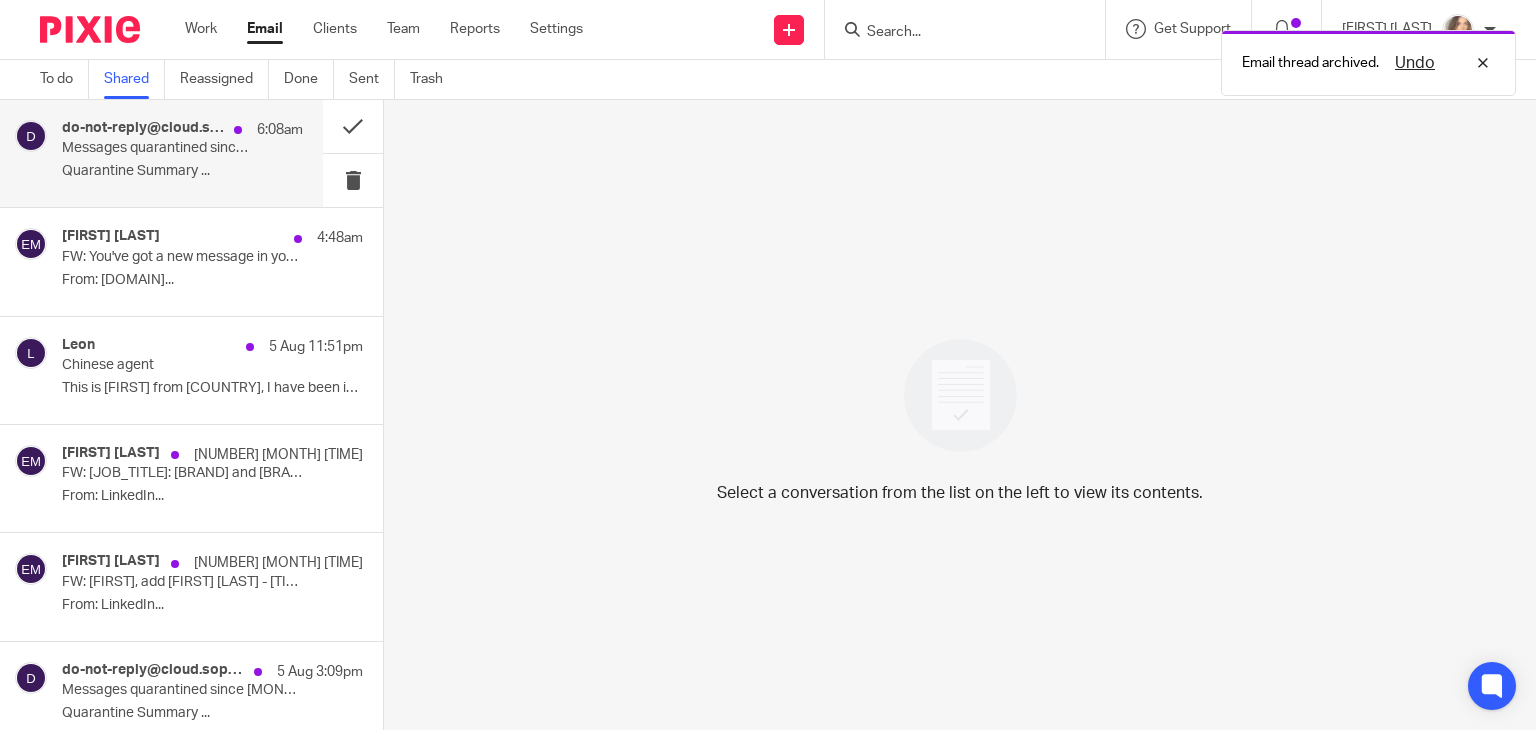 click on "do-not-reply@[DOMAIN].com
[TIME]   Messages quarantined since [MONTH] [NUMBER], [YEAR] [TIME] for [EMAIL]   Quarantine Summary       ..." at bounding box center [182, 153] 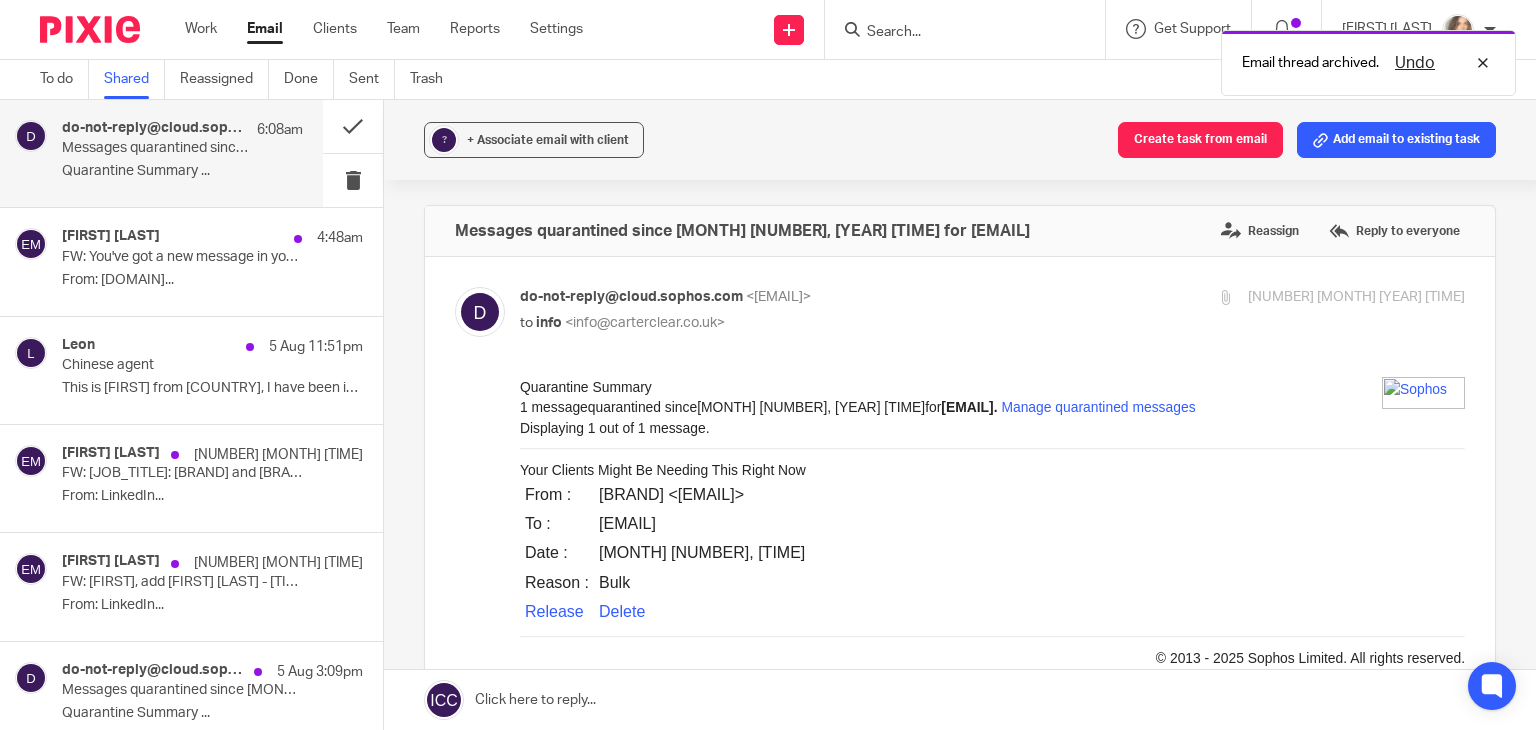 scroll, scrollTop: 0, scrollLeft: 0, axis: both 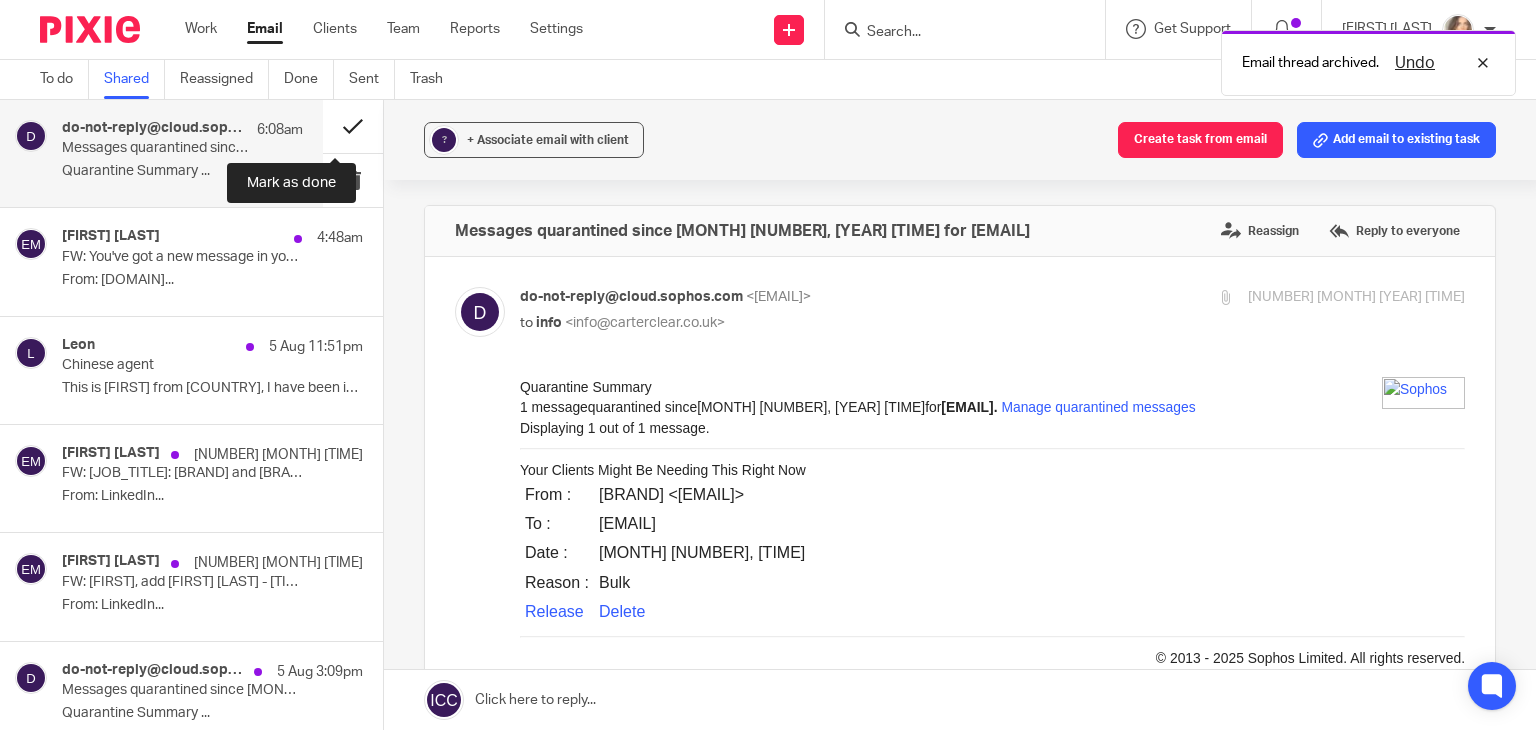 click at bounding box center (353, 126) 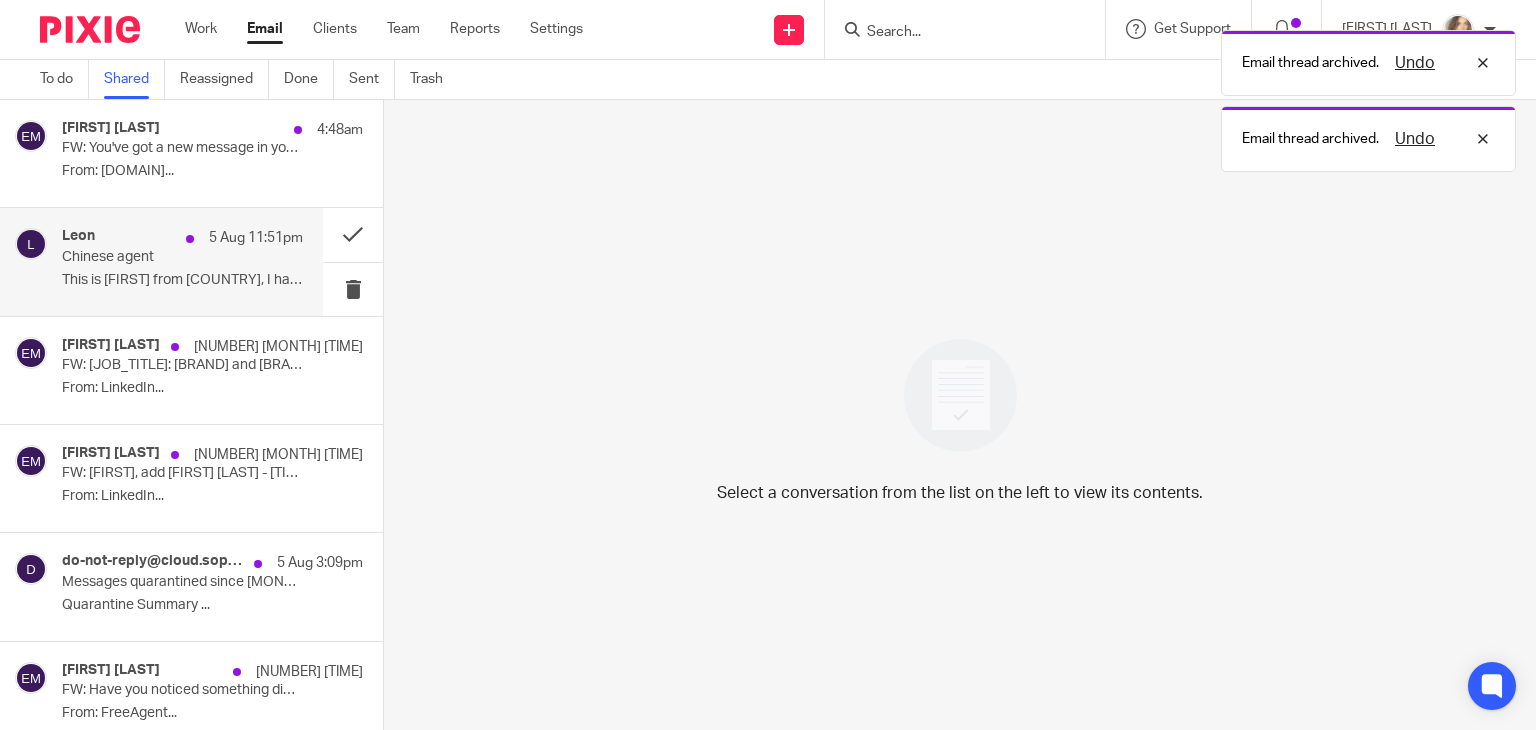 click on "This is [FIRST] from [COUNTRY], I have been in the..." at bounding box center (182, 280) 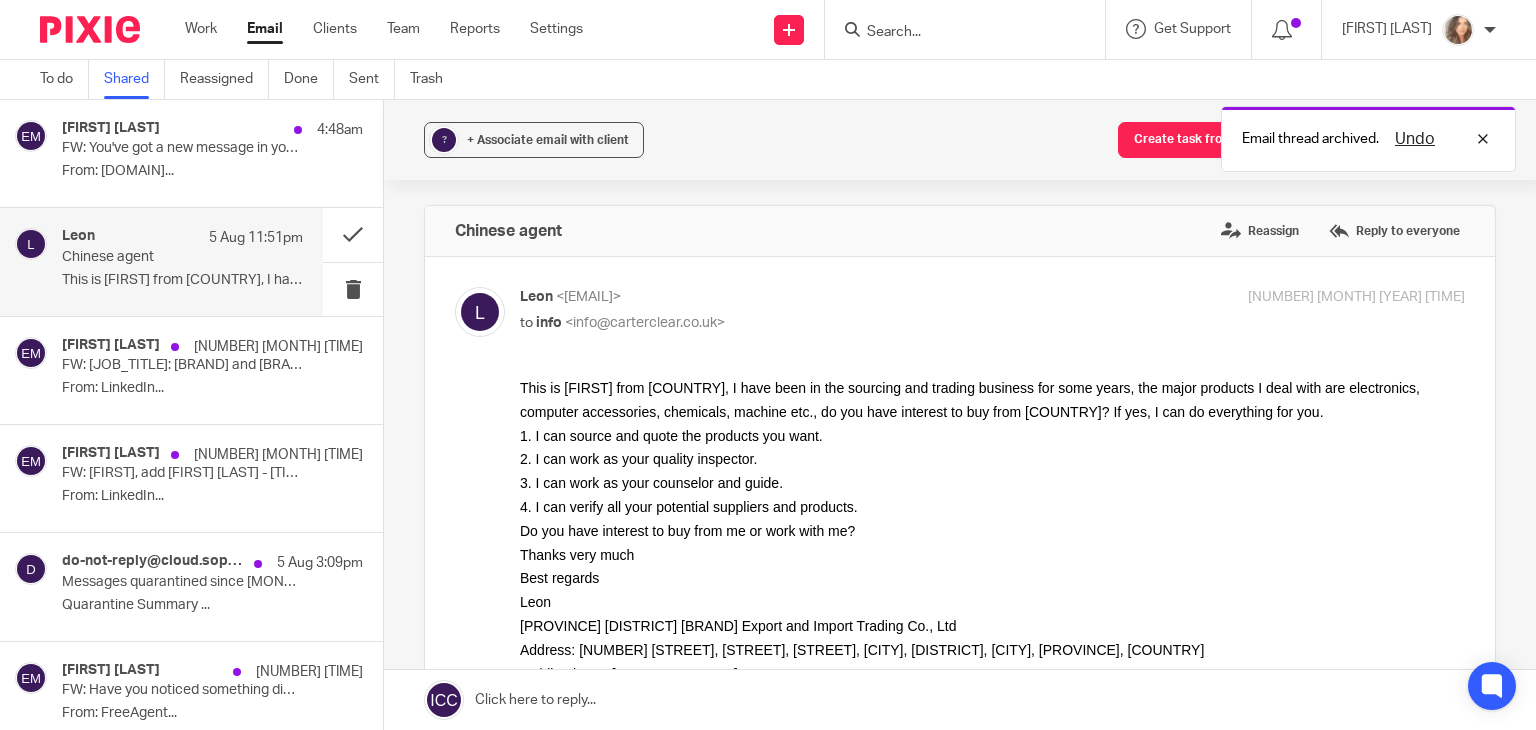scroll, scrollTop: 0, scrollLeft: 0, axis: both 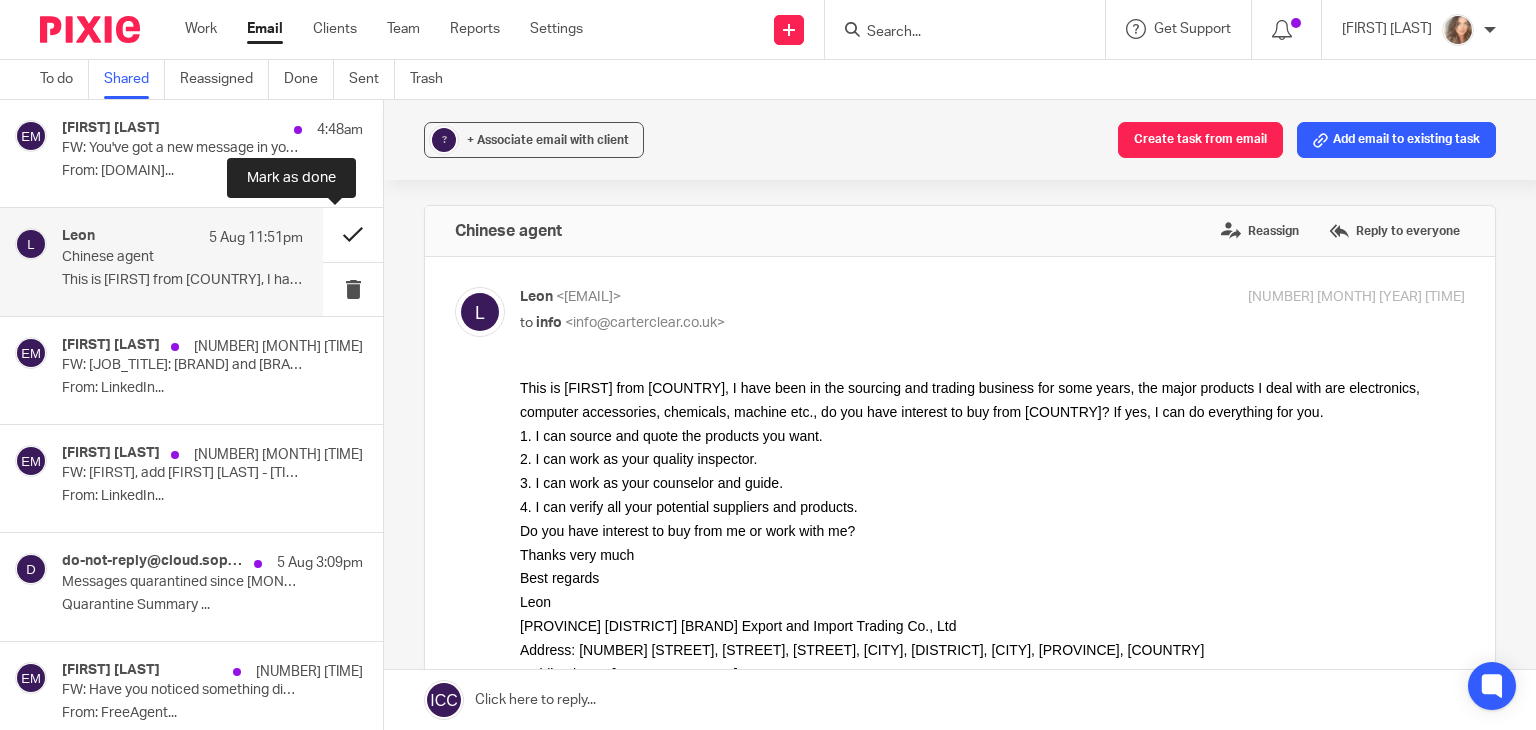 click at bounding box center (353, 234) 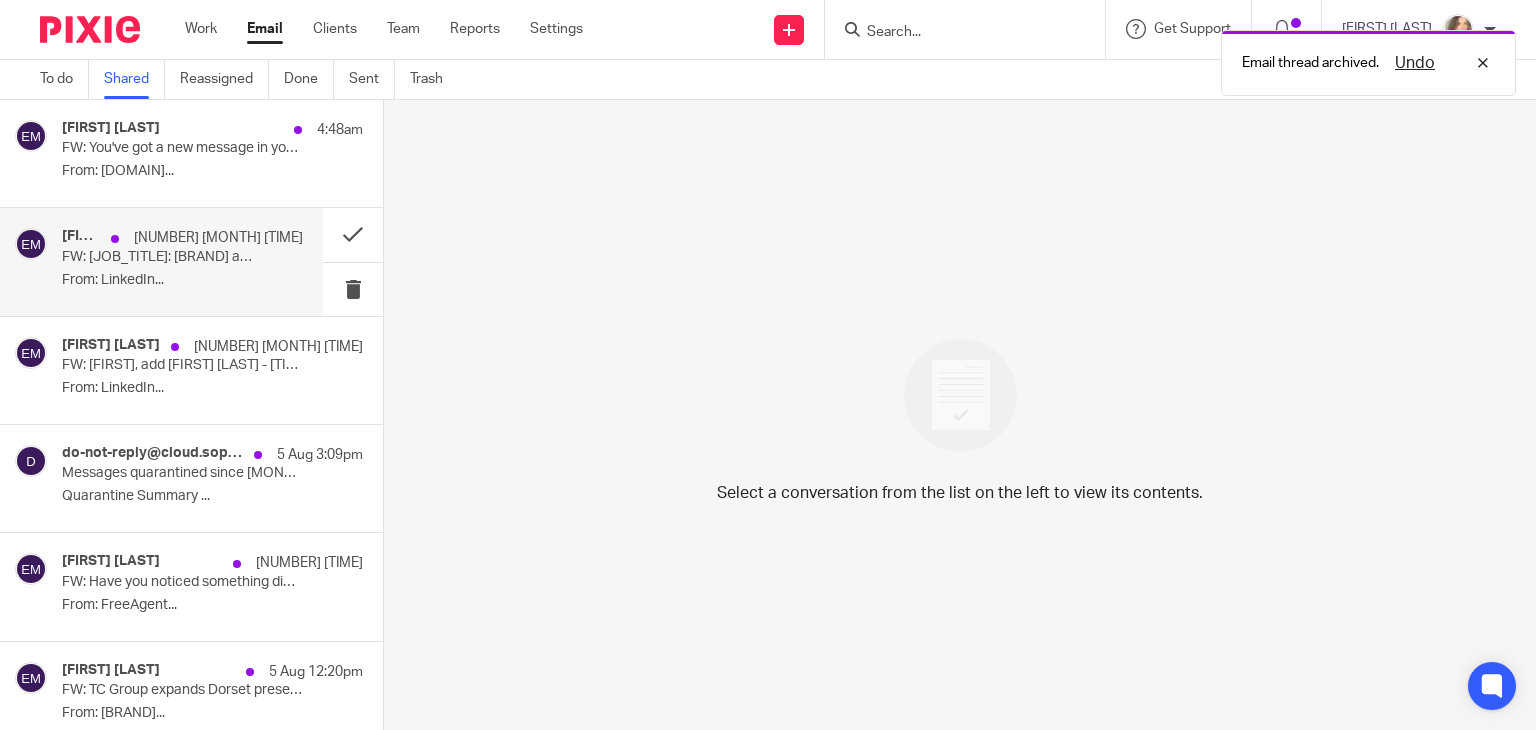 click on "From: LinkedIn..." at bounding box center [182, 280] 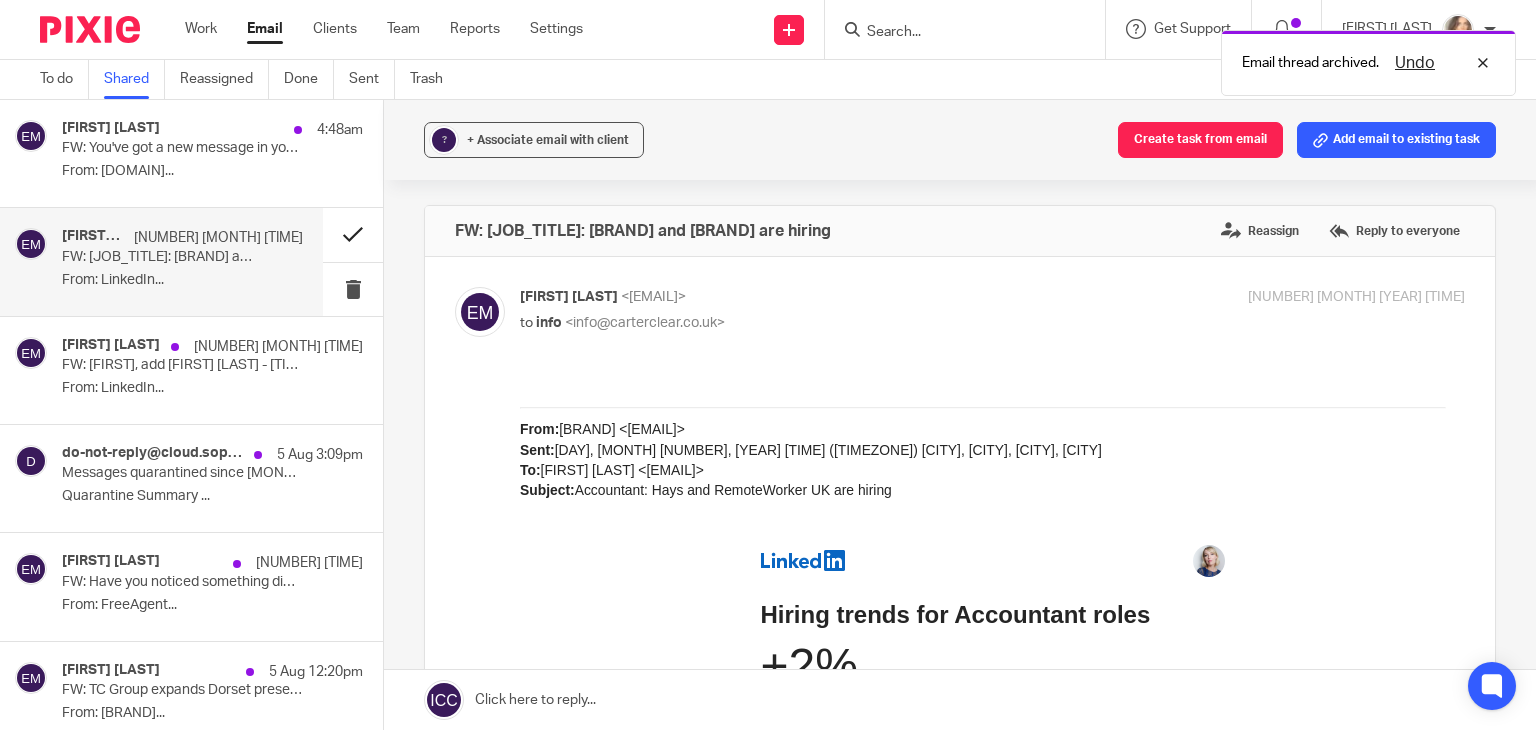 scroll, scrollTop: 0, scrollLeft: 0, axis: both 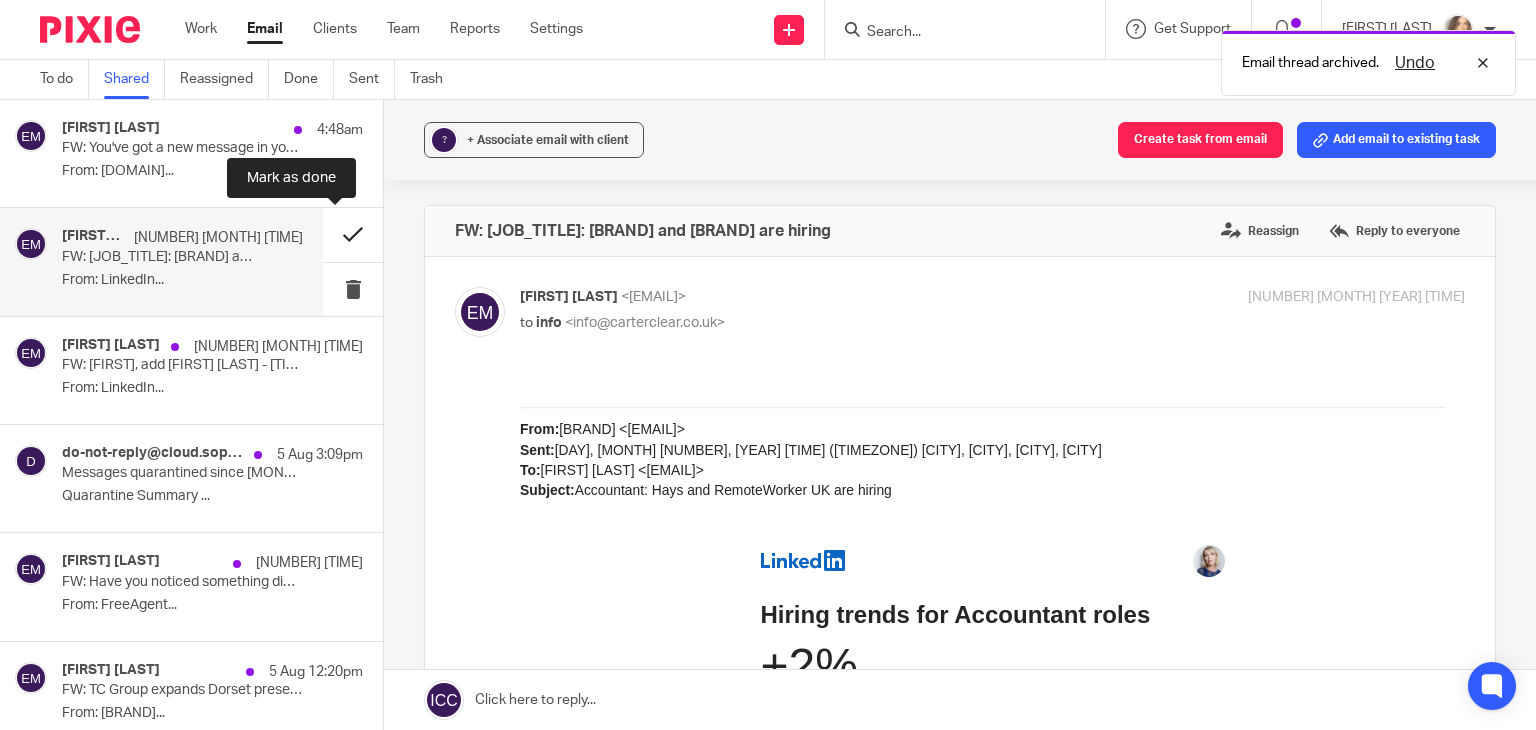 click at bounding box center [353, 234] 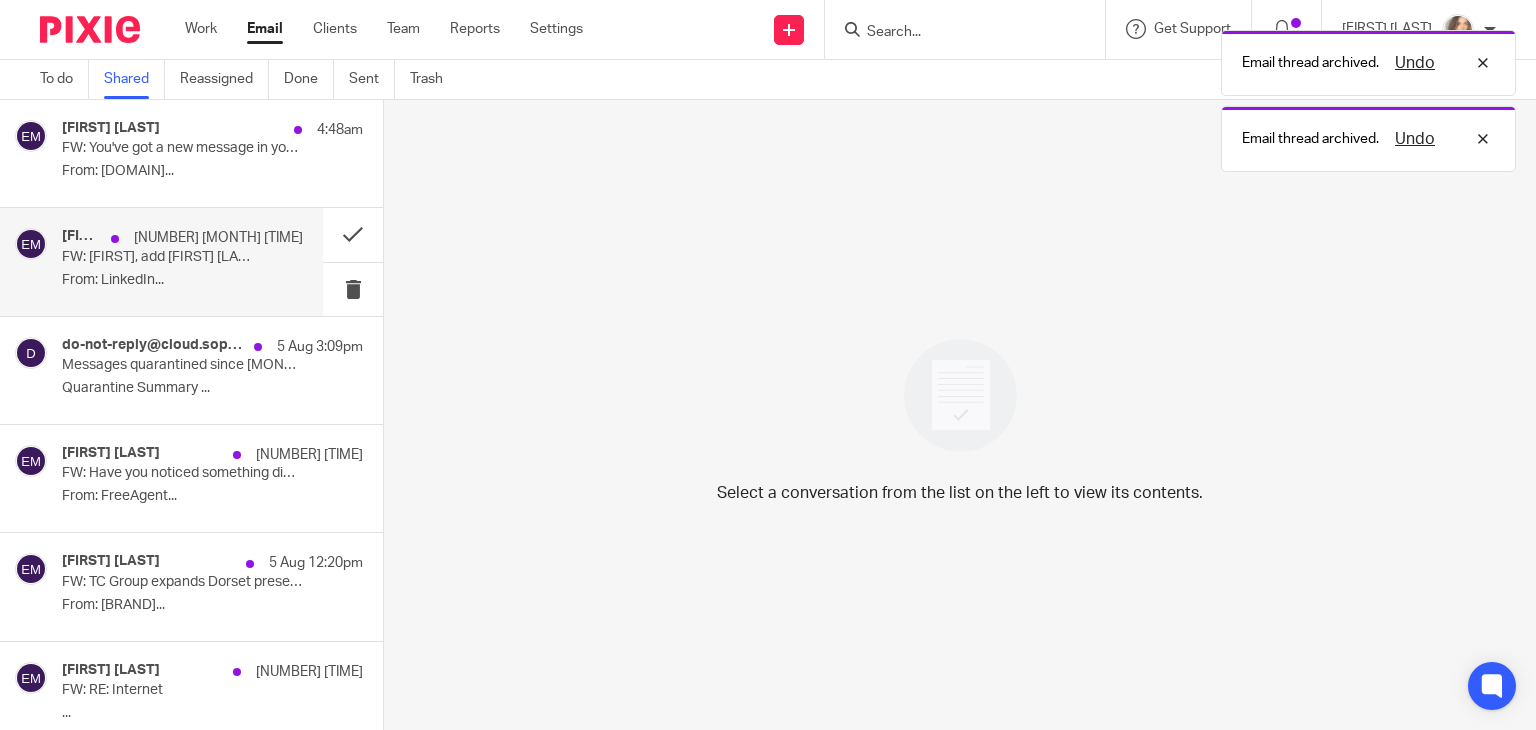 click on "From: LinkedIn..." at bounding box center [182, 280] 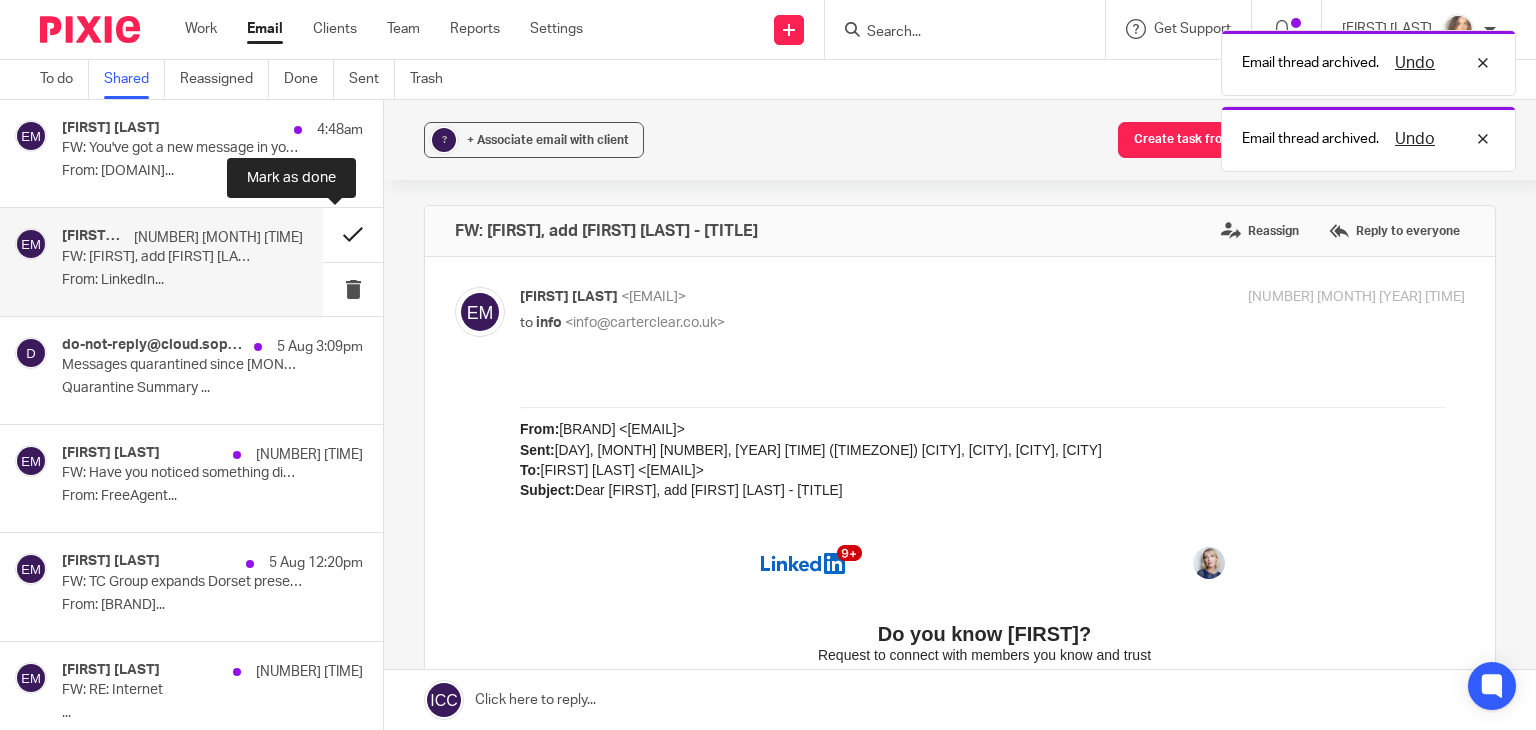 scroll, scrollTop: 0, scrollLeft: 0, axis: both 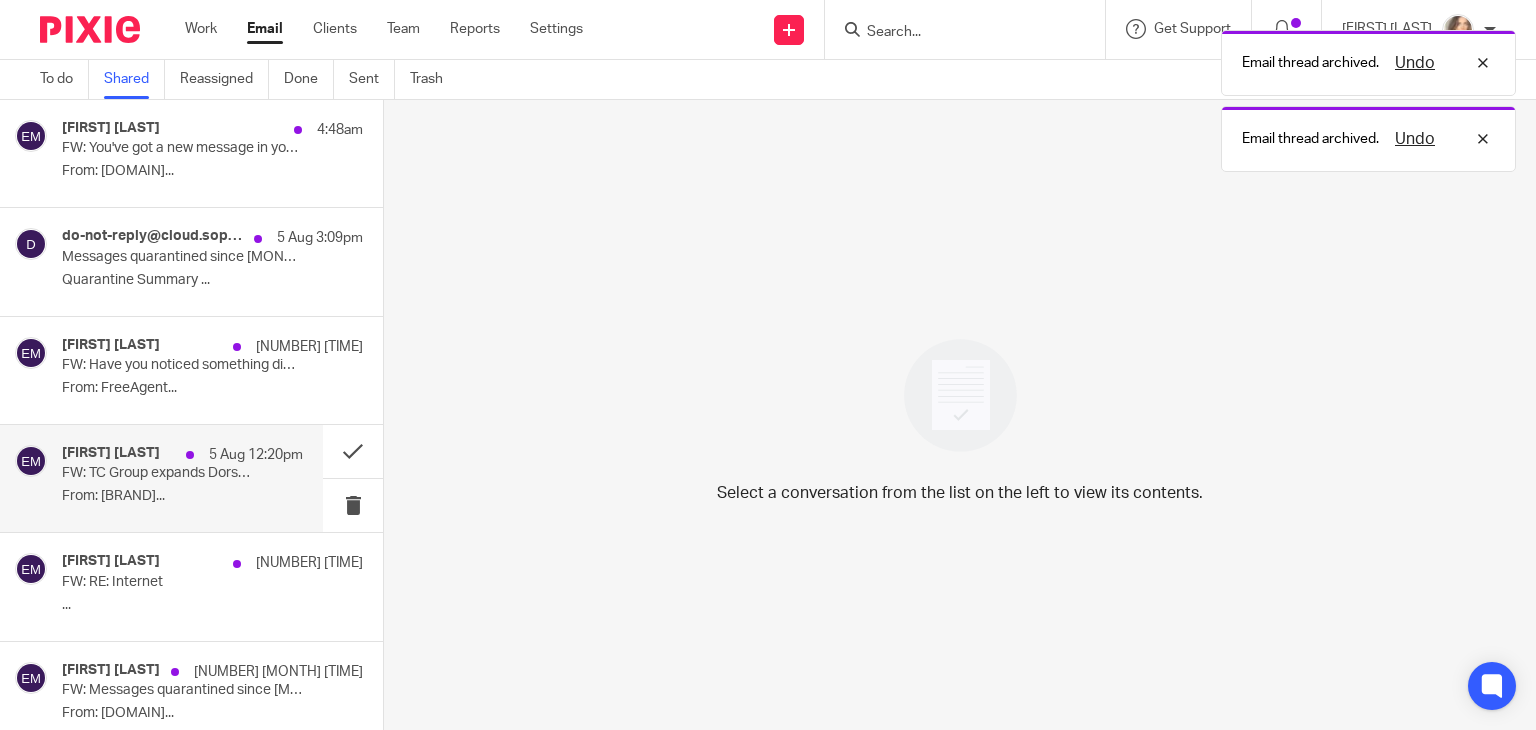 click on "[FIRST] [LAST]
[TIME]   FW: TC Group expands Dorset presence with Elysium acquisition   <[EMAIL]>" at bounding box center (182, 478) 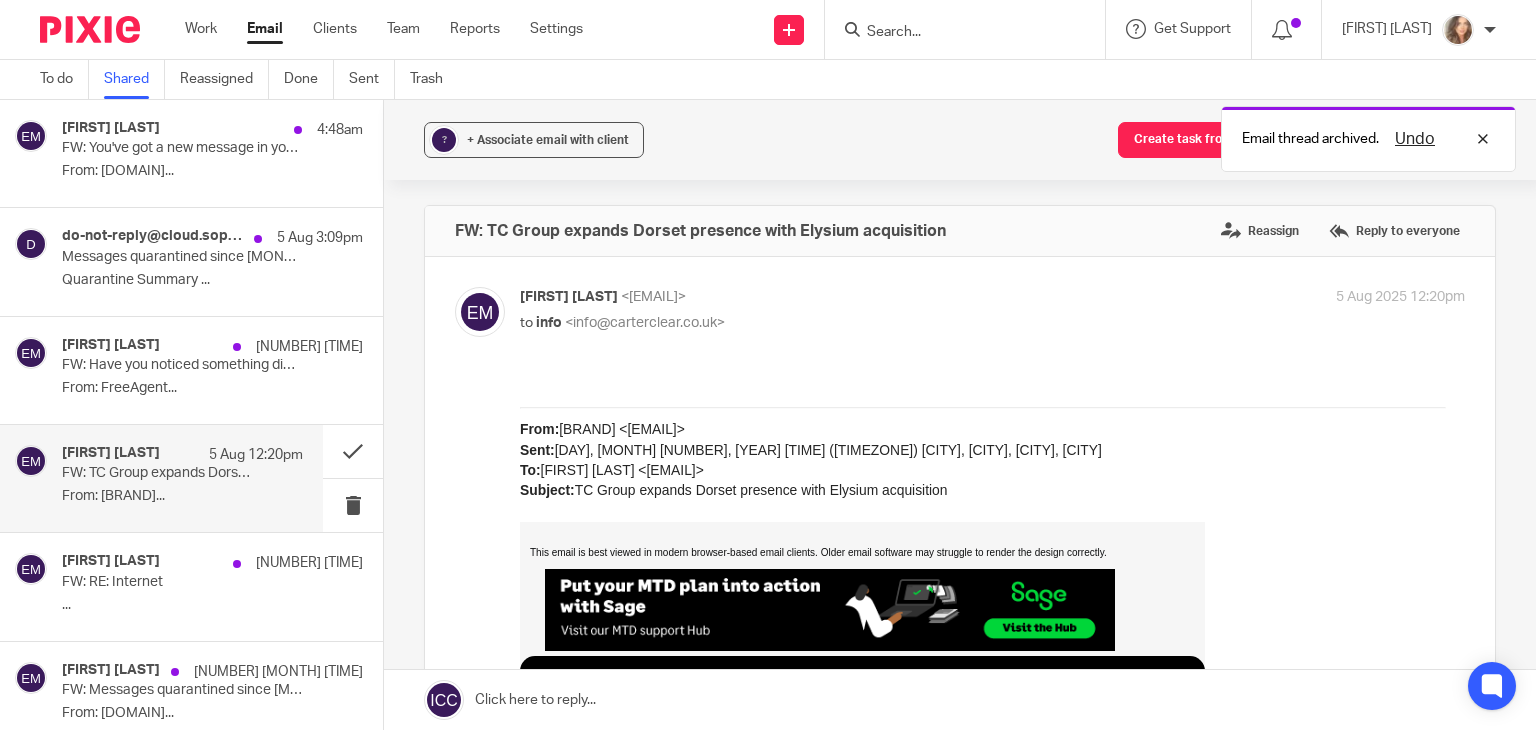 scroll, scrollTop: 0, scrollLeft: 0, axis: both 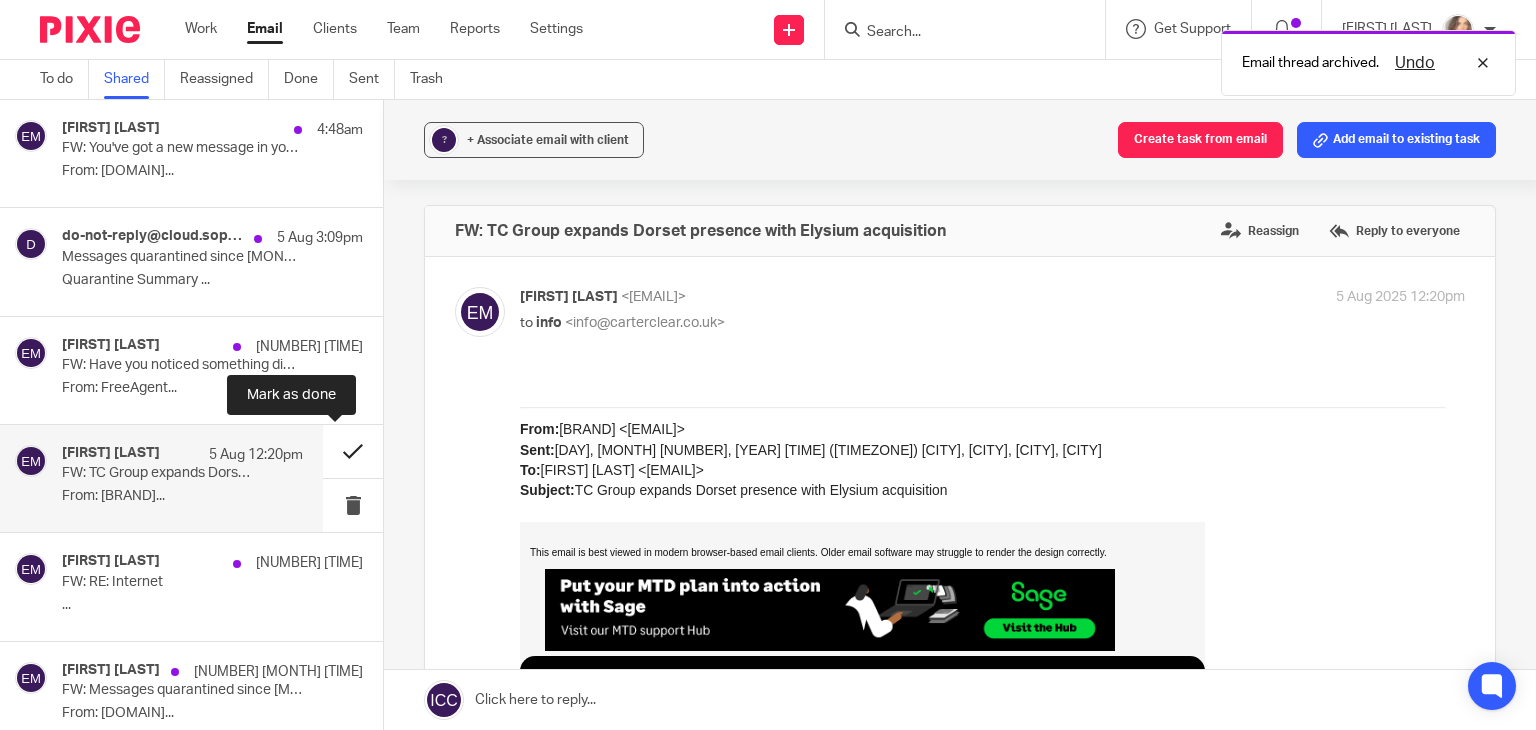 click at bounding box center (353, 451) 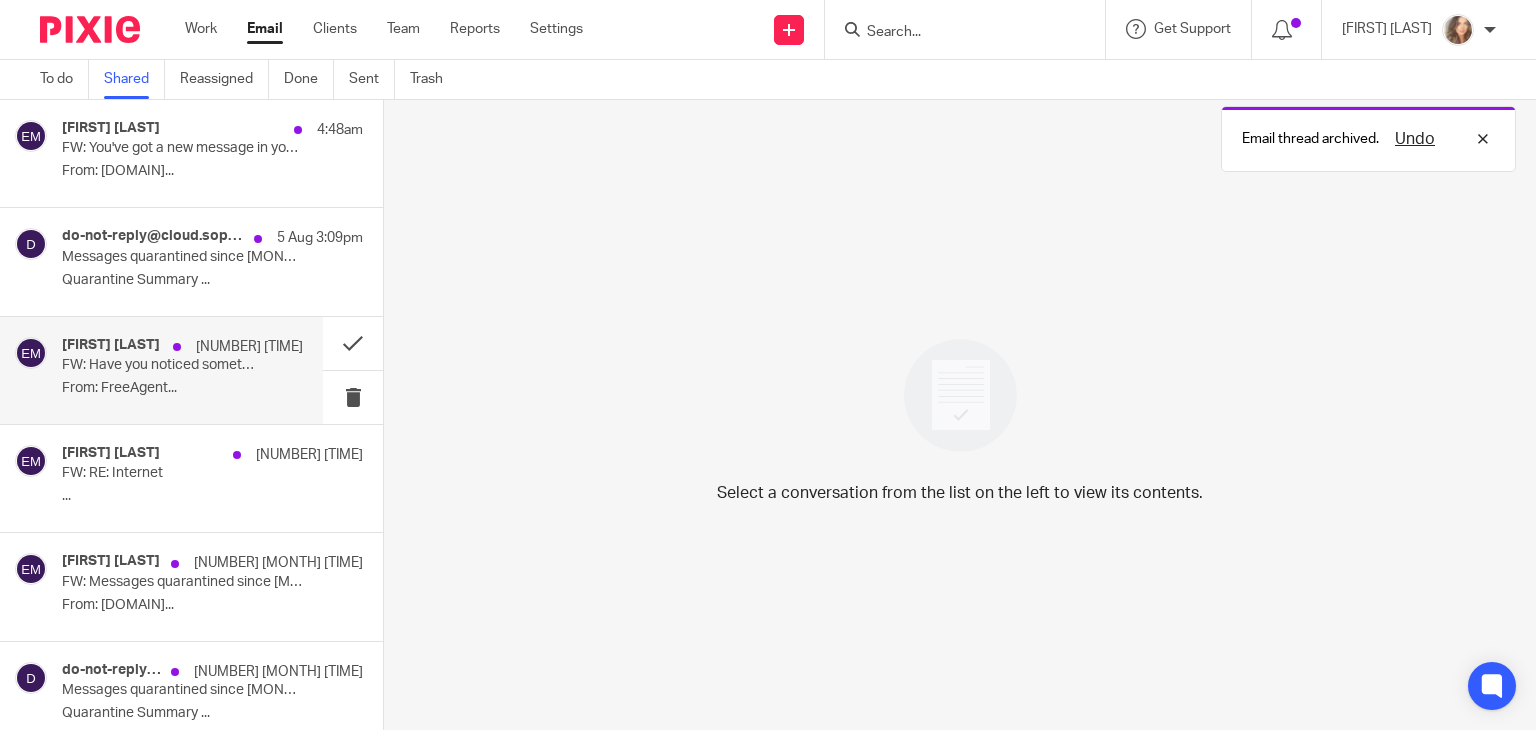 click on "[FIRST] [LAST]
[NUMBER] [TIME]" at bounding box center (182, 347) 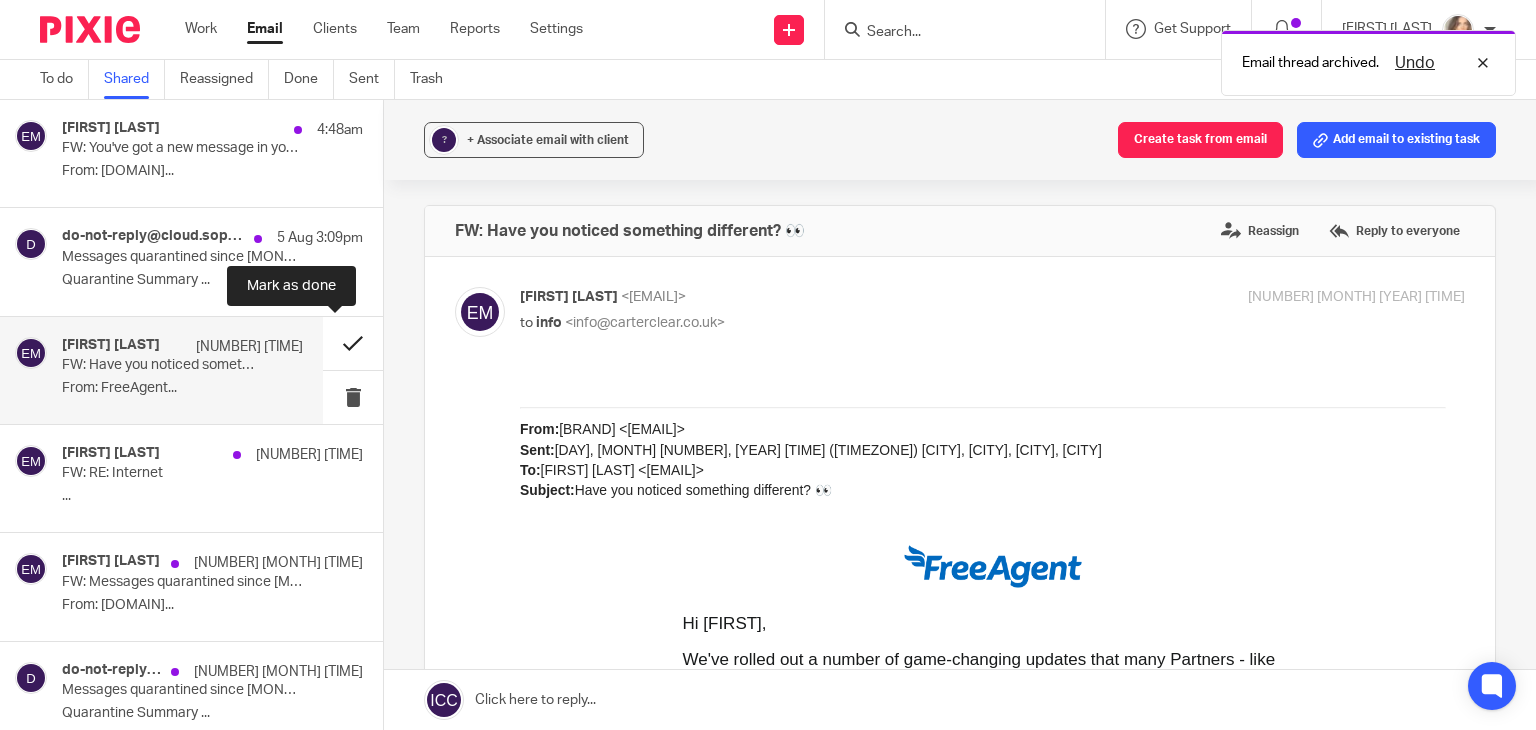 scroll, scrollTop: 0, scrollLeft: 0, axis: both 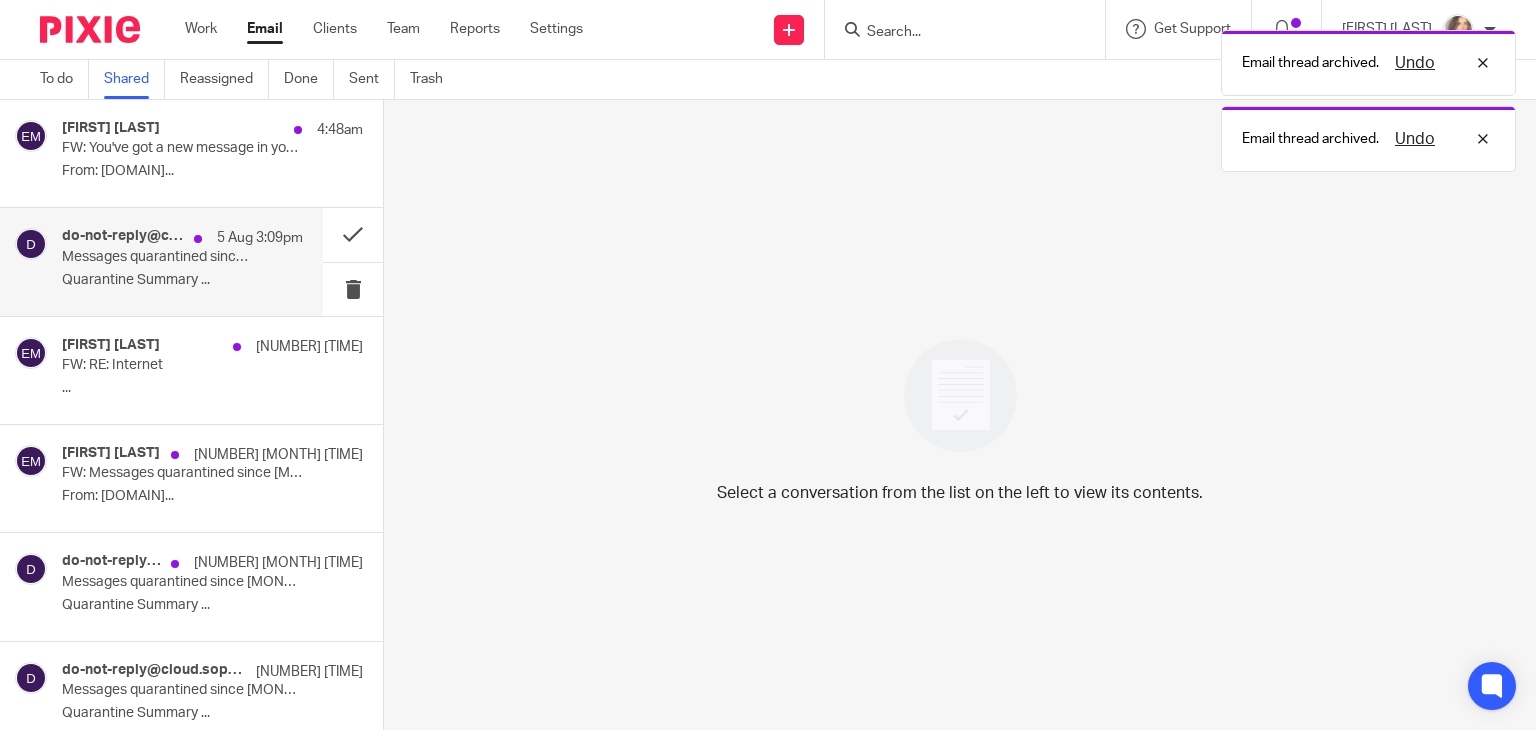 click on "Messages quarantined since [MONTH] [NUMBER], [YEAR] [TIME] for [EMAIL]" at bounding box center [158, 257] 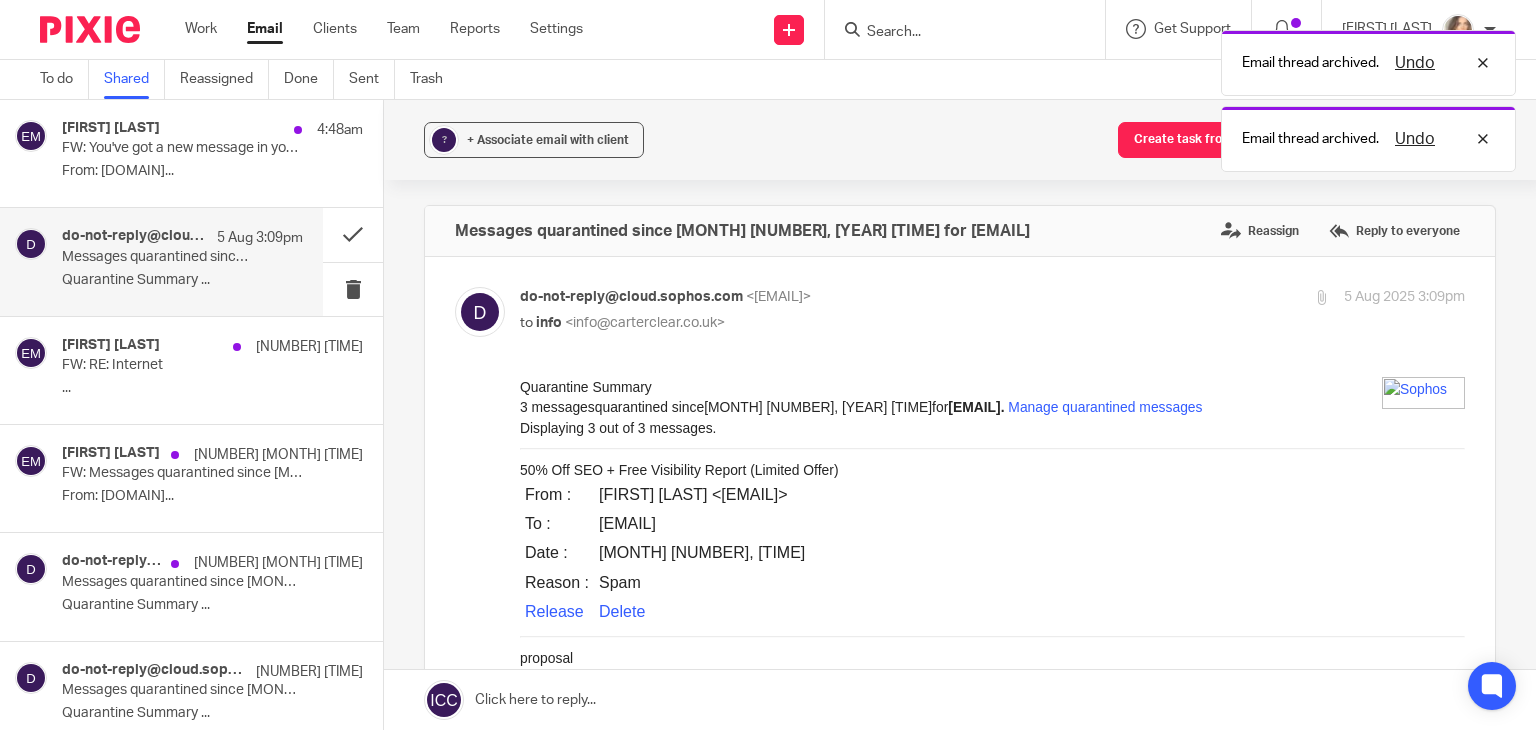scroll, scrollTop: 0, scrollLeft: 0, axis: both 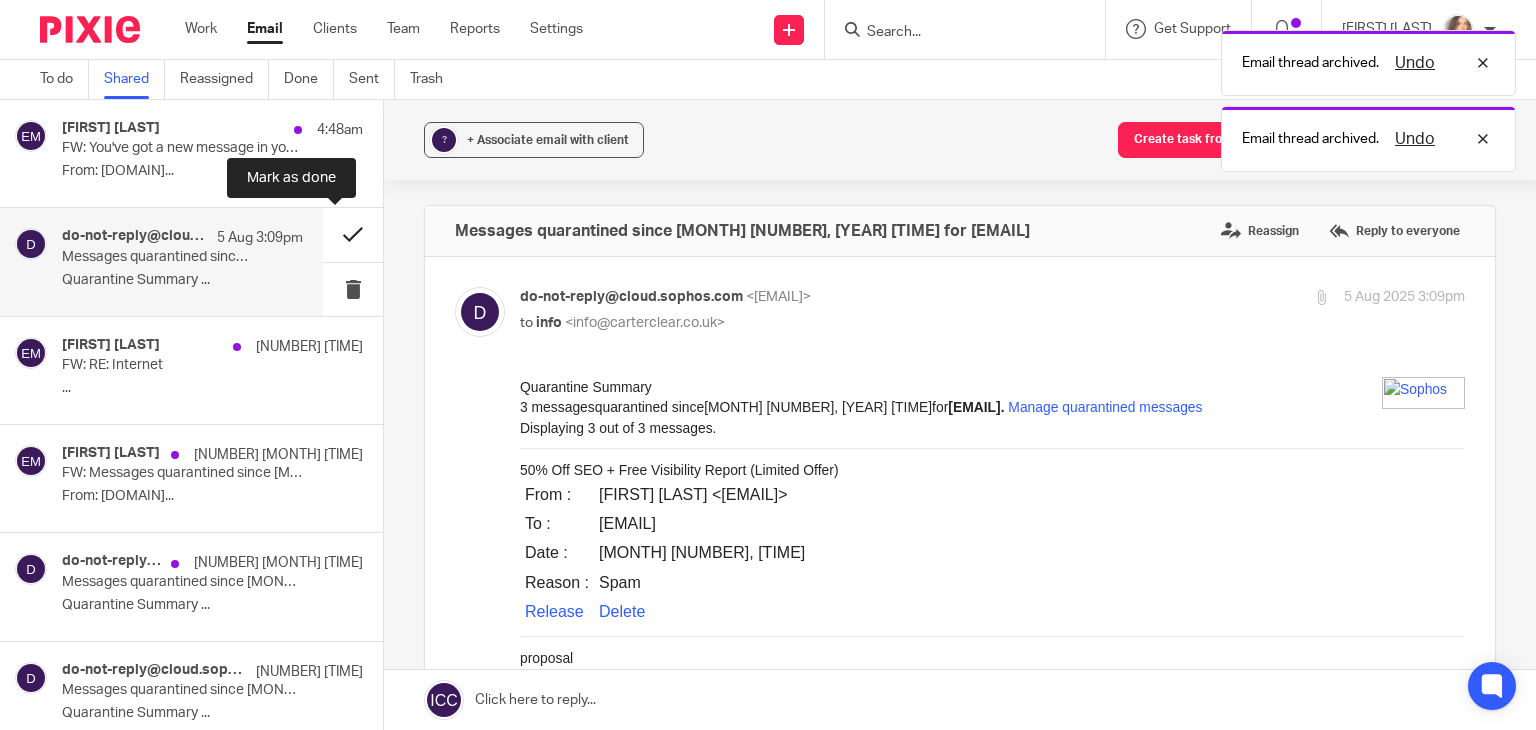 click at bounding box center [353, 234] 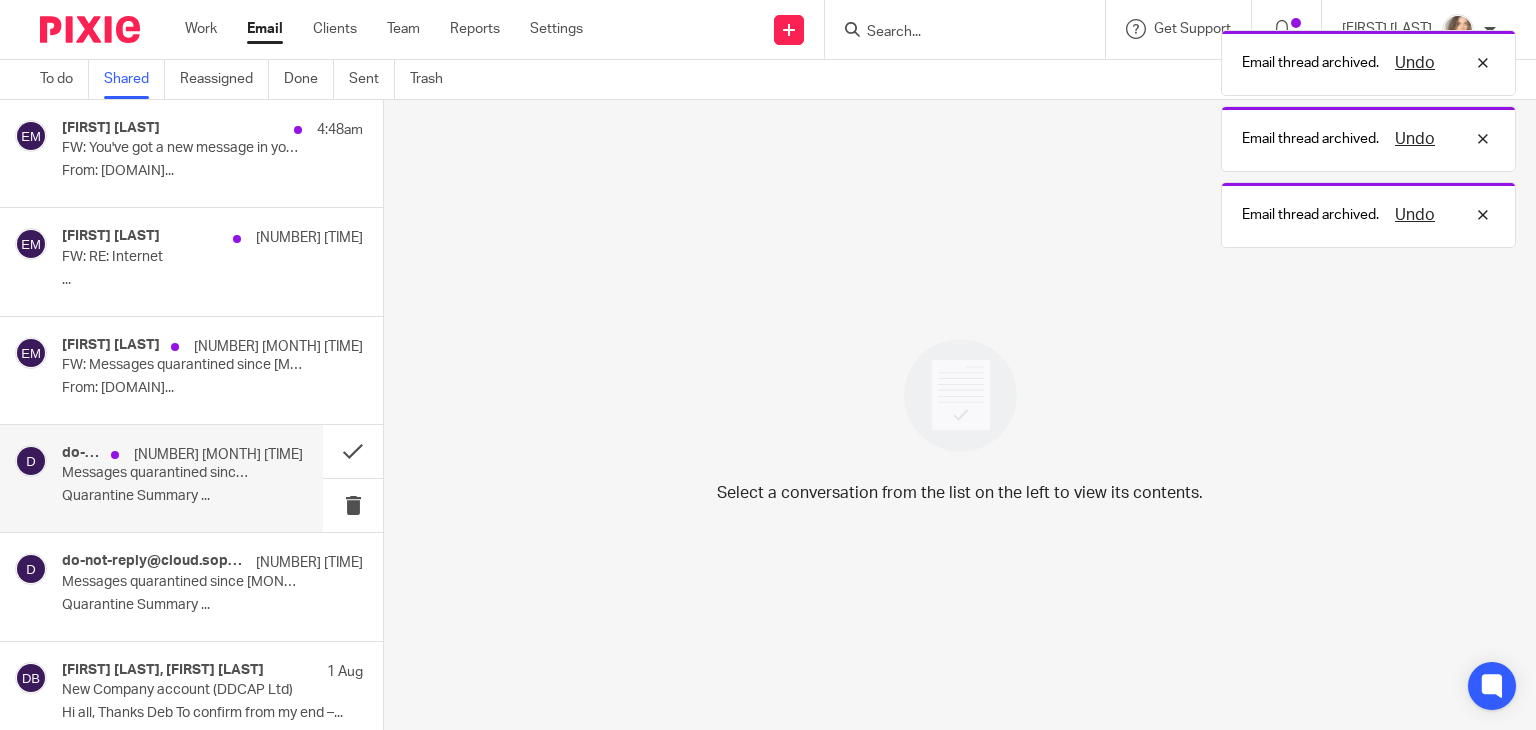 click on "Quarantine Summary       ..." at bounding box center (182, 496) 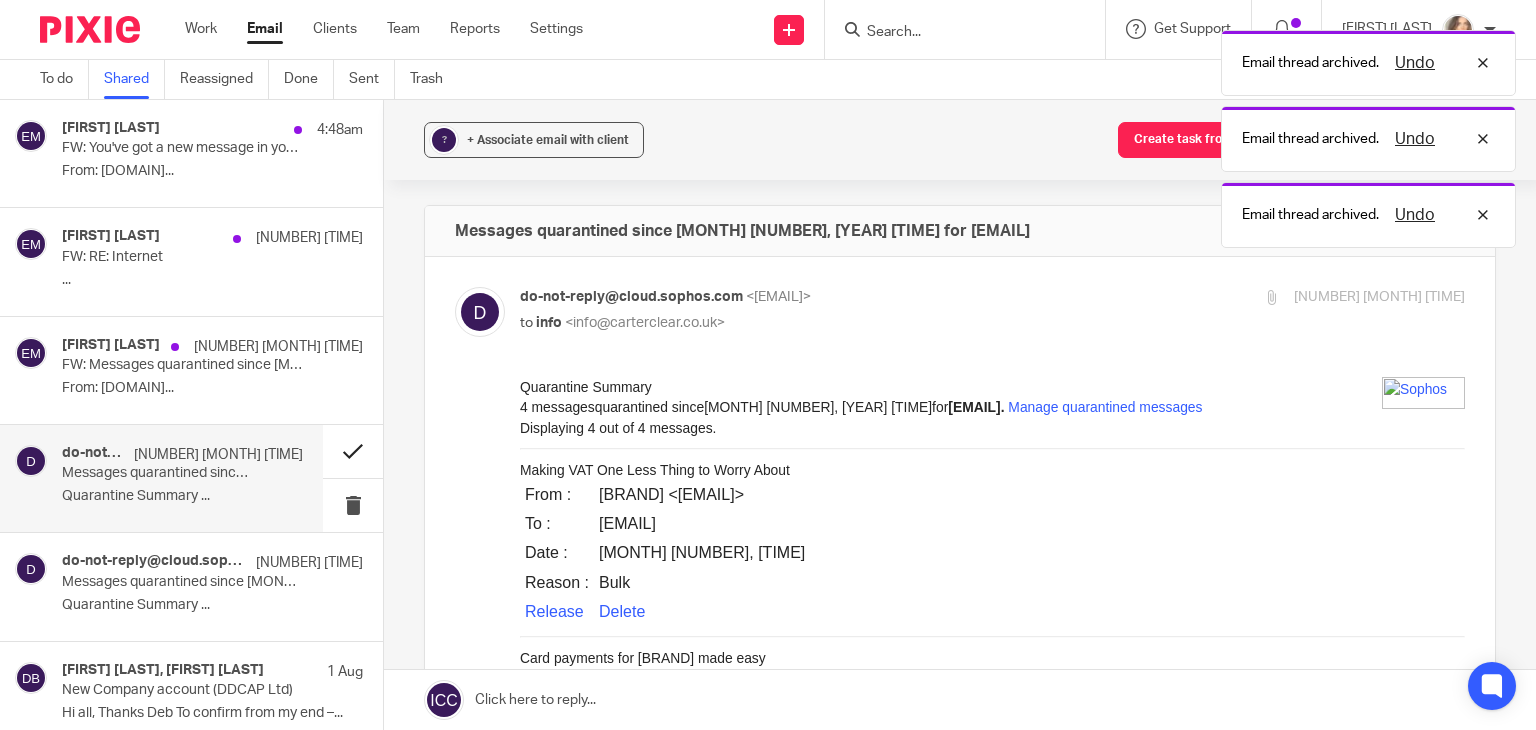 scroll, scrollTop: 0, scrollLeft: 0, axis: both 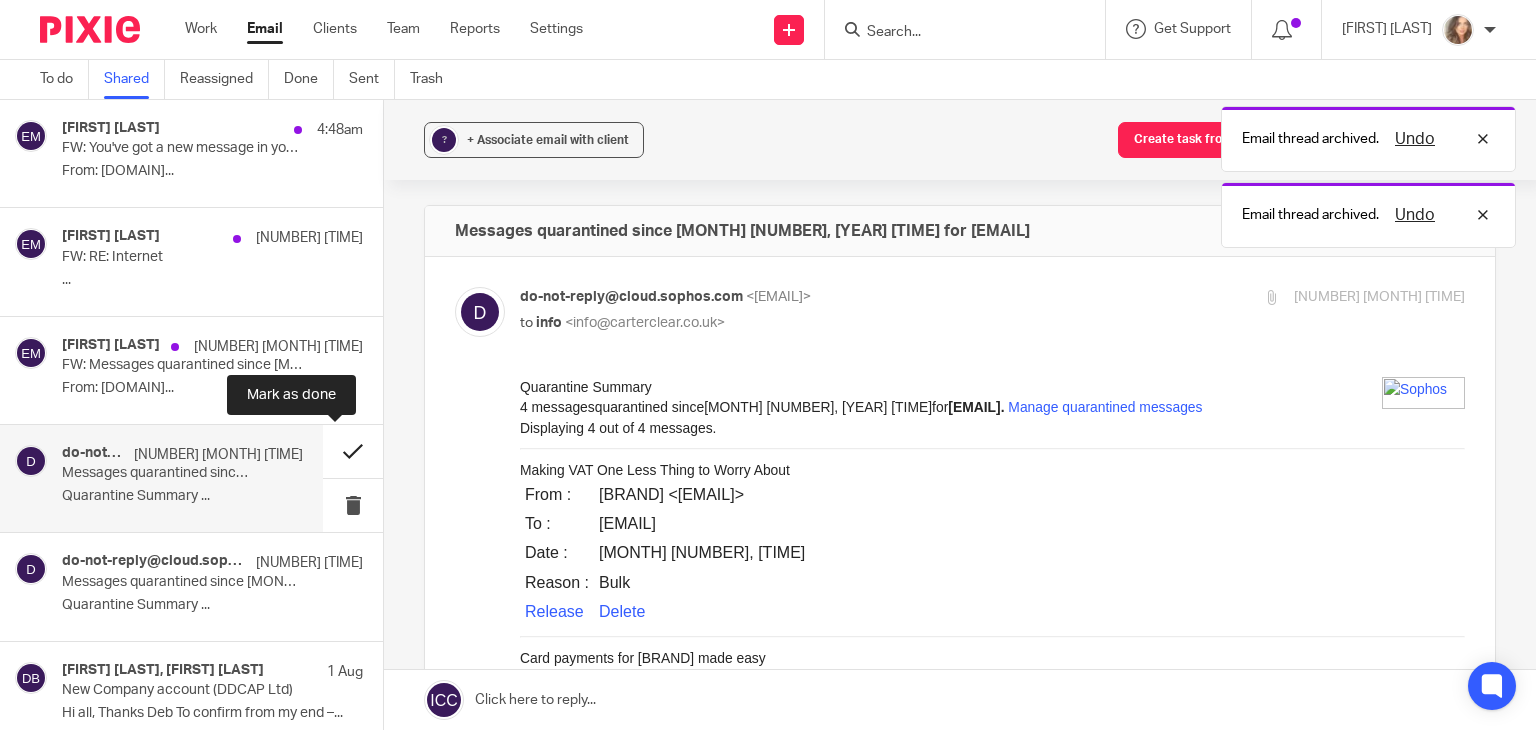 click at bounding box center [353, 451] 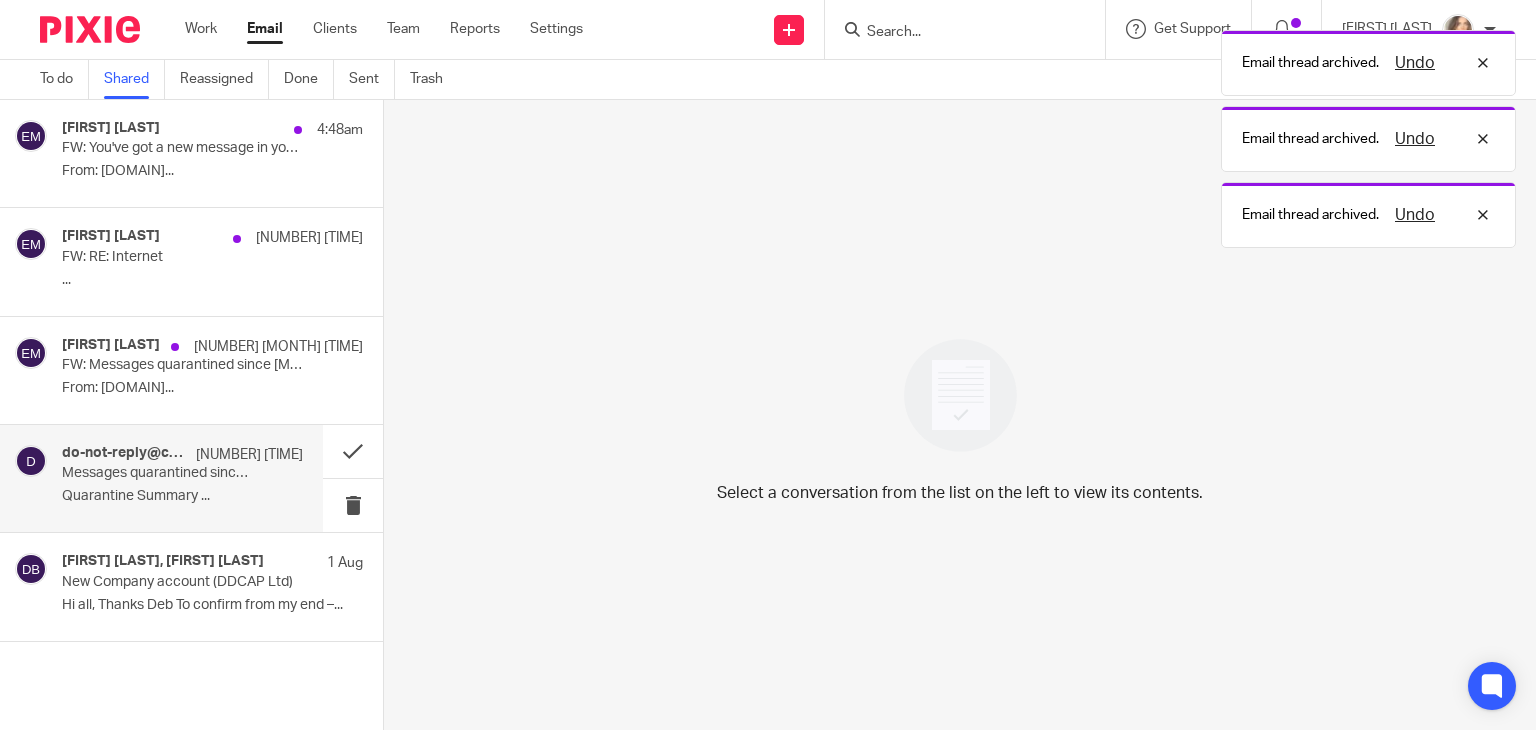 click on "do-not-reply@[DOMAIN].com
[TIME]  Messages quarantined since [MONTH] [NUMBER], [YEAR] [TIME] for [EMAIL]   Quarantine Summary       ..." at bounding box center [182, 478] 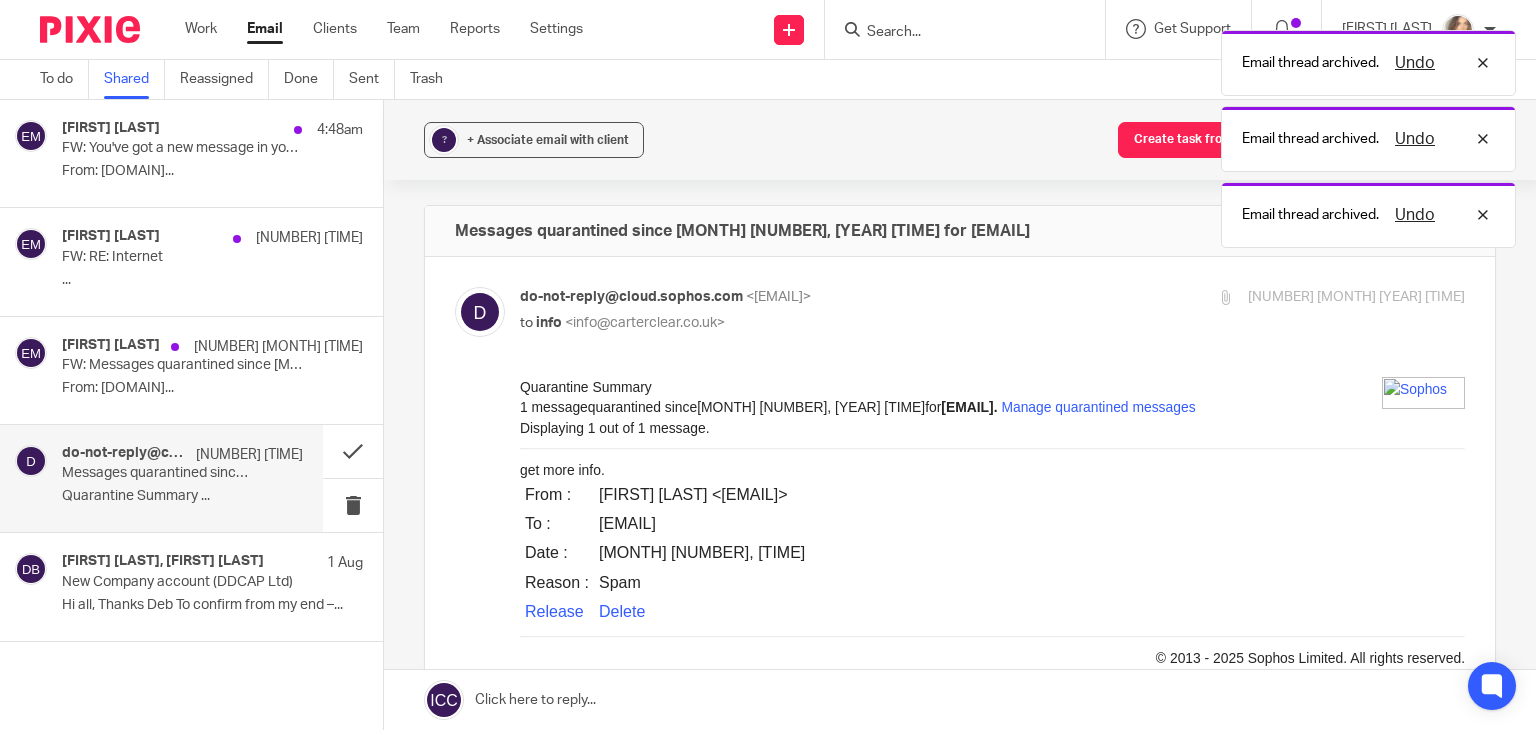 scroll, scrollTop: 0, scrollLeft: 0, axis: both 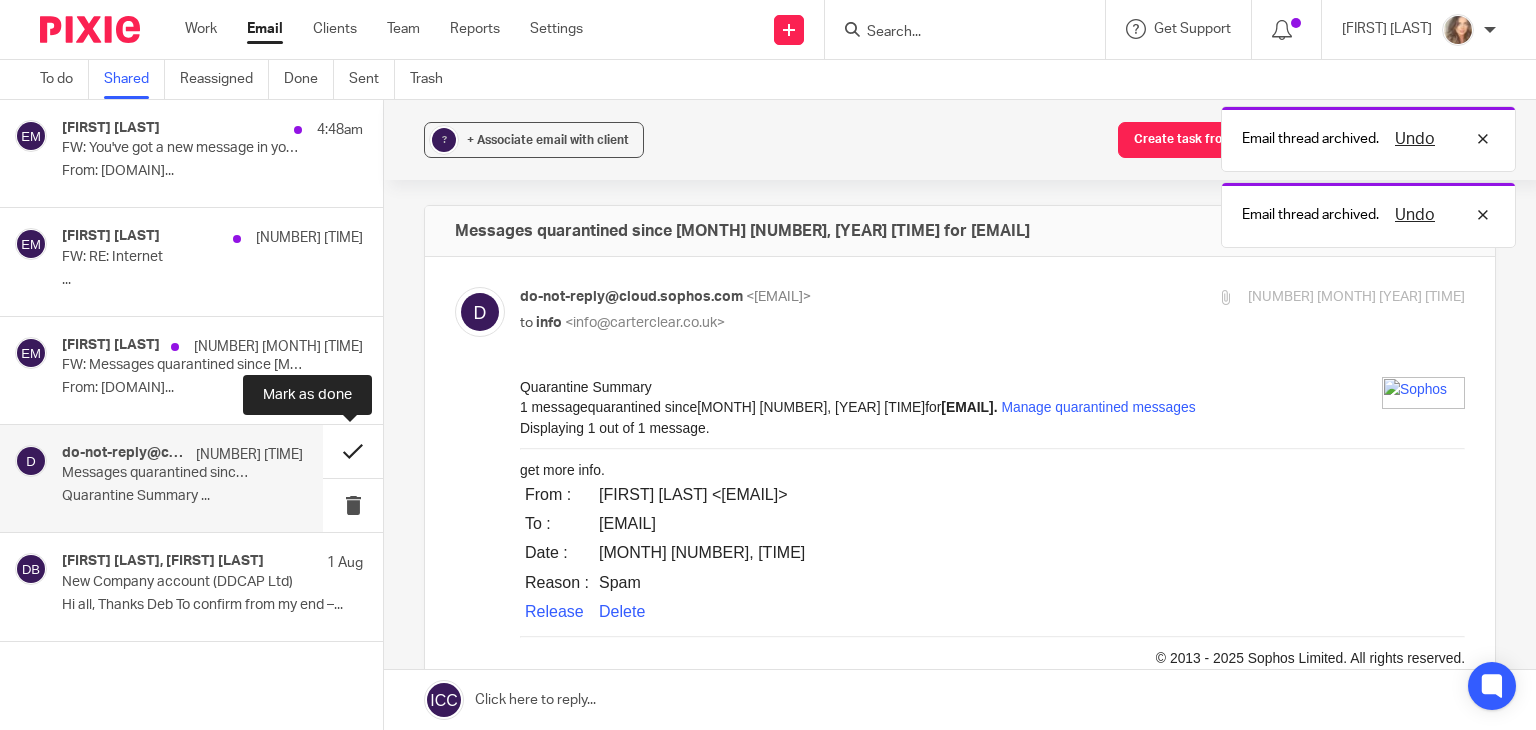 click at bounding box center (353, 451) 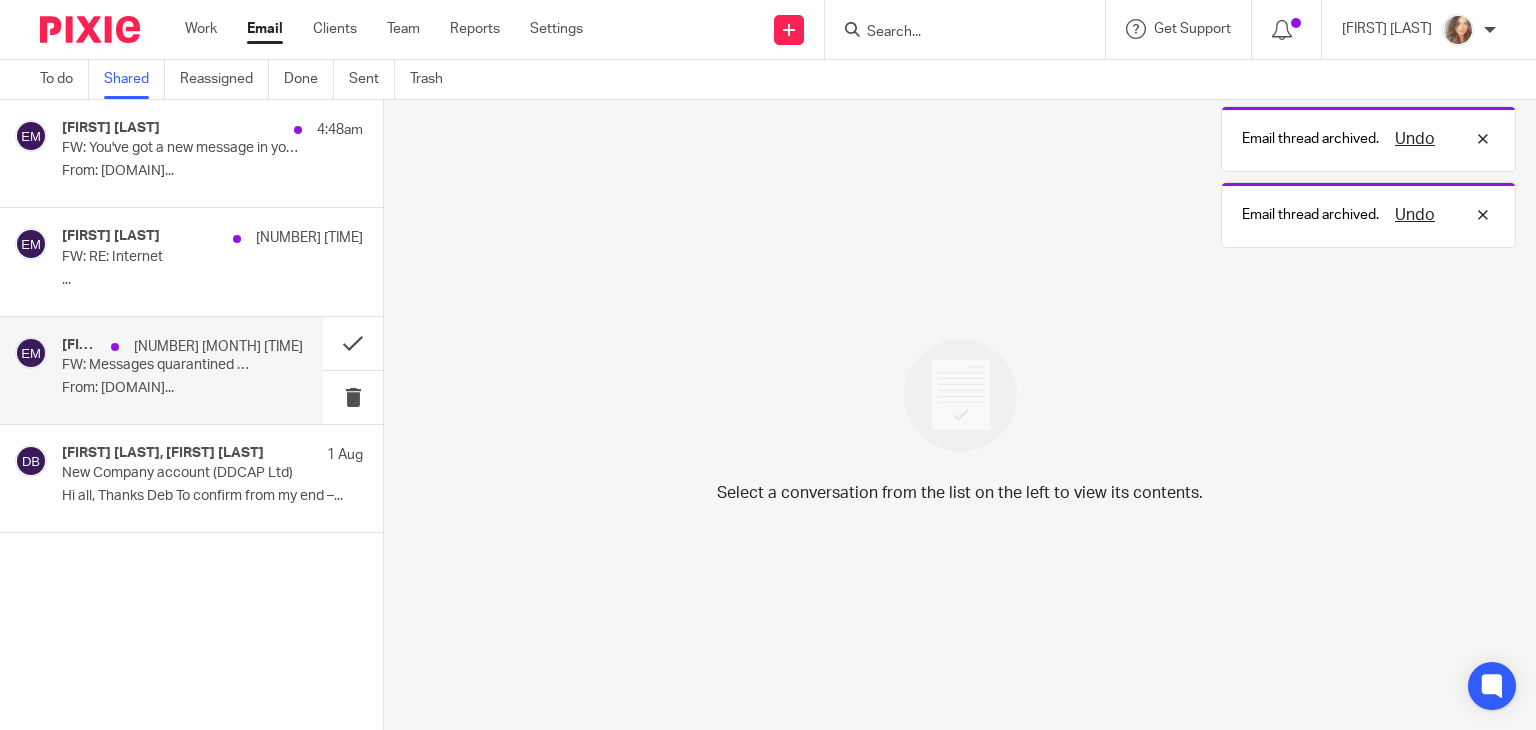 click on "FW: Messages quarantined since [MONTH] [NUMBER], [YEAR] [TIME] for [EMAIL]" at bounding box center [158, 365] 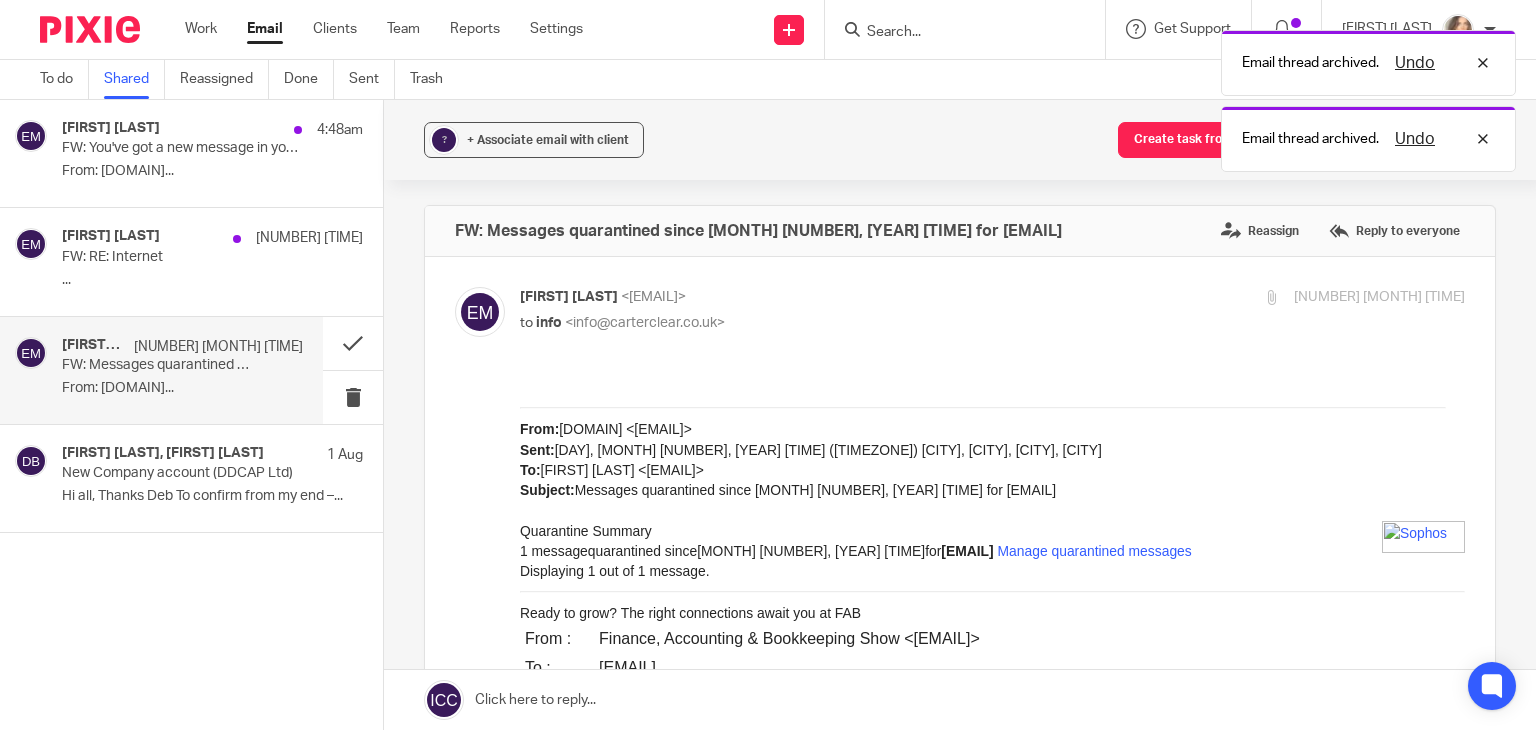 scroll, scrollTop: 0, scrollLeft: 0, axis: both 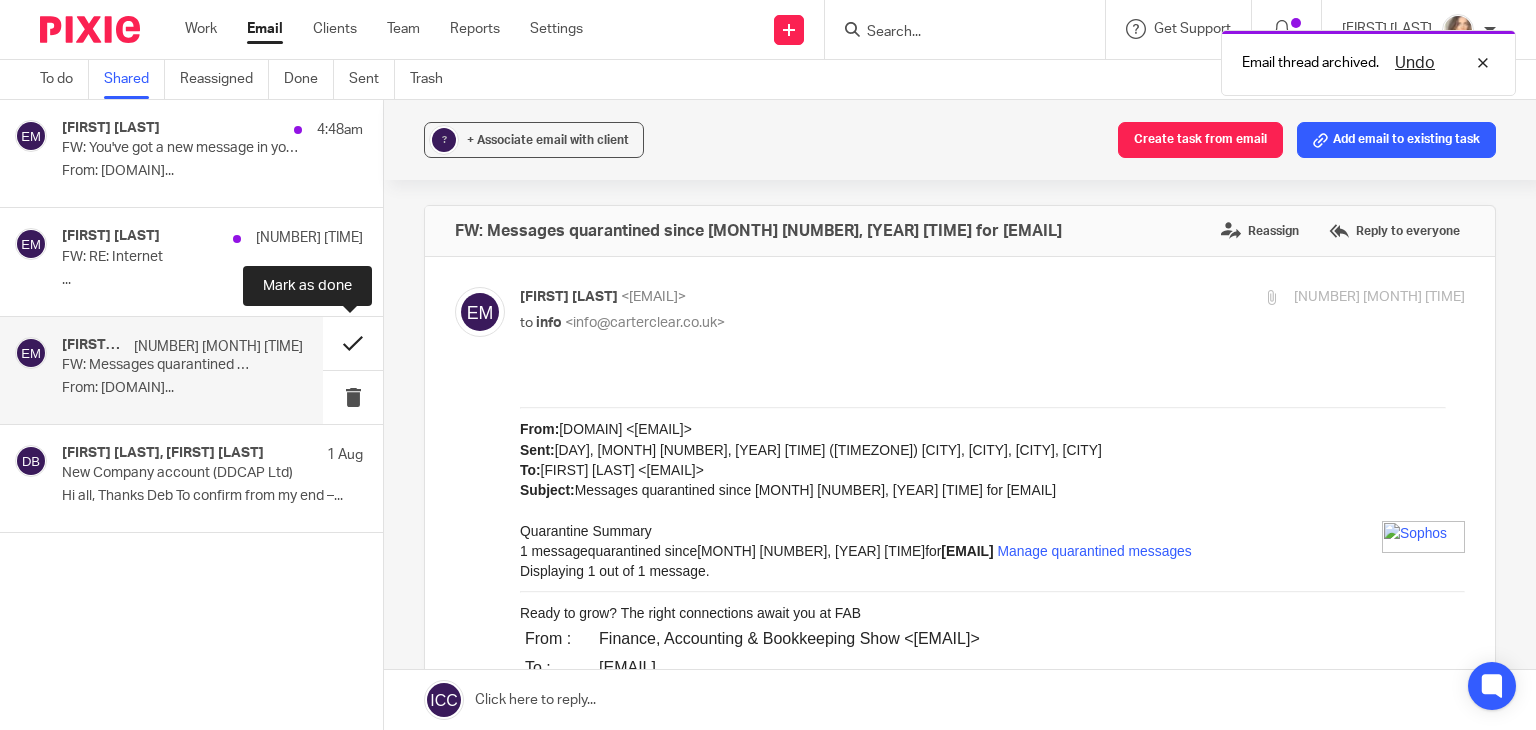 click at bounding box center (353, 343) 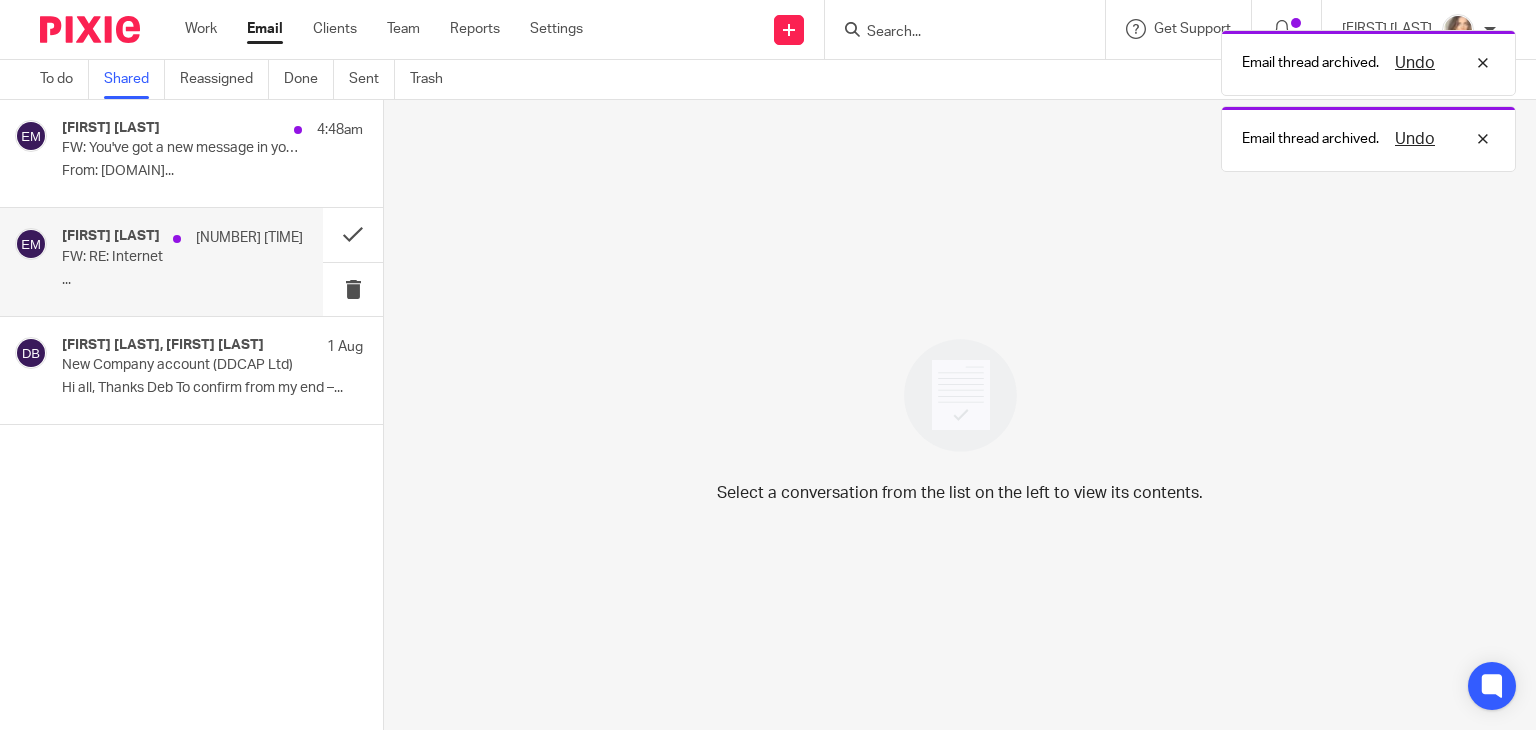 click on "FW: RE: Internet" at bounding box center (158, 257) 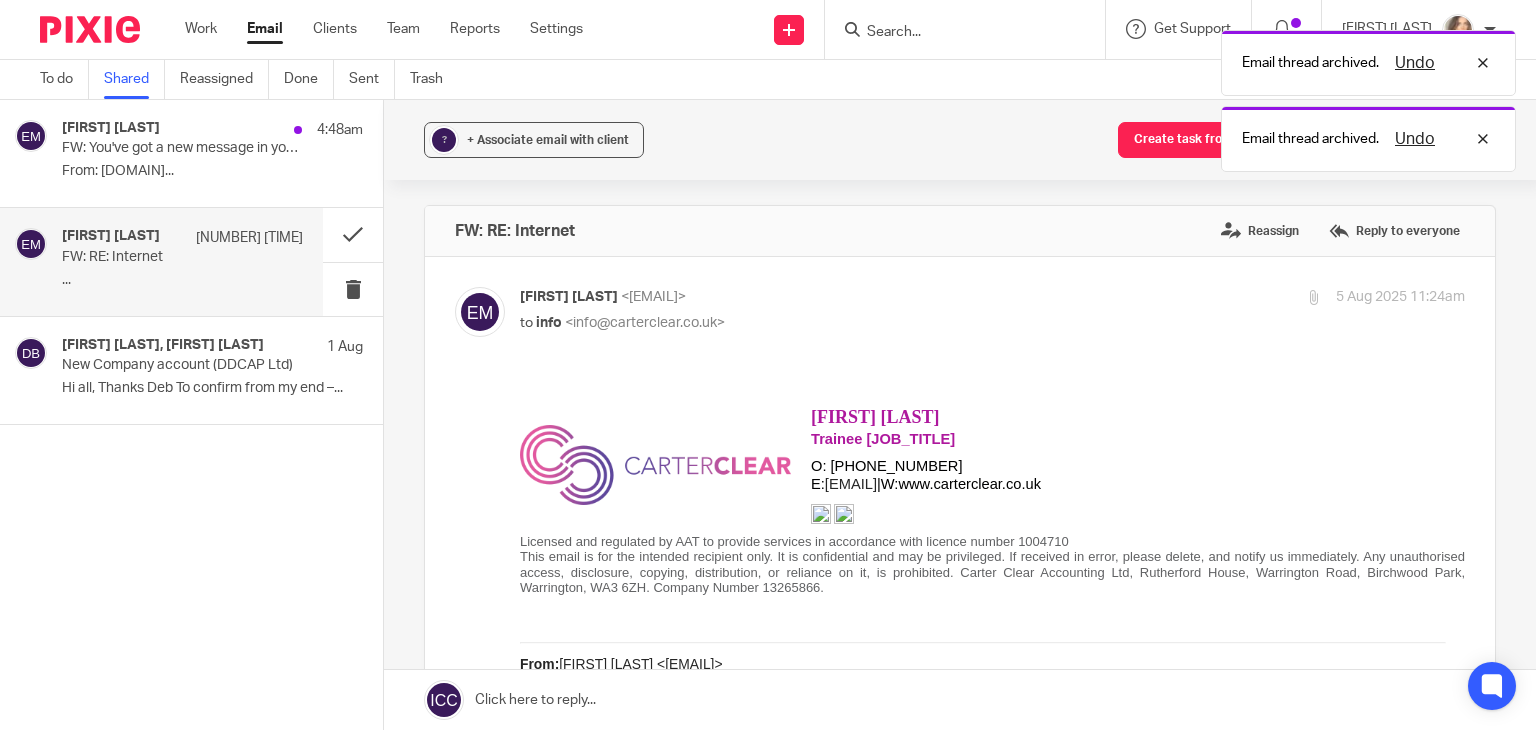 scroll, scrollTop: 0, scrollLeft: 0, axis: both 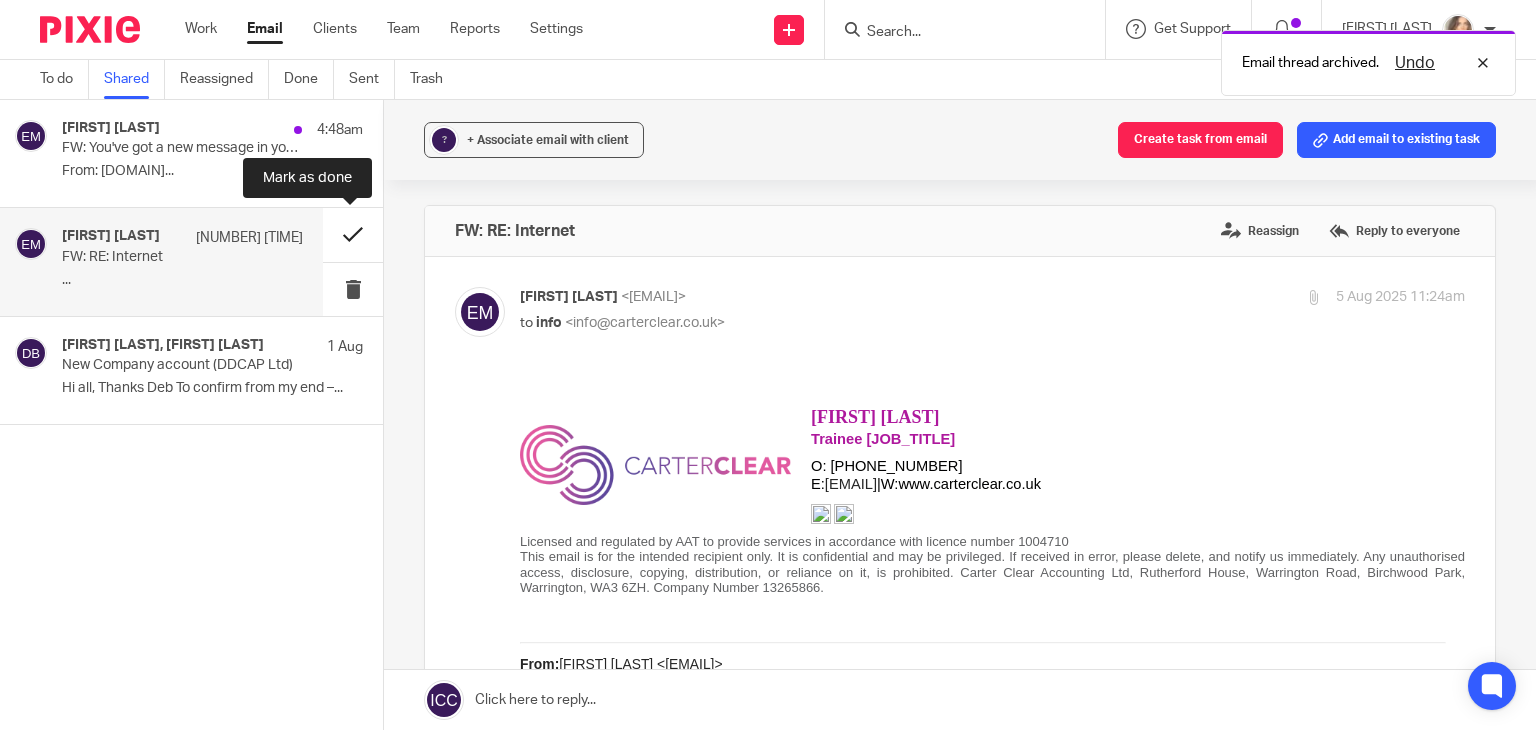 click at bounding box center [353, 234] 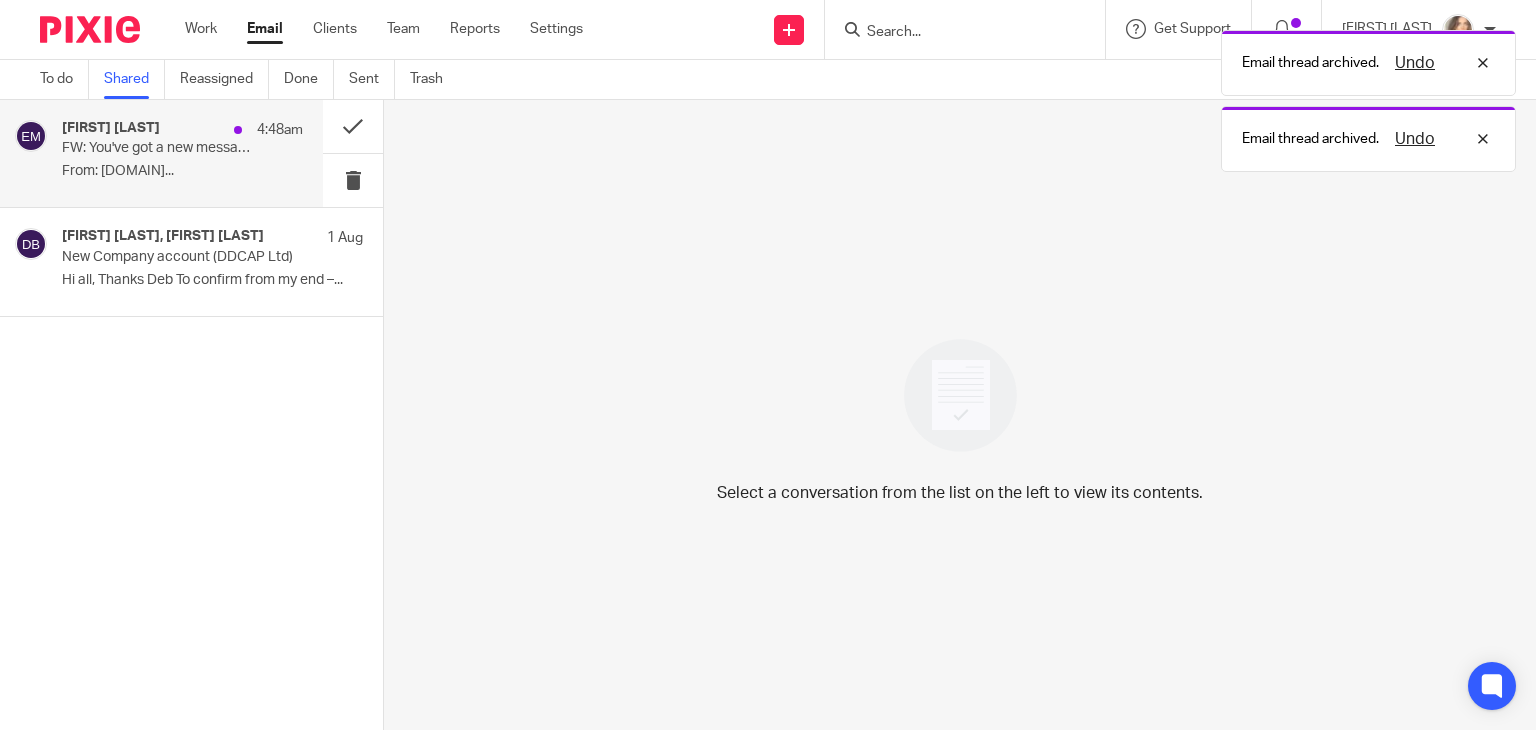 click on "FW: You've got a new message in your [BRAND] mailbox" at bounding box center (158, 148) 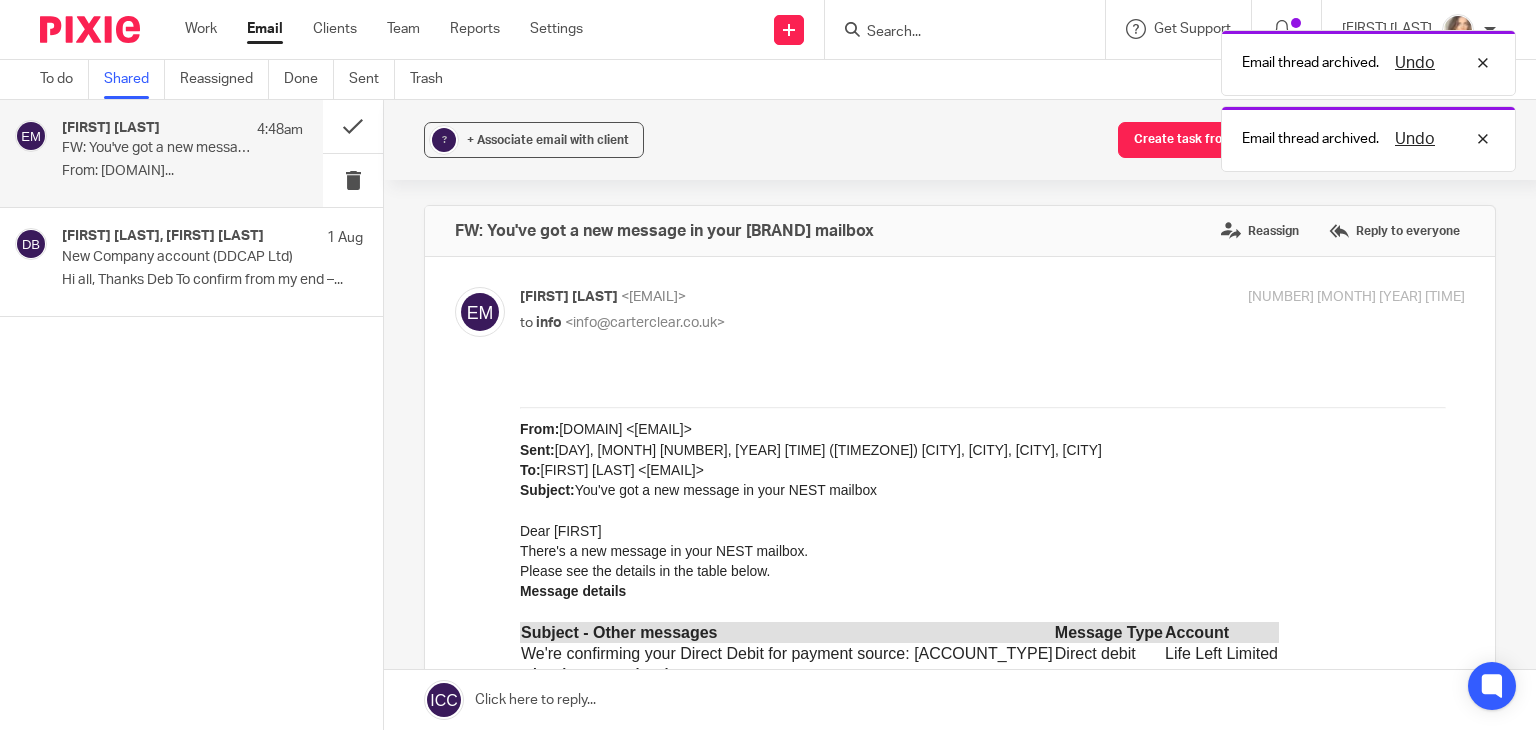 scroll, scrollTop: 0, scrollLeft: 0, axis: both 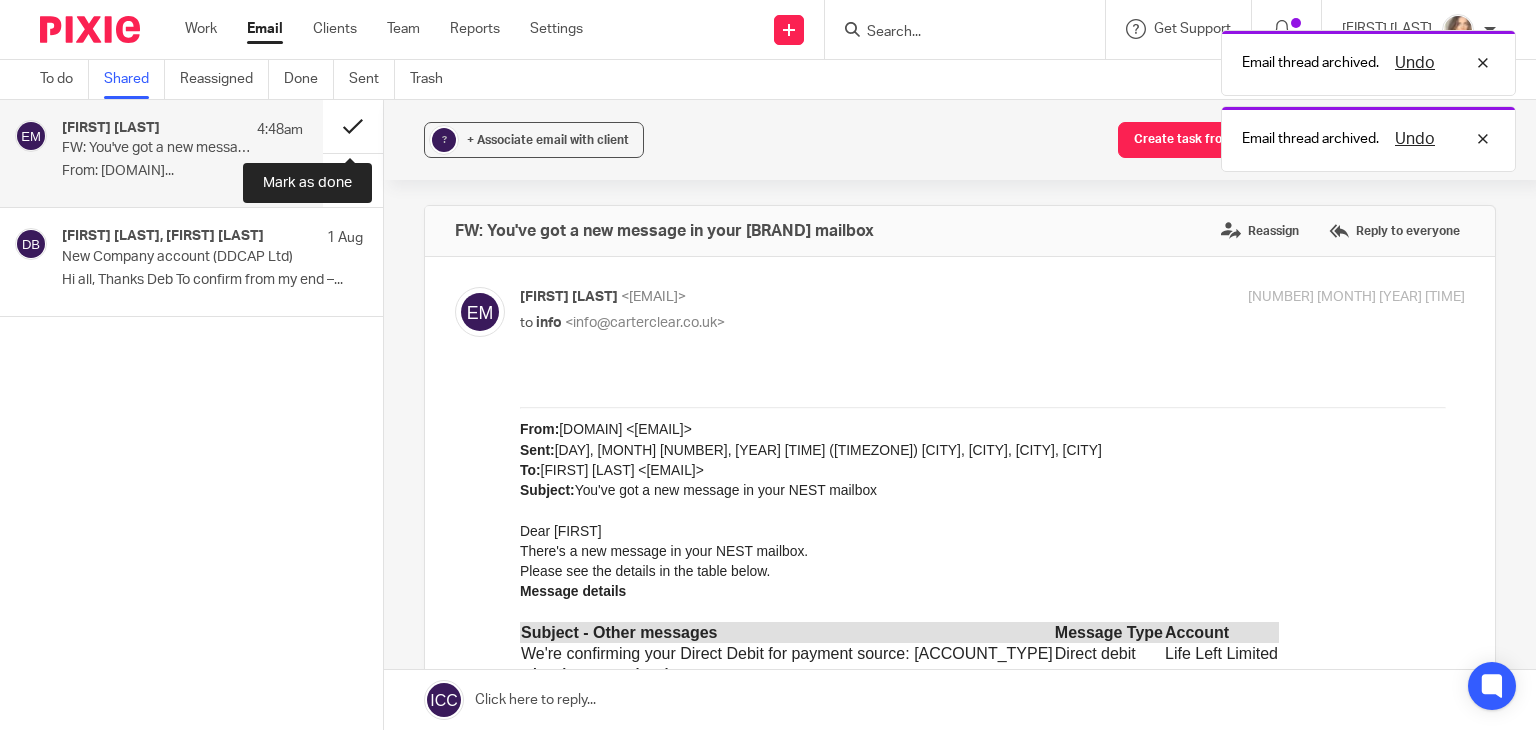 click at bounding box center (353, 126) 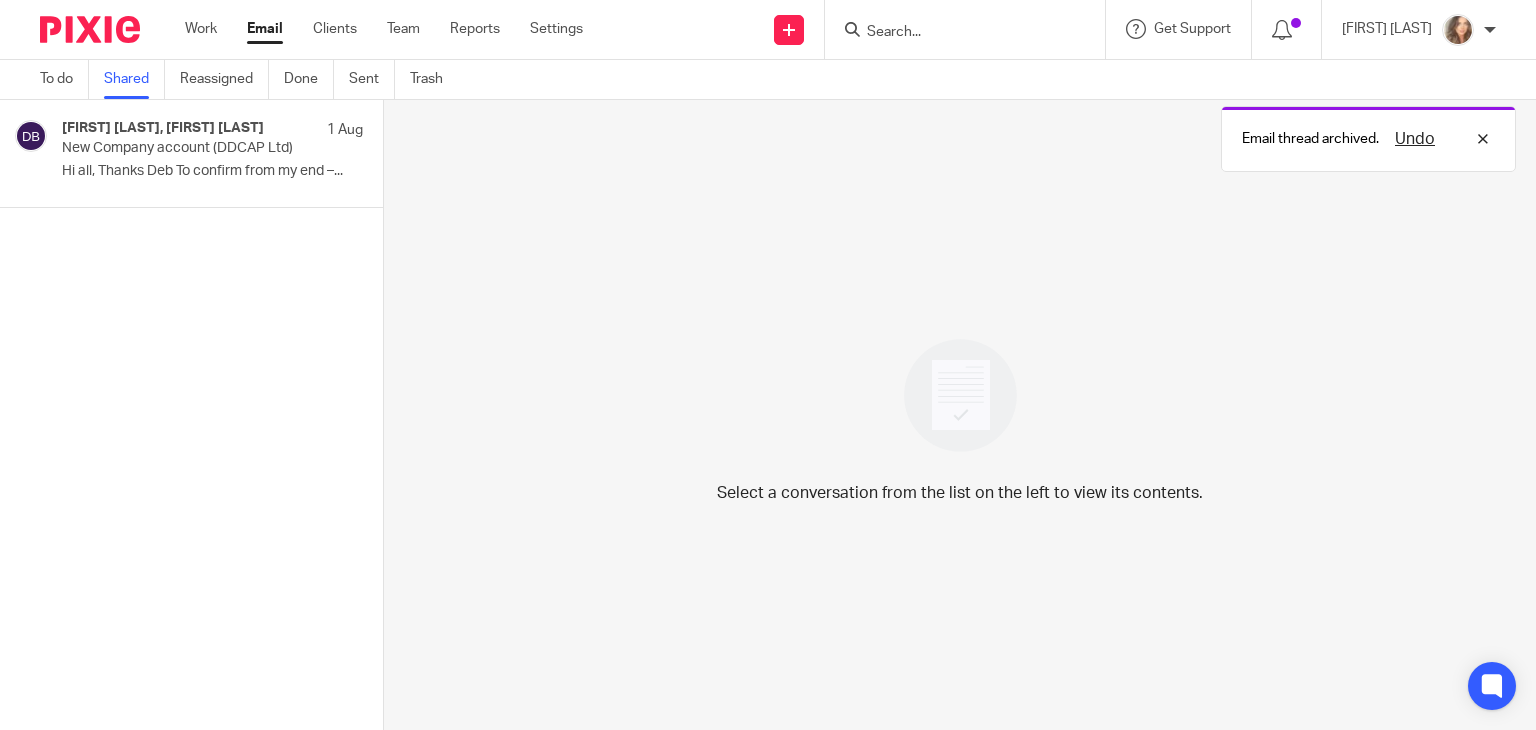 click on "Email" at bounding box center [265, 29] 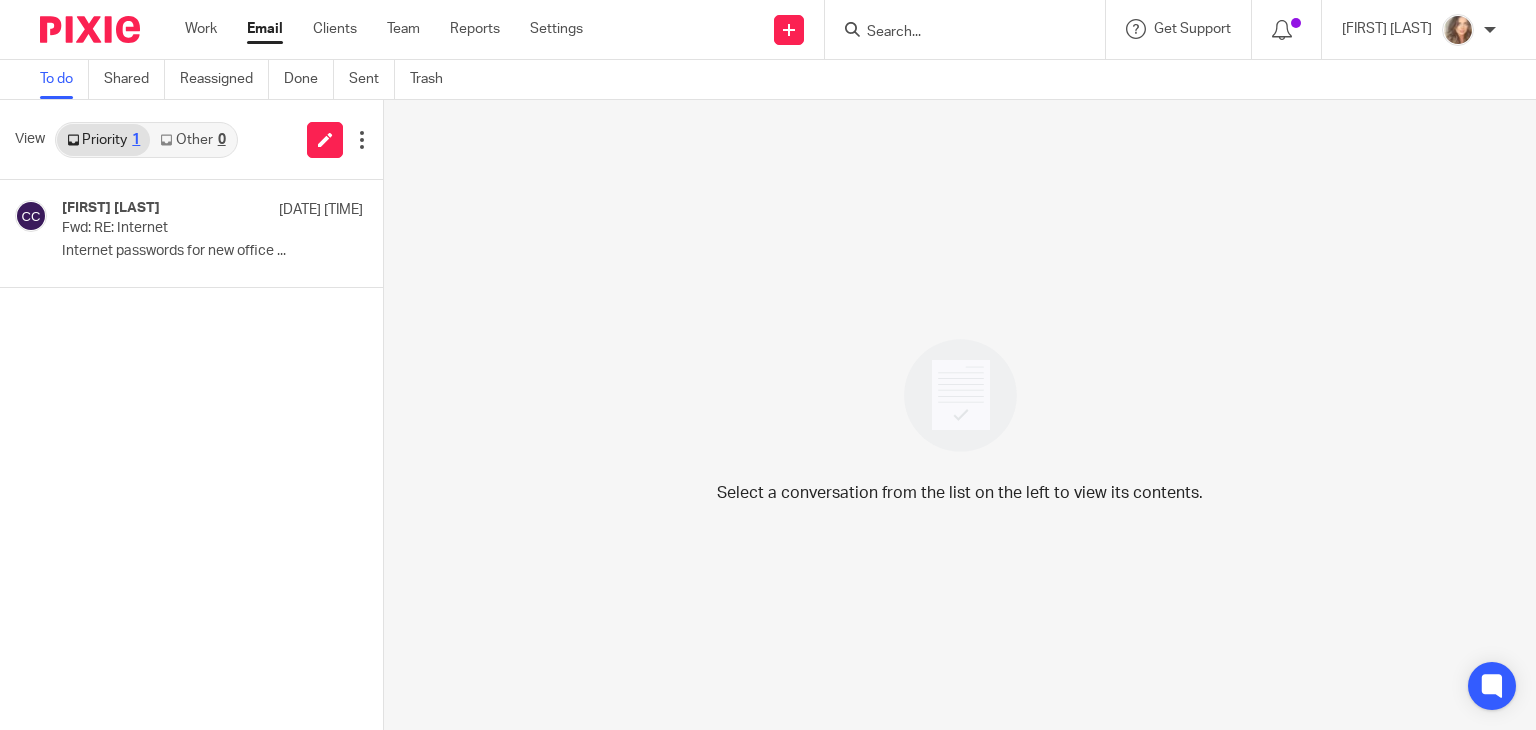 scroll, scrollTop: 0, scrollLeft: 0, axis: both 